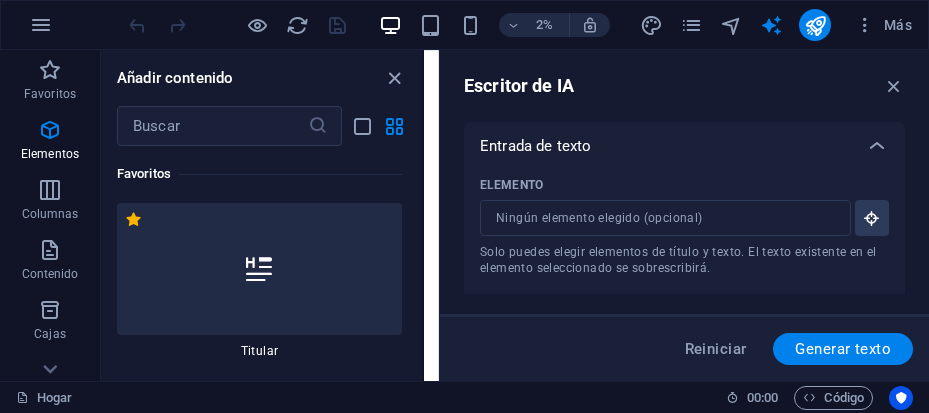 select on "Spanish" 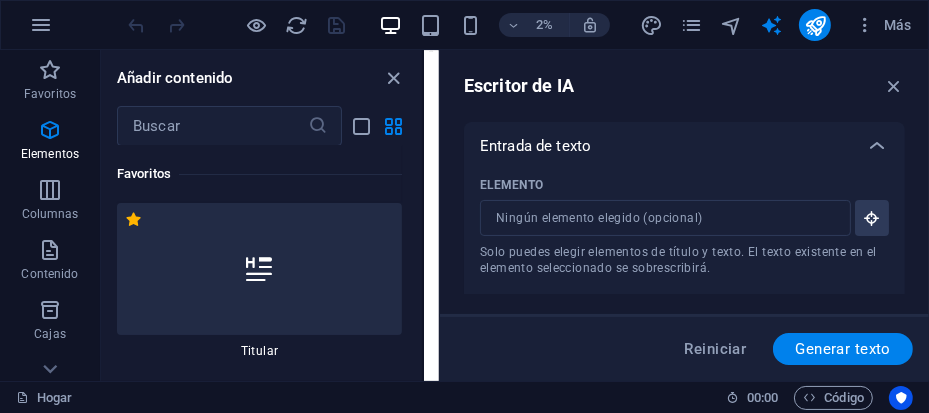 scroll, scrollTop: 477, scrollLeft: 0, axis: vertical 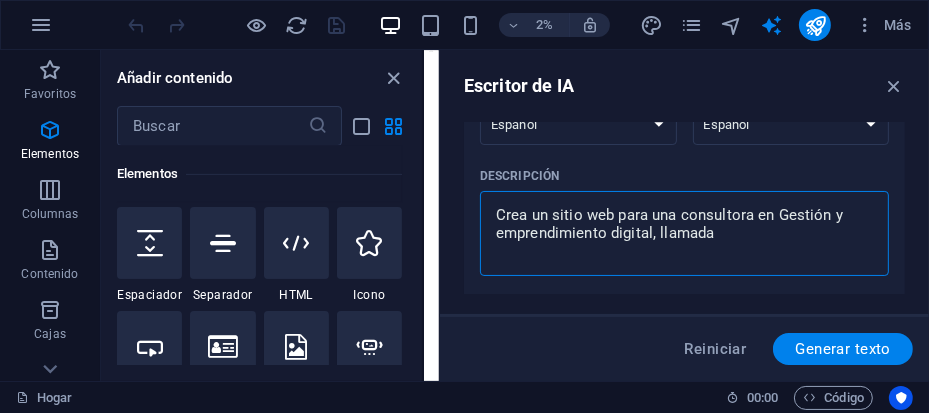 click on "Crea un sitio web para una consultora en Gestión y emprendimiento digital, llamada" at bounding box center (684, 233) 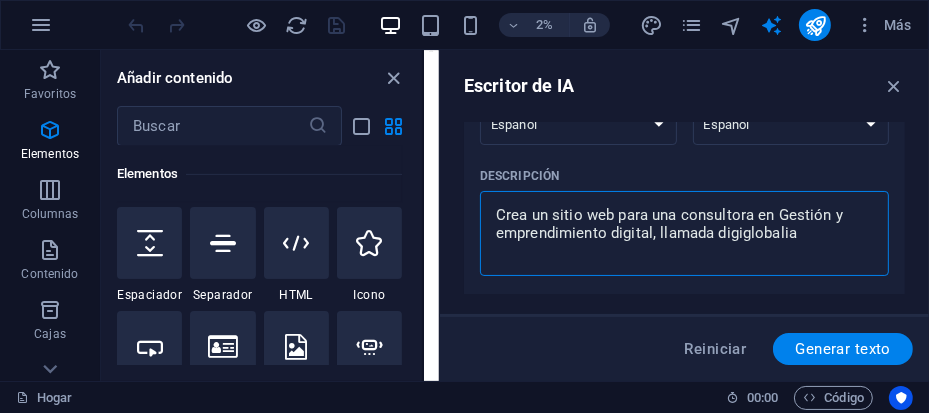 click on "Crea un sitio web para una consultora en Gestión y emprendimiento digital, llamada digiglobalia" at bounding box center [684, 233] 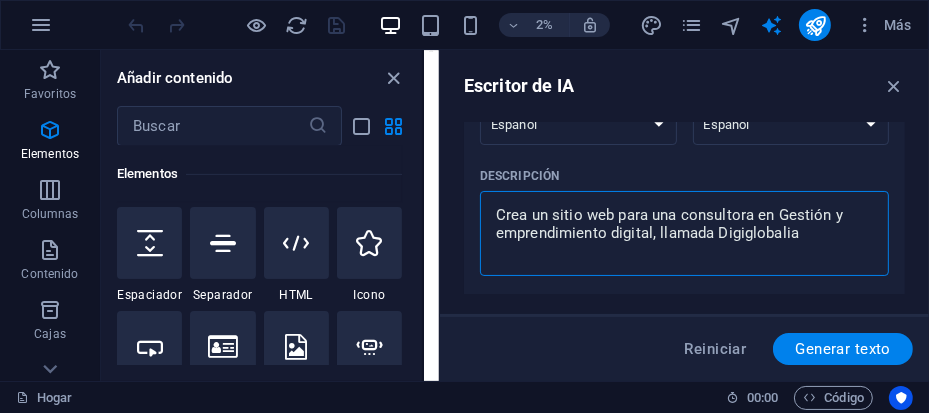 click on "Crea un sitio web para una consultora en Gestión y emprendimiento digital, llamada Digiglobalia" at bounding box center (684, 233) 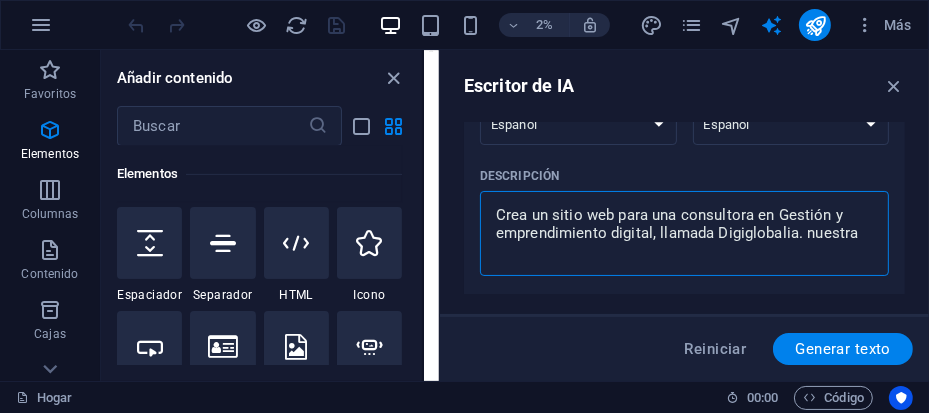 click on "Crea un sitio web para una consultora en Gestión y emprendimiento digital, llamada Digiglobalia. nuestra" at bounding box center (684, 233) 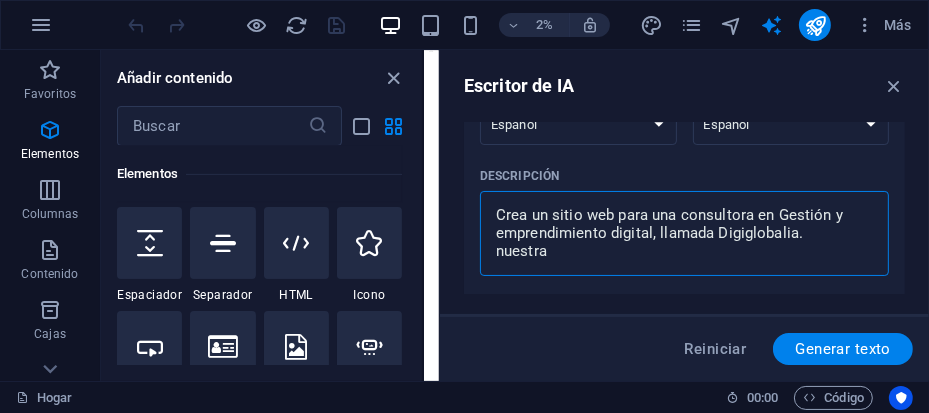 click on "Crea un sitio web para una consultora en Gestión y emprendimiento digital, llamada Digiglobalia.
nuestra" at bounding box center (684, 233) 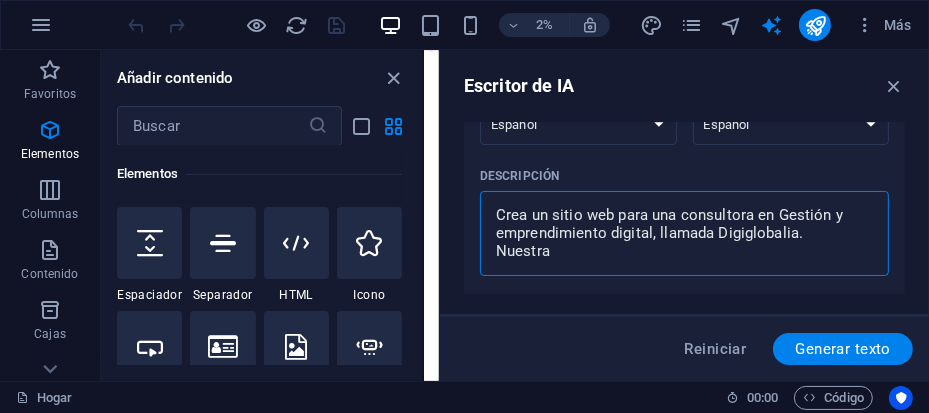 click on "Crea un sitio web para una consultora en Gestión y emprendimiento digital, llamada Digiglobalia.
Nuestra" at bounding box center (684, 233) 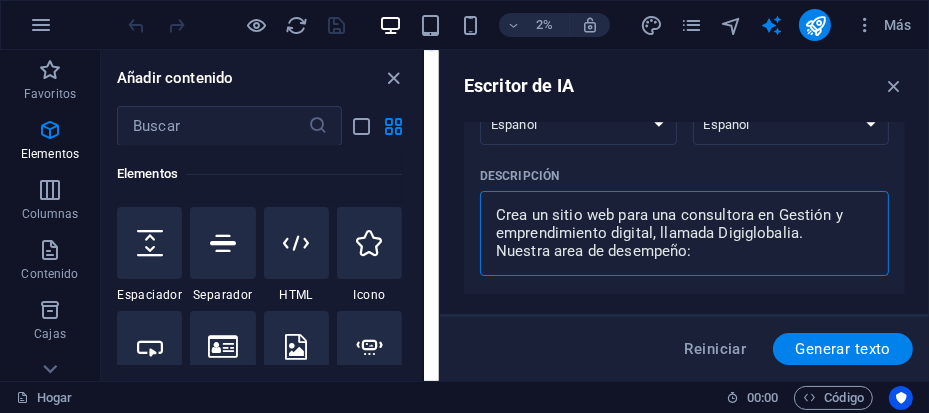 click on "Crea un sitio web para una consultora en Gestión y emprendimiento digital, llamada Digiglobalia.
Nuestra area de desempeño:" at bounding box center (684, 233) 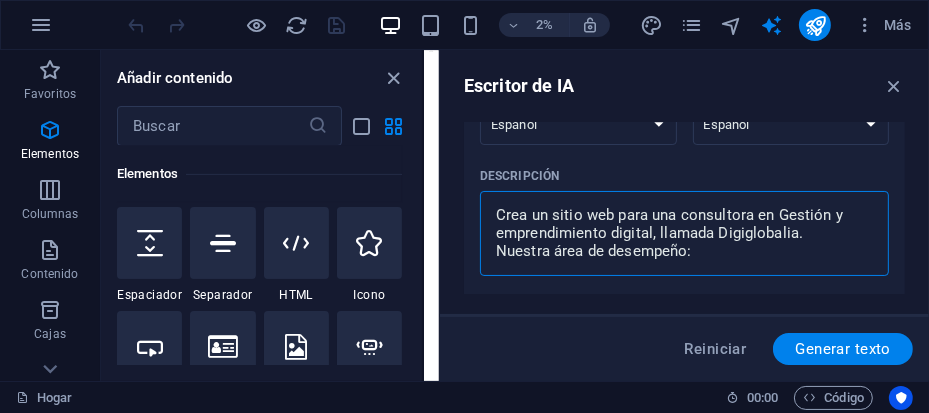 click on "Crea un sitio web para una consultora en Gestión y emprendimiento digital, llamada Digiglobalia.
Nuestra área de desempeño:" at bounding box center (684, 233) 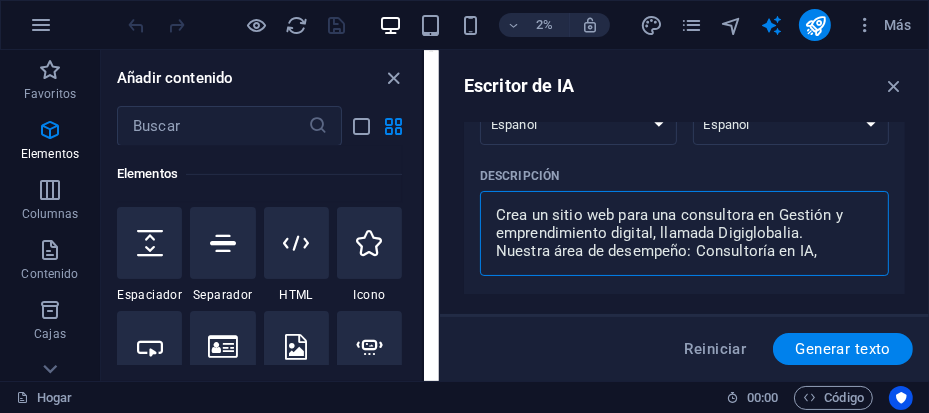 drag, startPoint x: 816, startPoint y: 248, endPoint x: 834, endPoint y: 249, distance: 18.027756 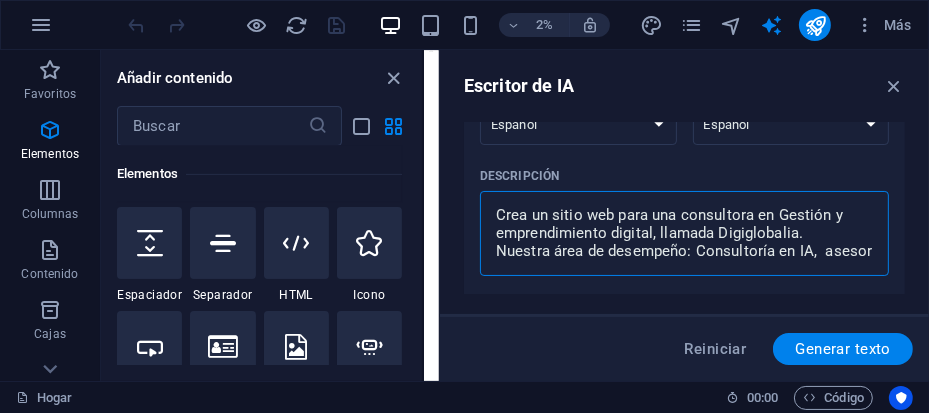 scroll, scrollTop: 11, scrollLeft: 0, axis: vertical 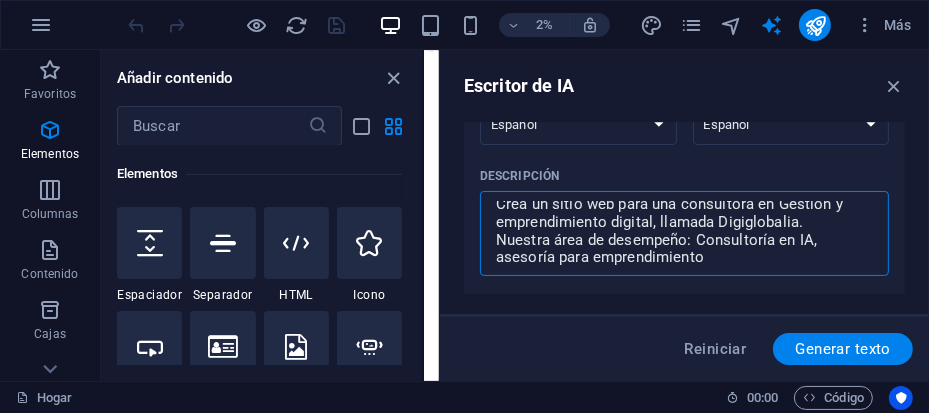 click on "Crea un sitio web para una consultora en Gestión y emprendimiento digital, llamada Digiglobalia.
Nuestra área de desempeño: Consultoría en IA,  asesoría para emprendimiento" at bounding box center (684, 233) 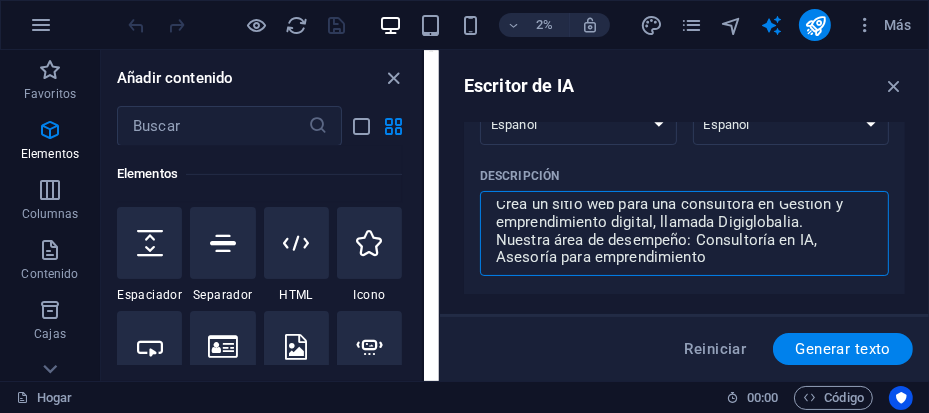 click on "Crea un sitio web para una consultora en Gestión y emprendimiento digital, llamada Digiglobalia.
Nuestra área de desempeño: Consultoría en IA,  Asesoría para emprendimiento" at bounding box center [684, 233] 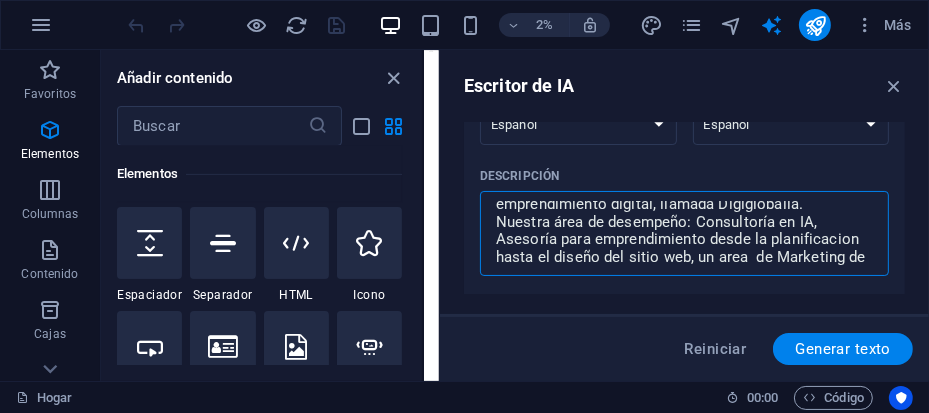scroll, scrollTop: 47, scrollLeft: 0, axis: vertical 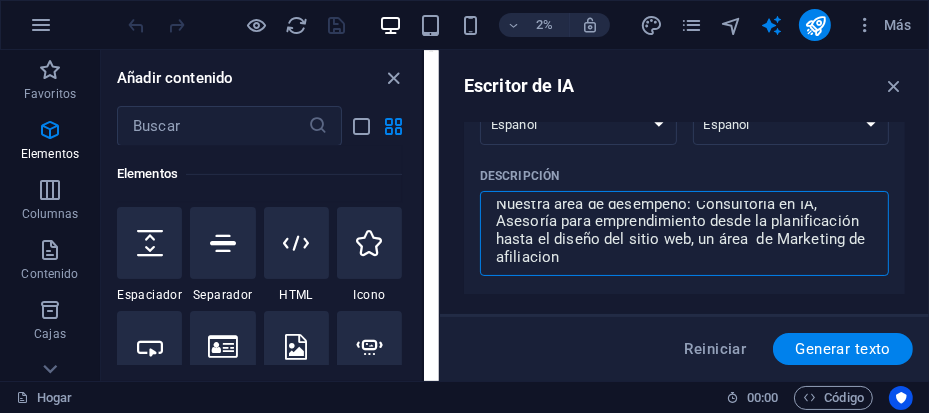 click on "Crea un sitio web para una consultora en Gestión y emprendimiento digital, llamada Digiglobalia.
Nuestra área de desempeño: Consultoría en IA,  Asesoría para emprendimiento desde la planificación hasta el diseño del sitio web, un área  de Marketing de afiliacion" at bounding box center (684, 233) 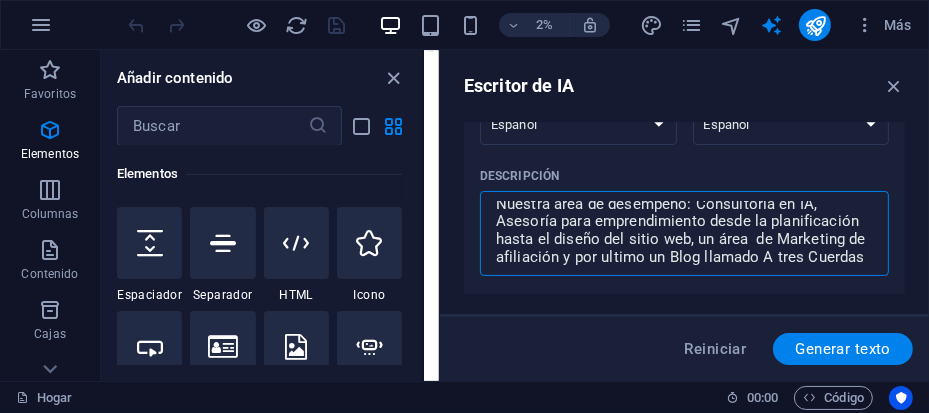 scroll, scrollTop: 65, scrollLeft: 0, axis: vertical 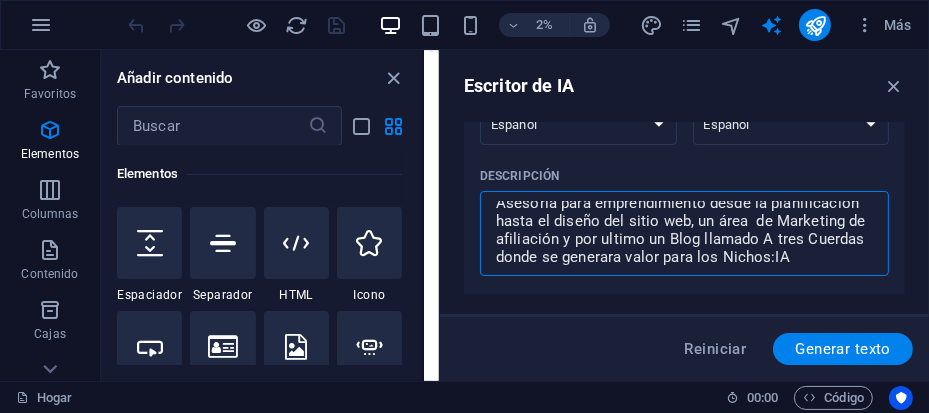 click on "Crea un sitio web para una consultora en Gestión y emprendimiento digital, llamada Digiglobalia.
Nuestra área de desempeño: Consultoría en IA,  Asesoría para emprendimiento desde la planificación hasta el diseño del sitio web, un área  de Marketing de afiliación y por ultimo un Blog llamado A tres Cuerdas donde se generara valor para los Nichos:IA" at bounding box center [684, 233] 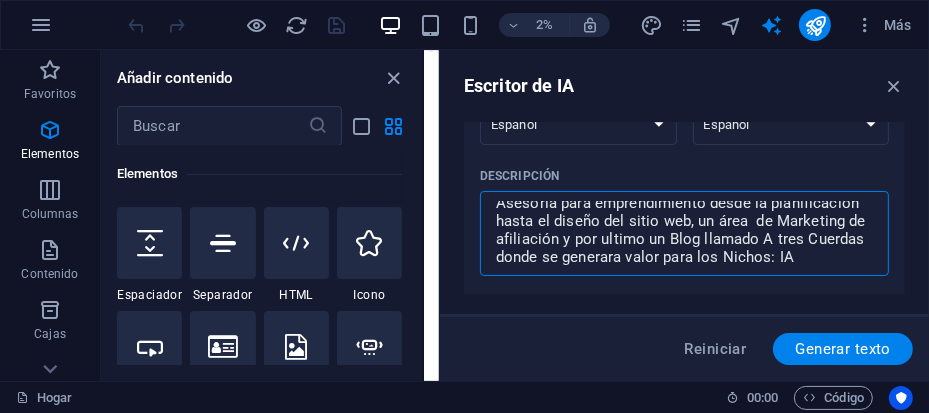 click on "Crea un sitio web para una consultora en Gestión y emprendimiento digital, llamada Digiglobalia.
Nuestra área de desempeño: Consultoría en IA,  Asesoría para emprendimiento desde la planificación hasta el diseño del sitio web, un área  de Marketing de afiliación y por ultimo un Blog llamado A tres Cuerdas donde se generara valor para los Nichos: IA
x ​" at bounding box center [684, 233] 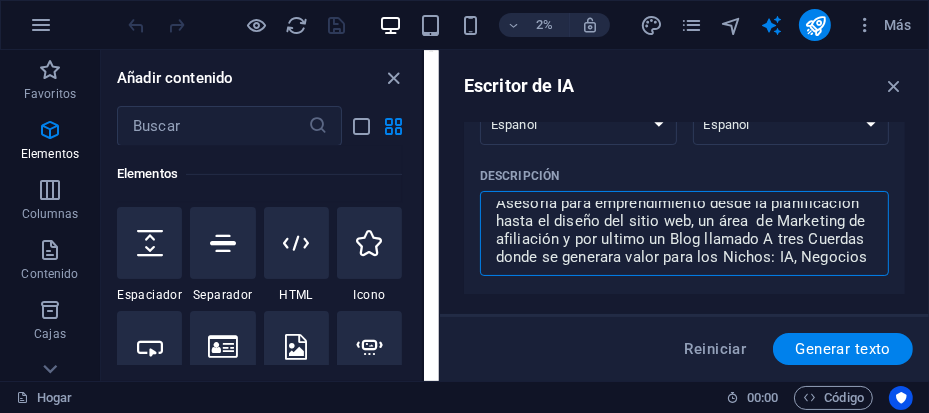 scroll, scrollTop: 83, scrollLeft: 0, axis: vertical 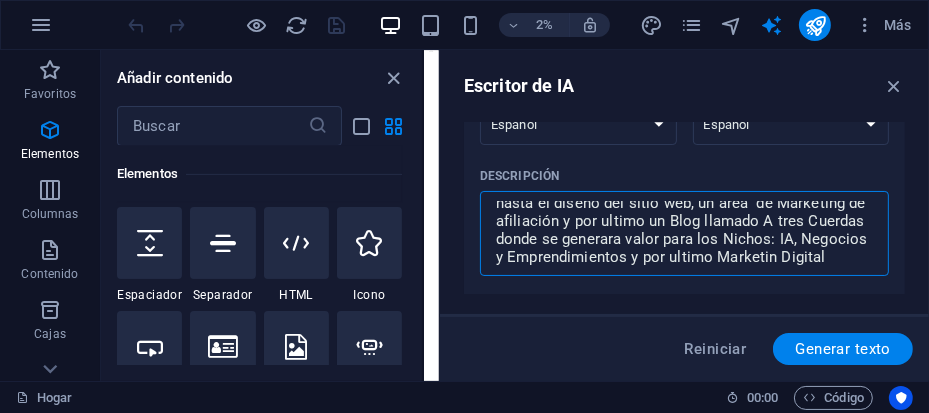 click on "Crea un sitio web para una consultora en Gestión y emprendimiento digital, llamada Digiglobalia.
Nuestra área de desempeño: Consultoría en IA,  Asesoría para emprendimiento desde la planificación hasta el diseño del sitio web, un área  de Marketing de afiliación y por ultimo un Blog llamado A tres Cuerdas donde se generara valor para los Nichos: IA, Negocios y Emprendimientos y por ultimo Marketin Digital" at bounding box center (684, 233) 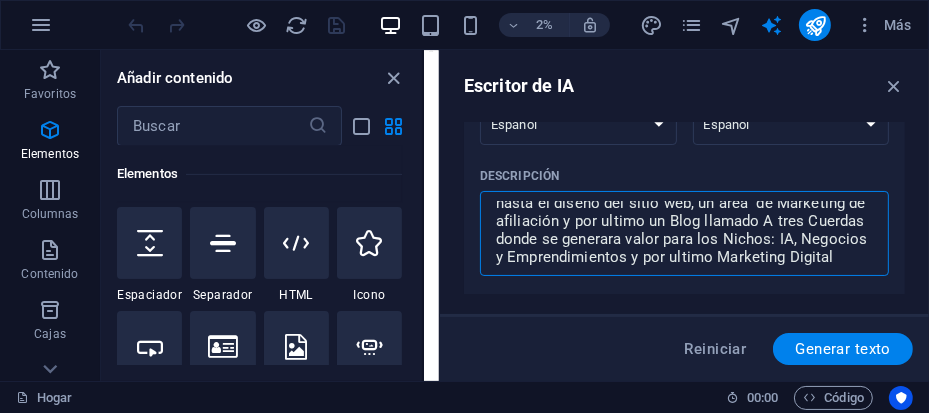 drag, startPoint x: 605, startPoint y: 238, endPoint x: 518, endPoint y: 290, distance: 101.35581 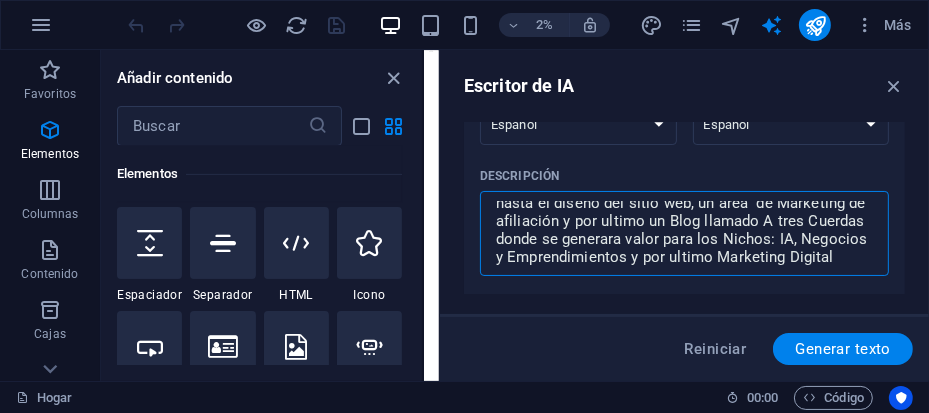 click on "Crea un sitio web para una consultora en Gestión y emprendimiento digital, llamada Digiglobalia.
Nuestra área de desempeño: Consultoría en IA,  Asesoría para emprendimiento desde la planificación hasta el diseño del sitio web, un área  de Marketing de afiliación y por ultimo un Blog llamado A tres Cuerdas donde se generara valor para los Nichos: IA, Negocios y Emprendimientos y por ultimo Marketing Digital" at bounding box center [684, 233] 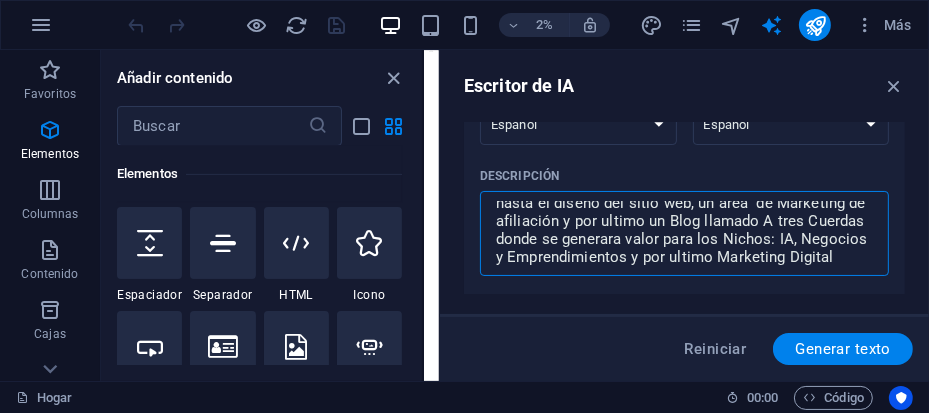 click on "Crea un sitio web para una consultora en Gestión y emprendimiento digital, llamada Digiglobalia.
Nuestra área de desempeño: Consultoría en IA,  Asesoría para emprendimiento desde la planificación hasta el diseño del sitio web, un área  de Marketing de afiliación y por ultimo un Blog llamado A tres Cuerdas donde se generara valor para los Nichos: IA, Negocios y Emprendimientos y por ultimo Marketing Digital" at bounding box center (684, 233) 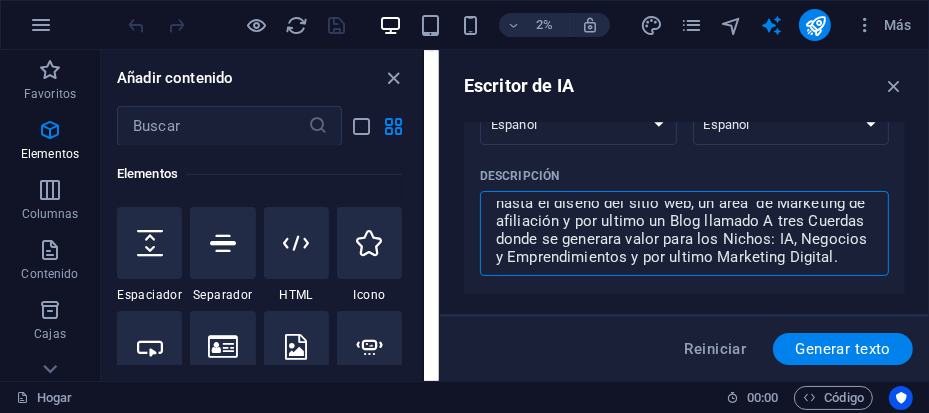 scroll, scrollTop: 101, scrollLeft: 0, axis: vertical 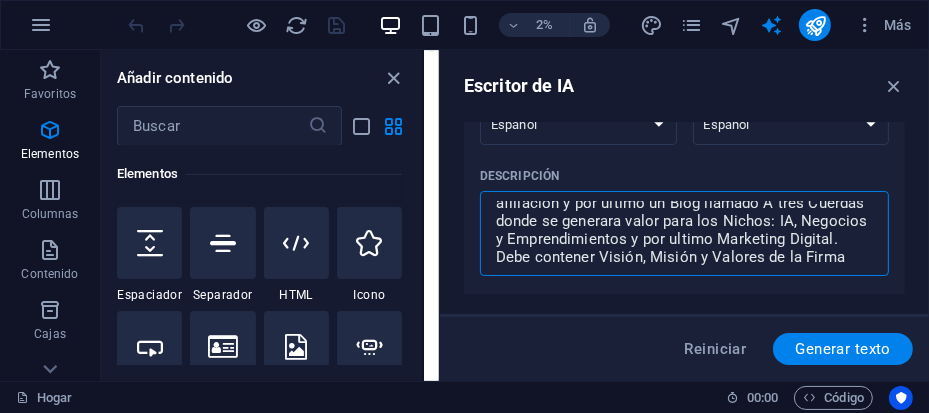 click on "Crea un sitio web para una consultora en Gestión y emprendimiento digital, llamada Digiglobalia.
Nuestra área de desempeño: Consultoría en IA,  Asesoría para emprendimiento desde la planificación hasta el diseño del sitio web, un área  de Marketing de afiliación y por ultimo un Blog llamado A tres Cuerdas donde se generara valor para los Nichos: IA, Negocios y Emprendimientos y por ultimo Marketing Digital.
Debe contener Visión, Misión y Valores de la Firma" at bounding box center (684, 233) 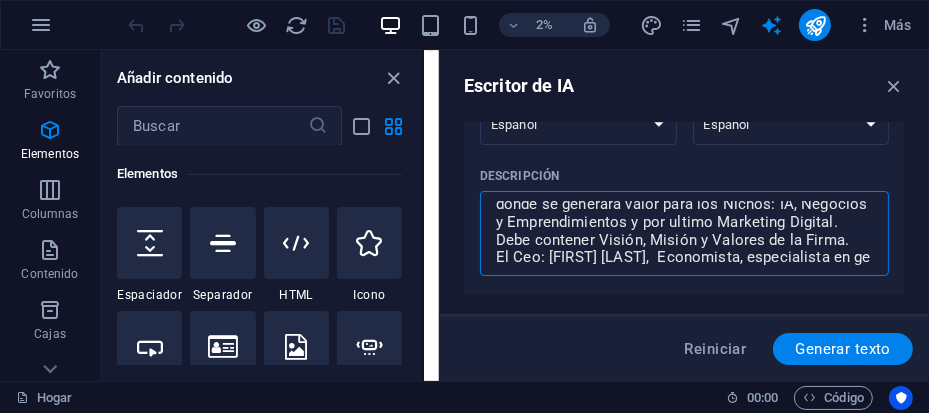 scroll, scrollTop: 136, scrollLeft: 0, axis: vertical 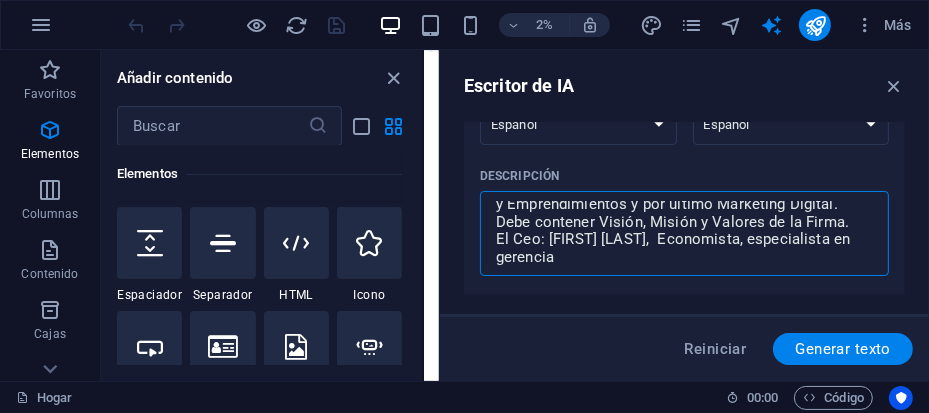 click on "Crea un sitio web para una consultora en Gestión y emprendimiento digital, llamada Digiglobalia.
Nuestra área de desempeño: Consultoría en IA,  Asesoría para emprendimiento desde la planificación hasta el diseño del sitio web, un área  de Marketing de afiliación y por ultimo un Blog llamado A tres Cuerdas donde se generara valor para los Nichos: IA, Negocios y Emprendimientos y por ultimo Marketing Digital.
Debe contener Visión, Misión y Valores de la Firma.
El Ceo: [FIRST] [LAST],  Economista, especialista en gerencia" at bounding box center (684, 233) 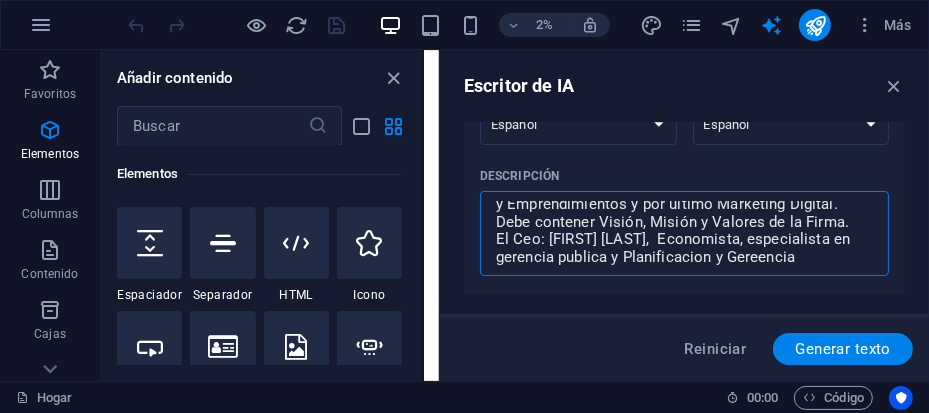 click on "Crea un sitio web para una consultora en Gestión y emprendimiento digital, llamada Digiglobalia.
Nuestra área de desempeño: Consultoría en IA,  Asesoría para emprendimiento desde la planificación hasta el diseño del sitio web, un área  de Marketing de afiliación y por ultimo un Blog llamado A tres Cuerdas donde se generara valor para los Nichos: IA, Negocios y Emprendimientos y por ultimo Marketing Digital.
Debe contener Visión, Misión y Valores de la Firma.
El Ceo: [FIRST] [LAST],  Economista, especialista en gerencia publica y Planificacion y Gereencia" at bounding box center (684, 233) 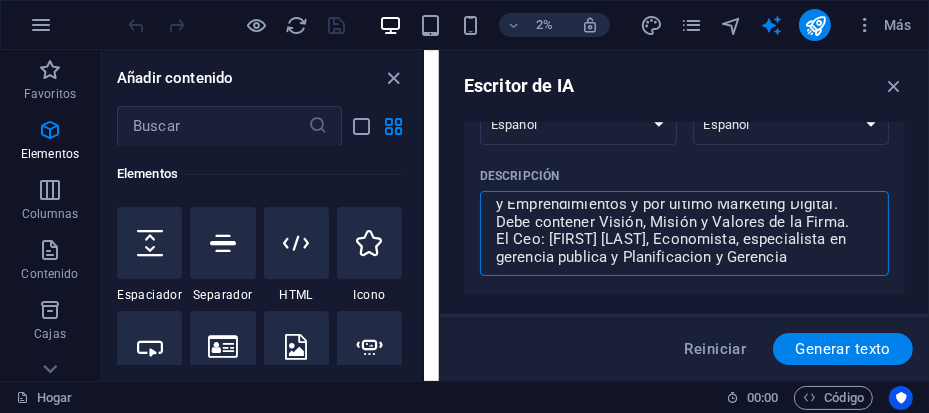 click on "Crea un sitio web para una consultora en Gestión y emprendimiento digital, llamada Digiglobalia.
Nuestra área de desempeño: Consultoría en IA,  Asesoría para emprendimiento desde la planificación hasta el diseño del sitio web, un área  de Marketing de afiliación y por ultimo un Blog llamado A tres Cuerdas donde se generara valor para los Nichos: IA, Negocios y Emprendimientos y por ultimo Marketing Digital.
Debe contener Visión, Misión y Valores de la Firma.
El Ceo: [FIRST] [LAST], Economista, especialista en gerencia publica y Planificacion y Gerencia" at bounding box center (684, 233) 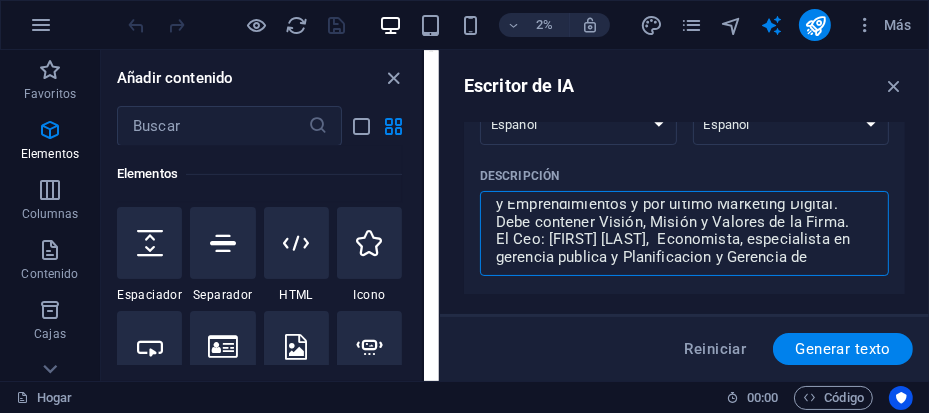 scroll, scrollTop: 154, scrollLeft: 0, axis: vertical 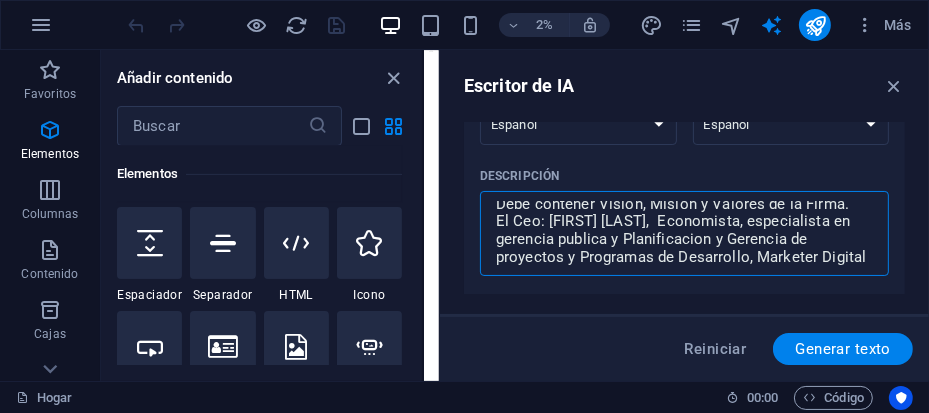 drag, startPoint x: 856, startPoint y: 269, endPoint x: 874, endPoint y: 261, distance: 19.697716 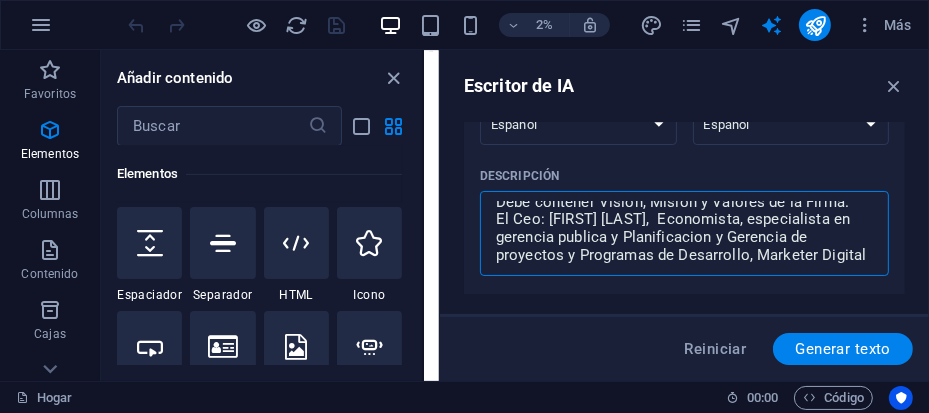 click on "Crea un sitio web para una consultora en Gestión y emprendimiento digital, llamada Digiglobalia.
Nuestra área de desempeño: Consultoría en IA,  Asesoría para emprendimiento desde la planificación hasta el diseño del sitio web, un área  de Marketing de afiliación y por ultimo un Blog llamado A tres Cuerdas donde se generara valor para los Nichos: IA, Negocios y Emprendimientos y por ultimo Marketing Digital.
Debe contener Visión, Misión y Valores de la Firma.
El Ceo: [FIRST] [LAST],  Economista, especialista en gerencia publica y Planificacion y Gerencia de proyectos y Programas de Desarrollo, Marketer Digital" at bounding box center [684, 233] 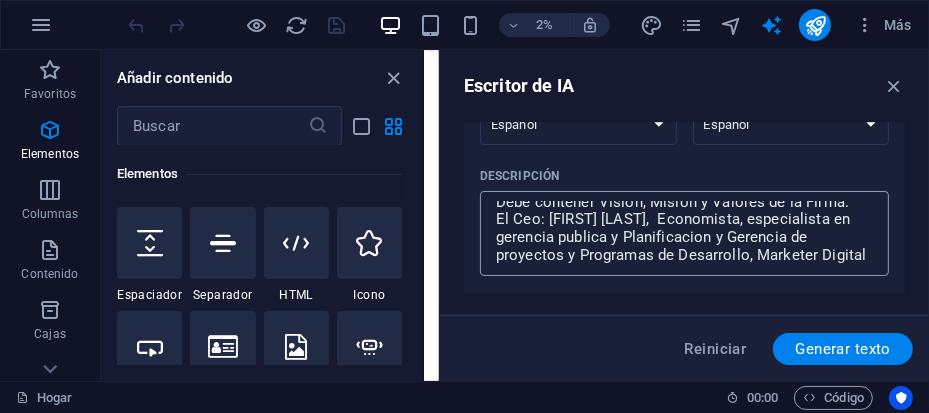 drag, startPoint x: 784, startPoint y: 256, endPoint x: 829, endPoint y: 224, distance: 55.21775 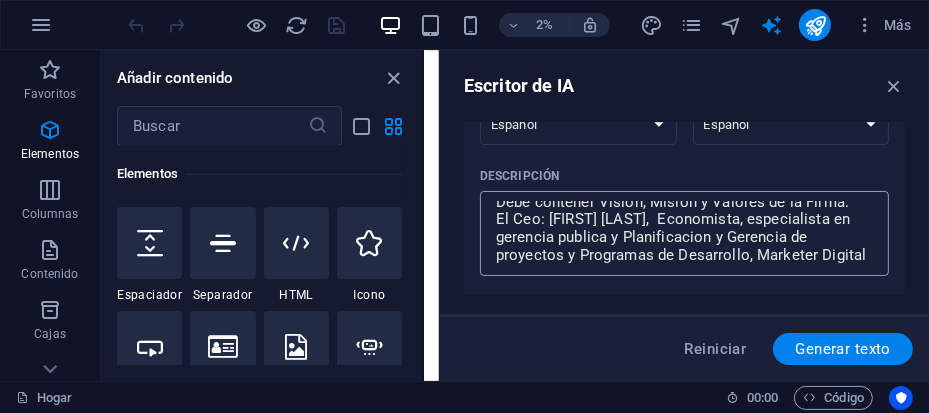 click on "Elemento ​ Solo puedes elegir elementos de título y texto. El texto existente en el elemento seleccionado se sobrescribirá. Idioma de entrada albanés árabe armenio Awadhi azerbaiyano baskir vasco bielorruso bengalí Bhojpuri bosnio portugués brasileño búlgaro Cantonés (Yue) catalán Chhattisgarhi Chino croata checo danés Dogri Holandés Inglés estonio feroés finlandés Francés gallego georgiano Alemán Griego Gujarati Haryanvi hindi húngaro indonesio irlandés italiano japonés javanés Canarés Cachemira kazajo Konkani coreano Kirguistán letón lituano macedónio Maithili malayo maltés mandarín chino mandarín Maratí Marwari Min Nan Moldavo mongol montenegrino Nepalí noruego Oriya Pastún Persa (farsi) Polaco portugués punjabi Rajastán rumano ruso Sanskrit Santali serbio Sindhi Cingalés eslovaco esloveno esloveno Español ucranio Urdu uzbeko vietnamita galés Wu Idioma de salida albanés árabe armenio Awadhi azerbaiyano baskir vasco bielorruso bengalí Bhojpuri bosnio búlgaro Chino x" at bounding box center (684, 122) 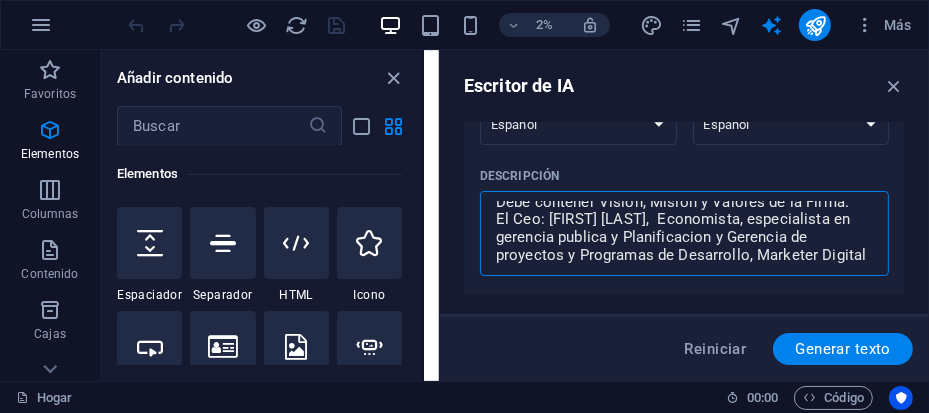 click on "Crea un sitio web para una consultora en Gestión y emprendimiento digital, llamada Digiglobalia.
Nuestra área de desempeño: Consultoría en IA,  Asesoría para emprendimiento desde la planificación hasta el diseño del sitio web, un área  de Marketing de afiliación y por ultimo un Blog llamado A tres Cuerdas donde se generara valor para los Nichos: IA, Negocios y Emprendimientos y por ultimo Marketing Digital.
Debe contener Visión, Misión y Valores de la Firma.
El Ceo: [FIRST] [LAST],  Economista, especialista en gerencia publica y Planificacion y Gerencia de proyectos y Programas de Desarrollo, Marketer Digital" at bounding box center (684, 233) 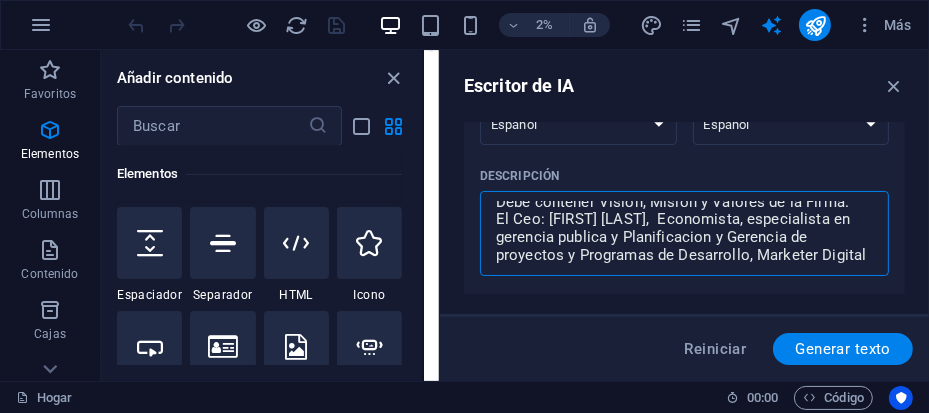 scroll, scrollTop: 172, scrollLeft: 0, axis: vertical 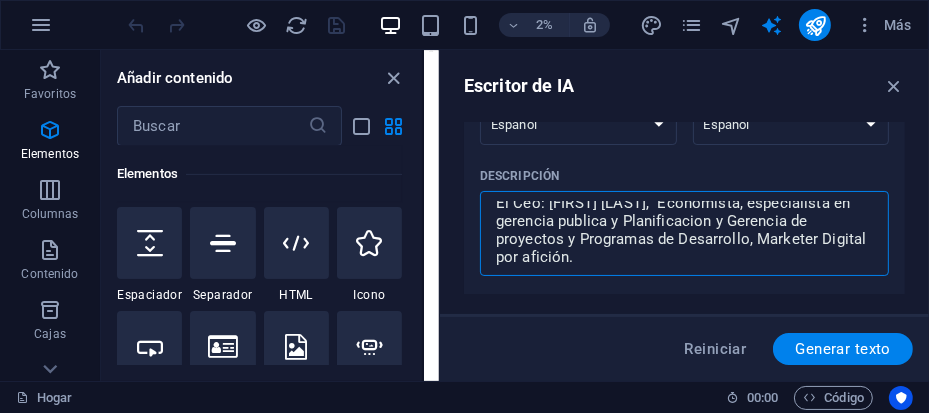 click on "Crea un sitio web para una consultora en Gestión y emprendimiento digital, llamada Digiglobalia.
Nuestra área de desempeño: Consultoría en IA,  Asesoría para emprendimiento desde la planificación hasta el diseño del sitio web, un área  de Marketing de afiliación y por ultimo un Blog llamado A tres Cuerdas donde se generara valor para los Nichos: IA, Negocios y Emprendimientos y por ultimo Marketing Digital.
Debe contener Visión, Misión y Valores de la Firma.
El Ceo: [FIRST] [LAST],  Economista, especialista en gerencia publica y Planificacion y Gerencia de proyectos y Programas de Desarrollo, Marketer Digital por afición." at bounding box center (684, 233) 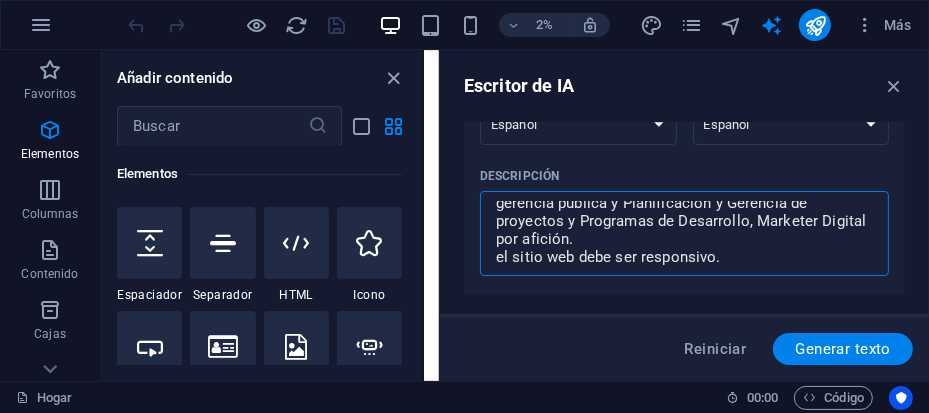 scroll, scrollTop: 208, scrollLeft: 0, axis: vertical 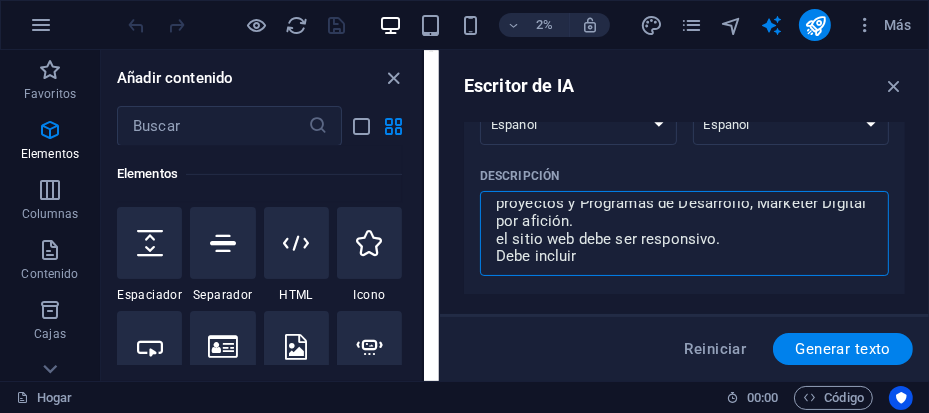 click on "Crea un sitio web para una consultora en Gestión y emprendimiento digital, llamada Digiglobalia.
Nuestra área de desempeño: Consultoría en IA,  Asesoría para emprendimiento desde la planificación hasta el diseño del sitio web, un área  de Marketing de afiliación y por ultimo un Blog llamado A tres Cuerdas donde se generara valor para los Nichos: IA, Negocios y Emprendimientos y por ultimo Marketing Digital.
Debe contener Visión, Misión y Valores de la Firma.
El Ceo: [FIRST] [LAST],  Economista, especialista en gerencia publica y Planificacion y Gerencia de proyectos y Programas de Desarrollo, Marketer Digital por afición.
el sitio web debe ser responsivo.
Debe incluir" at bounding box center [684, 233] 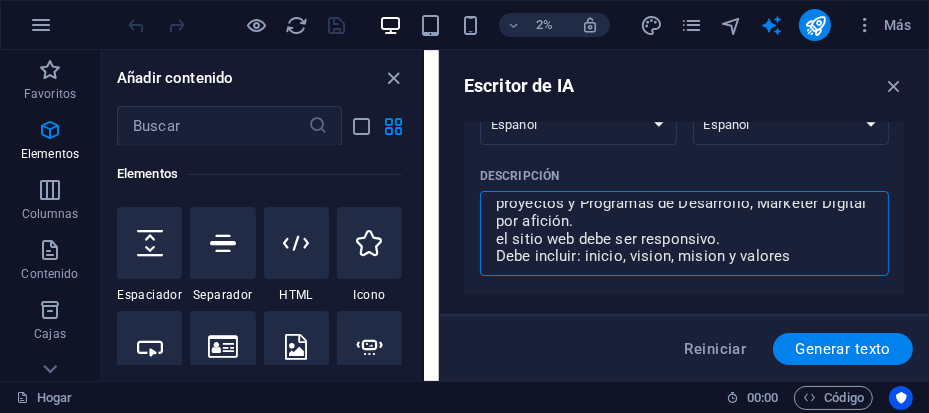 click on "Crea un sitio web para una consultora en Gestión y emprendimiento digital, llamada Digiglobalia.
Nuestra área de desempeño: Consultoría en IA,  Asesoría para emprendimiento desde la planificación hasta el diseño del sitio web, un área  de Marketing de afiliación y por ultimo un Blog llamado A tres Cuerdas donde se generara valor para los Nichos: IA, Negocios y Emprendimientos y por ultimo Marketing Digital.
Debe contener Visión, Misión y Valores de la Firma.
El Ceo: [FIRST] [LAST],  Economista, especialista en gerencia publica y Planificacion y Gerencia de proyectos y Programas de Desarrollo, Marketer Digital por afición.
el sitio web debe ser responsivo.
Debe incluir: inicio, vision, mision y valores" at bounding box center [684, 233] 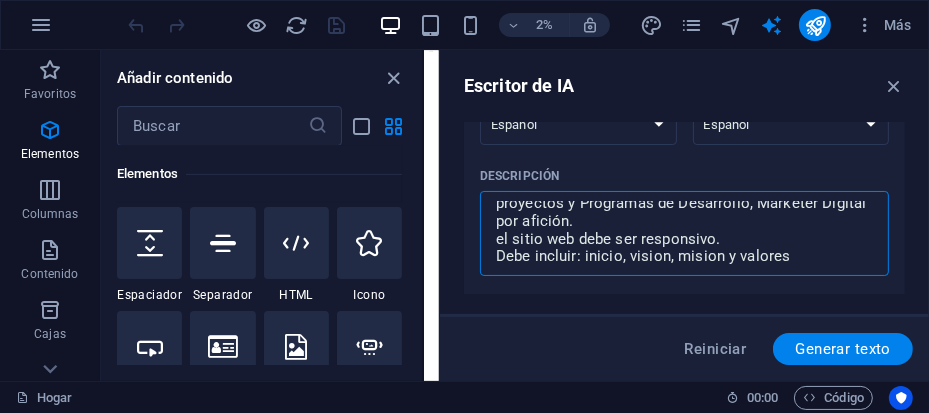 scroll, scrollTop: 225, scrollLeft: 0, axis: vertical 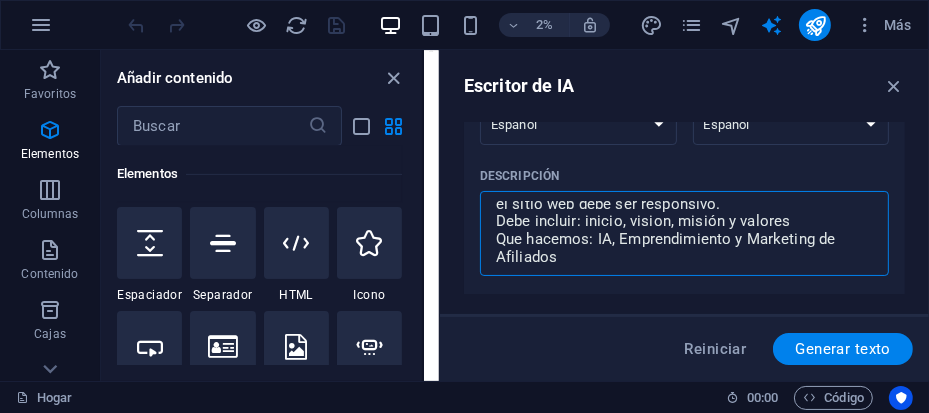 click on "Crea un sitio web para una consultora en Gestión y emprendimiento digital, llamada Digiglobalia.
Nuestra área de desempeño: Consultoría en IA,  Asesoría para emprendimiento desde la planificación hasta el diseño del sitio web, un área  de Marketing de afiliación y por ultimo un Blog llamado A tres Cuerdas donde se generara valor para los Nichos: IA, Negocios y Emprendimientos y por ultimo Marketing Digital.
Debe contener Visión, Misión y Valores de la Firma.
El Ceo: [FIRST] [LAST],  Economista, especialista en gerencia publica y Planificacion y Gerencia de proyectos y Programas de Desarrollo, Marketer Digital por afición.
el sitio web debe ser responsivo.
Debe incluir: inicio, vision, misión y valores
Que hacemos: IA, Emprendimiento y Marketing de Afiliados" at bounding box center (684, 233) 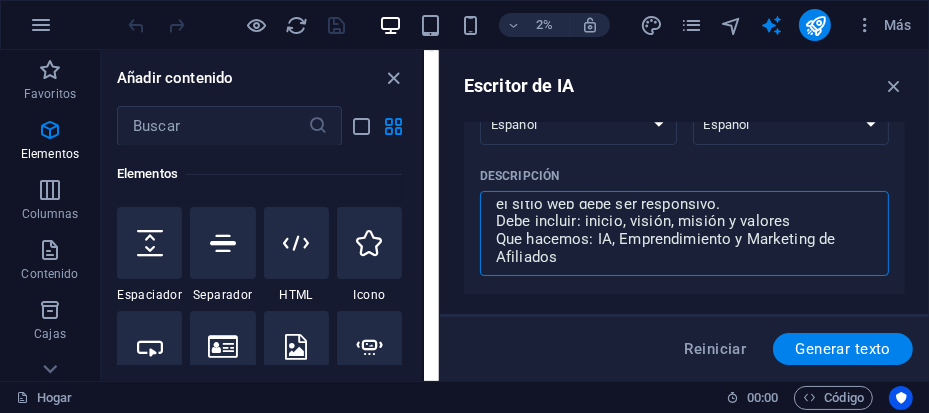 click on "Crea un sitio web para una consultora en Gestión y emprendimiento digital, llamada Digiglobalia.
Nuestra área de desempeño: Consultoría en IA,  Asesoría para emprendimiento desde la planificación hasta el diseño del sitio web, un área  de Marketing de afiliación y por ultimo un Blog llamado A tres Cuerdas donde se generara valor para los Nichos: IA, Negocios y Emprendimientos y por ultimo Marketing Digital.
Debe contener Visión, Misión y Valores de la Firma.
El Ceo: [FIRST] [LAST],  Economista, especialista en gerencia publica y Planificacion y Gerencia de proyectos y Programas de Desarrollo, Marketer Digital por afición.
el sitio web debe ser responsivo.
Debe incluir: inicio, visión, misión y valores
Que hacemos: IA, Emprendimiento y Marketing de Afiliados" at bounding box center [684, 233] 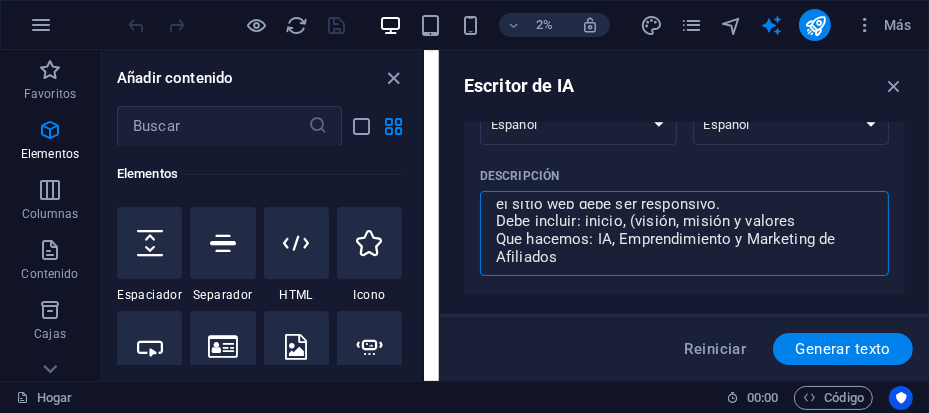click on "Crea un sitio web para una consultora en Gestión y emprendimiento digital, llamada Digiglobalia.
Nuestra área de desempeño: Consultoría en IA,  Asesoría para emprendimiento desde la planificación hasta el diseño del sitio web, un área  de Marketing de afiliación y por ultimo un Blog llamado A tres Cuerdas donde se generara valor para los Nichos: IA, Negocios y Emprendimientos y por ultimo Marketing Digital.
Debe contener Visión, Misión y Valores de la Firma.
El Ceo: [FIRST] [LAST], Economista, especialista en gerencia publica y Planificacion y Gerencia de proyectos y Programas de Desarrollo, Marketer Digital por afición.
el sitio web debe ser responsivo.
Debe incluir: inicio, (visión, misión y valores
Que hacemos: IA, Emprendimiento y Marketing de Afiliados" at bounding box center (684, 233) 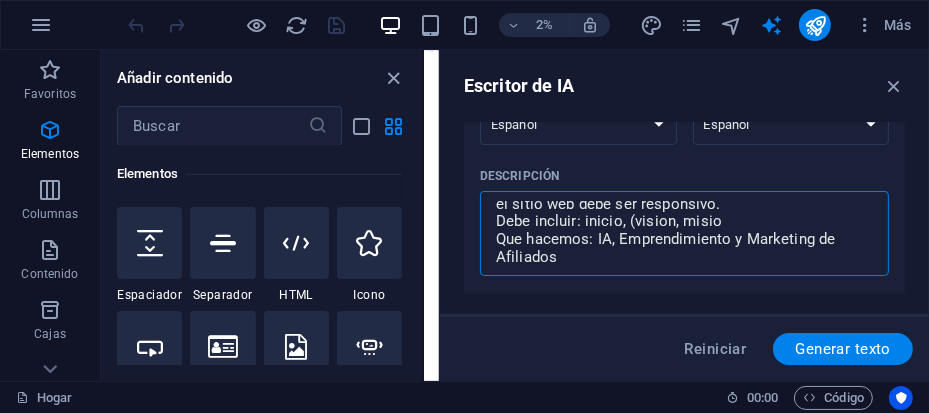click on "Crea un sitio web para una consultora en Gestión y emprendimiento digital, llamada Digiglobalia.
Nuestra área de desempeño: Consultoría en IA,  Asesoría para emprendimiento desde la planificación hasta el diseño del sitio web, un área  de Marketing de afiliación y por ultimo un Blog llamado A tres Cuerdas donde se generara valor para los Nichos: IA, Negocios y Emprendimientos y por ultimo Marketing Digital.
Debe contener Visión, Misión y Valores de la Firma.
El Ceo: [FIRST] [LAST],  Economista, especialista en gerencia publica y Planificacion y Gerencia de proyectos y Programas de Desarrollo, Marketer Digital por afición.
el sitio web debe ser responsivo.
Debe incluir: inicio, (vision, misio
Que hacemos: IA, Emprendimiento y Marketing de Afiliados" at bounding box center (684, 233) 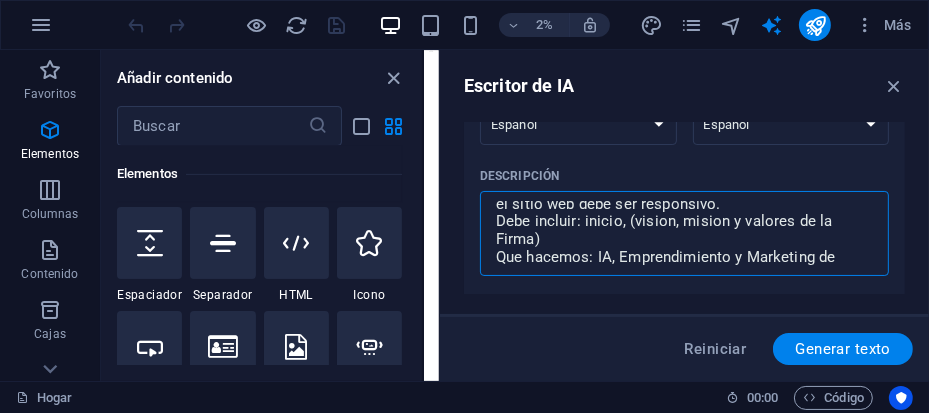 click on "Crea un sitio web para una consultora en Gestión y emprendimiento digital, llamada Digiglobalia.
Nuestra área de desempeño: Consultoría en IA,  Asesoría para emprendimiento desde la planificación hasta el diseño del sitio web, un área  de Marketing de afiliación y por ultimo un Blog llamado A tres Cuerdas donde se generara valor para los Nichos: IA, Negocios y Emprendimientos y por ultimo Marketing Digital.
Debe contener Visión, Misión y Valores de la Firma.
El Ceo: [FIRST] [LAST], Economista, especialista en gerencia publica y Planificacion y Gerencia de proyectos y Programas de Desarrollo, Marketer Digital por afición.
el sitio web debe ser responsivo.
Debe incluir: inicio, (vision, mision y valores de la Firma)
Que hacemos: IA, Emprendimiento y Marketing de Afiliados" at bounding box center (684, 233) 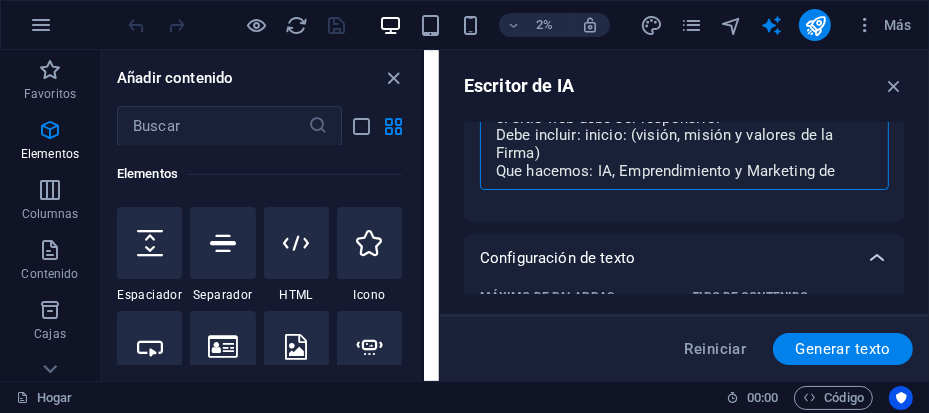 scroll, scrollTop: 318, scrollLeft: 0, axis: vertical 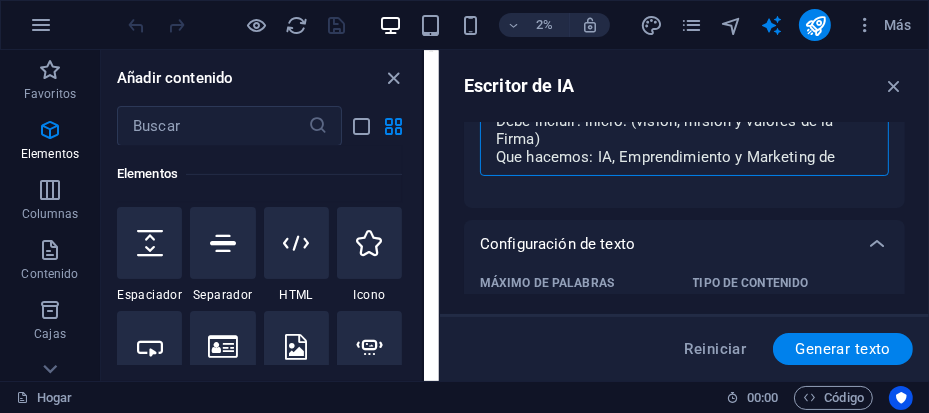 click on "Crea un sitio web para una consultora en Gestión y emprendimiento digital, llamada Digiglobalia.
Nuestra área de desempeño: Consultoría en IA,  Asesoría para emprendimiento desde la planificación hasta el diseño del sitio web, un área  de Marketing de afiliación y por ultimo un Blog llamado A tres Cuerdas donde se generara valor para los Nichos: IA, Negocios y Emprendimientos y por ultimo Marketing Digital.
Debe contener Visión, Misión y Valores de la Firma.
El Ceo: [FIRST] [LAST],  Economista, especialista en gerencia publica y Planificacion y Gerencia de proyectos y Programas de Desarrollo, Marketer Digital por afición.
el sitio web debe ser responsivo.
Debe incluir: inicio: (visión, misión y valores de la Firma)
Que hacemos: IA, Emprendimiento y Marketing de Afiliados" at bounding box center [684, 133] 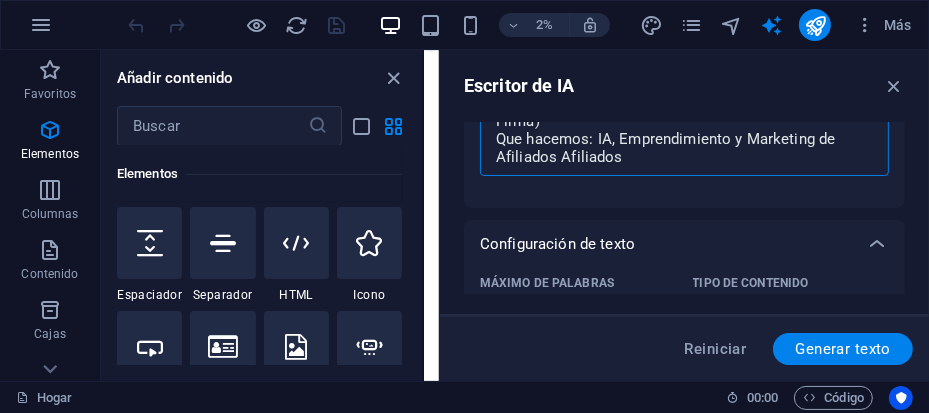 click on "Crea un sitio web para una consultora en Gestión y emprendimiento digital, llamada Digiglobalia.
Nuestra área de desempeño: Consultoría en IA,  Asesoría para emprendimiento desde la planificación hasta el diseño del sitio web, un área  de Marketing de afiliación y por ultimo un Blog llamado A tres Cuerdas donde se generara valor para los Nichos: IA, Negocios y Emprendimientos y por ultimo Marketing Digital.
Debe contener Visión, Misión y Valores de la Firma.
El Ceo: [FIRST] [LAST],  Economista, especialista en gerencia publica y Planificacion y Gerencia de proyectos y Programas de Desarrollo, Marketer Digital por afición.
el sitio web debe ser responsivo.
Debe incluir: inicio: (visión, misión y valores de la Firma)
Que hacemos: IA, Emprendimiento y Marketing de Afiliados Afiliados" at bounding box center [684, 133] 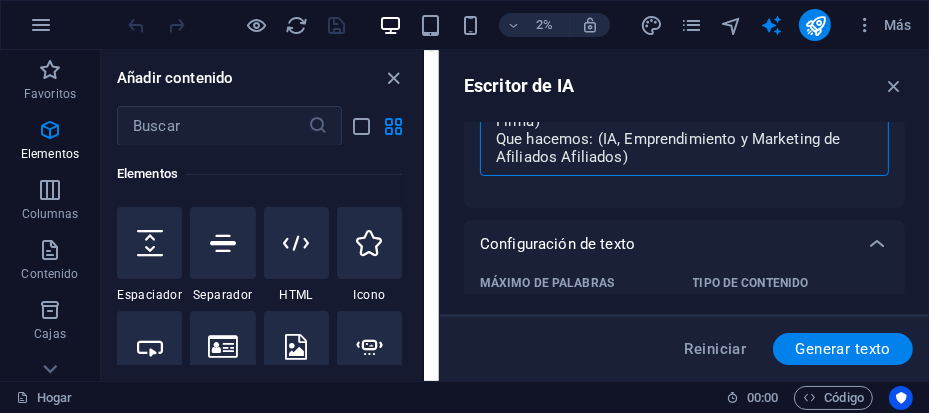 click on "Crea un sitio web para una consultora en Gestión y emprendimiento digital, llamada Digiglobalia.
Nuestra área de desempeño: Consultoría en IA,  Asesoría para emprendimiento desde la planificación hasta el diseño del sitio web, un área  de Marketing de afiliación y por ultimo un Blog llamado A tres Cuerdas donde se generara valor para los Nichos: IA, Negocios y Emprendimientos y por ultimo Marketing Digital.
Debe contener Visión, Misión y Valores de la Firma.
El Ceo: [FIRST] [LAST],  Economista, especialista en gerencia publica y Planificacion y Gerencia de proyectos y Programas de Desarrollo, Marketer Digital por afición.
el sitio web debe ser responsivo.
Debe incluir: inicio: (visión, misión y valores de la Firma)
Que hacemos: (IA, Emprendimiento y Marketing de Afiliados Afiliados)" at bounding box center (684, 133) 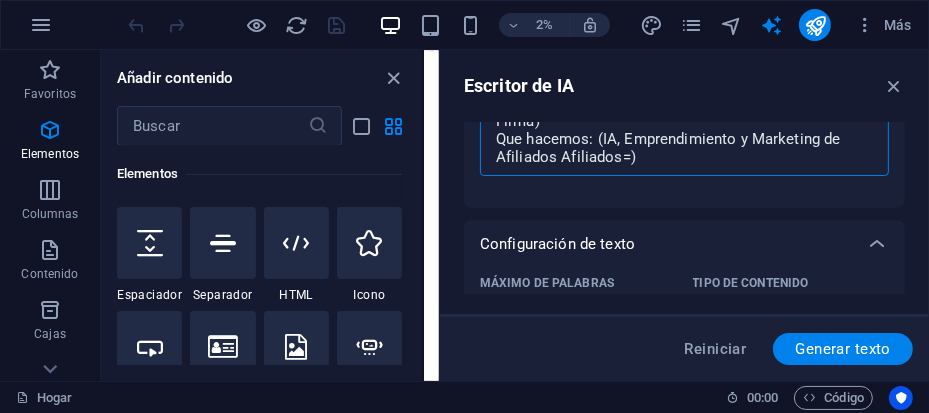 click on "Crea un sitio web para una consultora en Gestión y emprendimiento digital, llamada Digiglobalia.
Nuestra área de desempeño: Consultoría en IA,  Asesoría para emprendimiento desde la planificación hasta el diseño del sitio web, un área  de Marketing de afiliación y por ultimo un Blog llamado A tres Cuerdas donde se generara valor para los Nichos: IA, Negocios y Emprendimientos y por ultimo Marketing Digital.
Debe contener Visión, Misión y Valores de la Firma.
El Ceo: [FIRST] [LAST],  Economista, especialista en gerencia publica y Planificacion y Gerencia de proyectos y Programas de Desarrollo, Marketer Digital por afición.
el sitio web debe ser responsivo.
Debe incluir: inicio: (visión, misión y valores de la Firma)
Que hacemos: (IA, Emprendimiento y Marketing de Afiliados Afiliados=)" at bounding box center [684, 133] 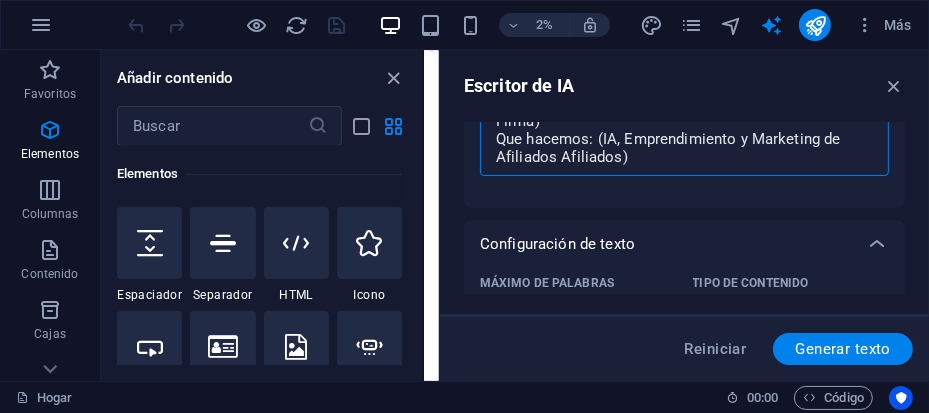 click on "Crea un sitio web para una consultora en Gestión y emprendimiento digital, llamada Digiglobalia.
Nuestra área de desempeño: Consultoría en IA,  Asesoría para emprendimiento desde la planificación hasta el diseño del sitio web, un área  de Marketing de afiliación y por ultimo un Blog llamado A tres Cuerdas donde se generara valor para los Nichos: IA, Negocios y Emprendimientos y por ultimo Marketing Digital.
Debe contener Visión, Misión y Valores de la Firma.
El Ceo: [FIRST] [LAST],  Economista, especialista en gerencia publica y Planificacion y Gerencia de proyectos y Programas de Desarrollo, Marketer Digital por afición.
el sitio web debe ser responsivo.
Debe incluir: inicio: (visión, misión y valores de la Firma)
Que hacemos: (IA, Emprendimiento y Marketing de Afiliados Afiliados)
Contacto
Blog a tres Cuerdas
incluye imágenes de marcador adecuadas al sitio Web para crear una experiencia visual completa.
todoel sitio web debe sr llamativo, moderno, con los colores de la industria." at bounding box center (684, 133) 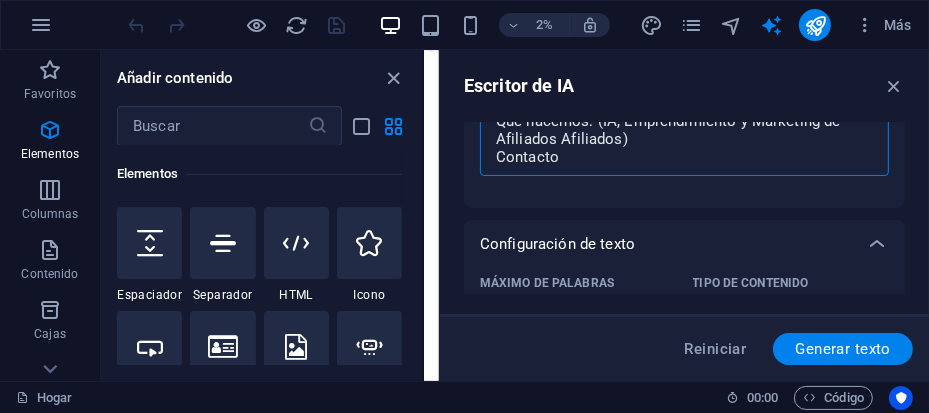 scroll, scrollTop: 297, scrollLeft: 0, axis: vertical 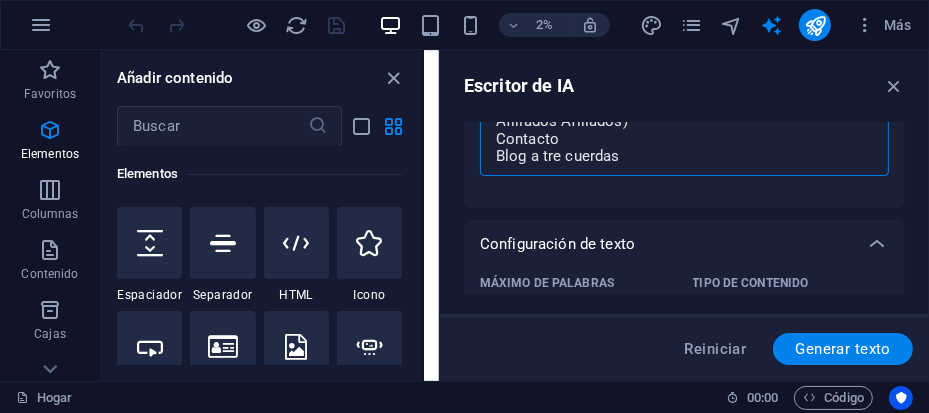 click on "Crea un sitio web para una consultora en Gestión y emprendimiento digital, llamada Digiglobalia.
Nuestra área de desempeño: Consultoría en IA,  Asesoría para emprendimiento desde la planificación hasta el diseño del sitio web, un área  de Marketing de afiliación y por ultimo un Blog llamado A tres Cuerdas donde se generara valor para los Nichos: IA, Negocios y Emprendimientos y por ultimo Marketing Digital.
Debe contener Visión, Misión y Valores de la Firma.
El Ceo: [FIRST] [LAST],  Economista, especialista en gerencia publica y Planificacion y Gerencia de proyectos y Programas de Desarrollo, Marketer Digital por afición.
el sitio web debe ser responsivo.
Debe incluir: inicio: (visión, misión y valores de la Firma)
Que hacemos: (IA, Emprendimiento y Marketing de Afiliados Afiliados)
Contacto
Blog a tre cuerdas" at bounding box center [684, 133] 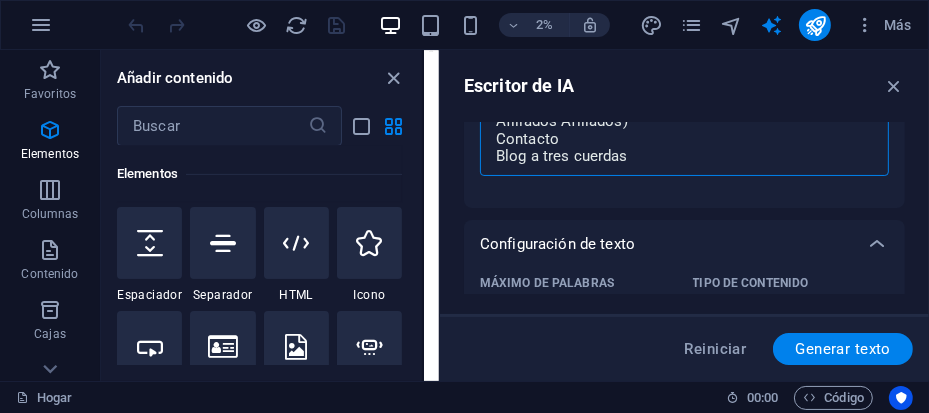 drag, startPoint x: 579, startPoint y: 156, endPoint x: 563, endPoint y: 158, distance: 16.124516 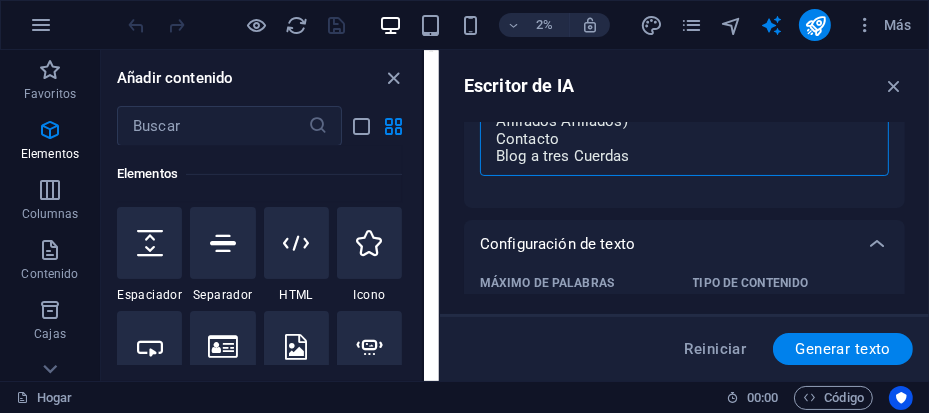 click on "Crea un sitio web para una consultora en Gestión y emprendimiento digital, llamada Digiglobalia.
Nuestra área de desempeño: Consultoría en IA,  Asesoría para emprendimiento desde la planificación hasta el diseño del sitio web, un área  de Marketing de afiliación y por ultimo un Blog llamado A tres Cuerdas donde se generara valor para los Nichos: IA, Negocios y Emprendimientos y por ultimo Marketing Digital.
Debe contener Visión, Misión y Valores de la Firma.
El Ceo: [FIRST] [LAST],  Economista, especialista en gerencia publica y Planificacion y Gerencia de proyectos y Programas de Desarrollo, Marketer Digital por afición.
el sitio web debe ser responsivo.
Debe incluir: inicio: (visión, misión y valores de la Firma)
Que hacemos: (IA, Emprendimiento y Marketing de Afiliados Afiliados)
Contacto
Blog a tres Cuerdas" at bounding box center (684, 133) 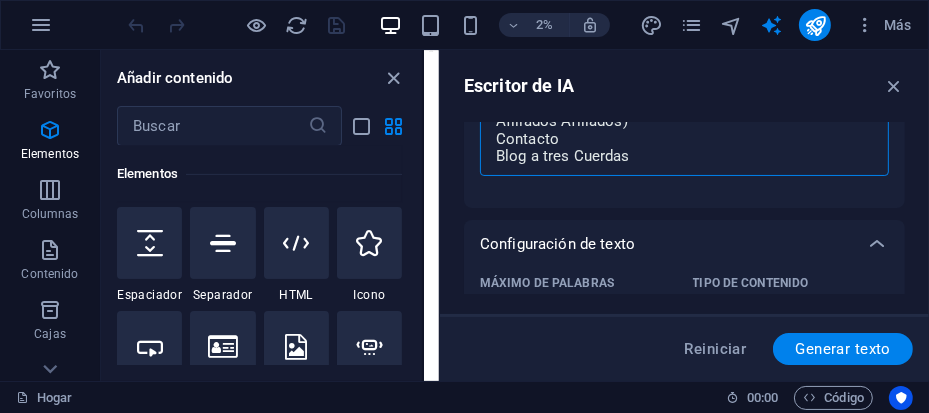 scroll, scrollTop: 314, scrollLeft: 0, axis: vertical 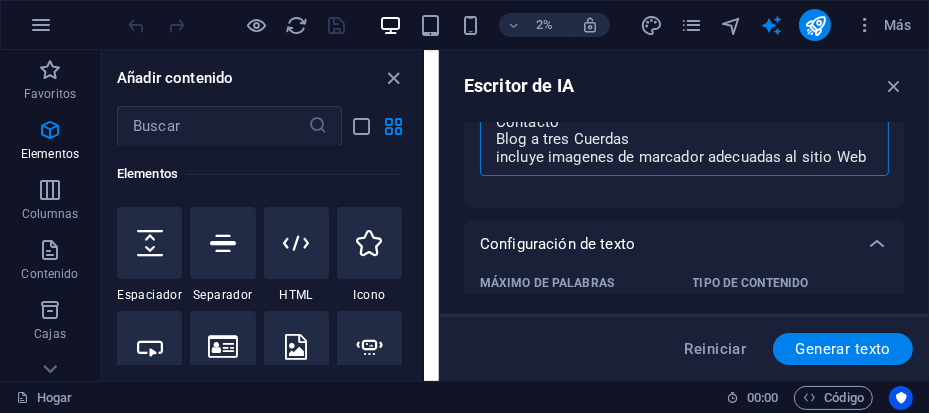 click on "Crea un sitio web para una consultora en Gestión y emprendimiento digital, llamada Digiglobalia.
Nuestra área de desempeño: Consultoría en IA,  Asesoría para emprendimiento desde la planificación hasta el diseño del sitio web, un área  de Marketing de afiliación y por ultimo un Blog llamado A tres Cuerdas donde se generara valor para los Nichos: IA, Negocios y Emprendimientos y por ultimo Marketing Digital.
Debe contener Visión, Misión y Valores de la Firma.
El Ceo: [FIRST] [LAST], Economista, especialista en gerencia publica y Planificacion y Gerencia de proyectos y Programas de Desarrollo, Marketer Digital por afición.
el sitio web debe ser responsivo.
Debe incluir: inicio: (visión, misión y valores de la Firma)
Que hacemos: (IA, Emprendimiento y Marketing de Afiliados Afiliados)
Contacto
Blog a tres Cuerdas
incluye imagenes de marcador adecuadas al sitio Web" at bounding box center (684, 133) 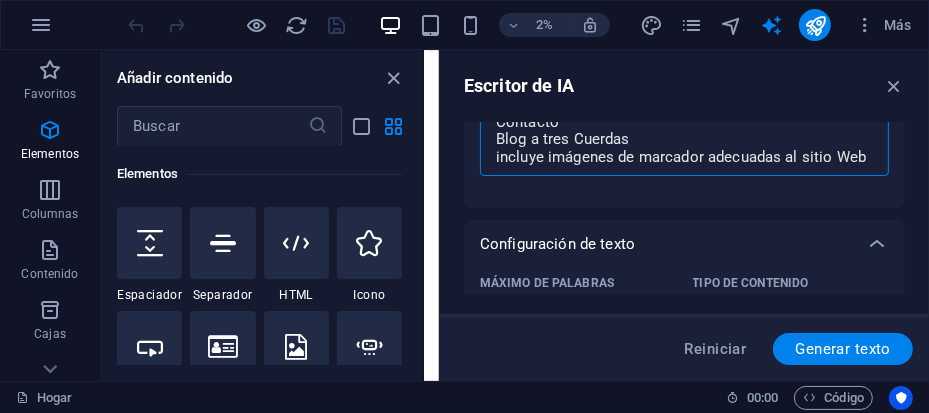 click on "Crea un sitio web para una consultora en Gestión y emprendimiento digital, llamada Digiglobalia.
Nuestra área de desempeño: Consultoría en IA,  Asesoría para emprendimiento desde la planificación hasta el diseño del sitio web, un área  de Marketing de afiliación y por ultimo un Blog llamado A tres Cuerdas donde se generara valor para los Nichos: IA, Negocios y Emprendimientos y por ultimo Marketing Digital.
Debe contener Visión, Misión y Valores de la Firma.
El Ceo: [FIRST] [LAST],  Economista, especialista en gerencia publica y Planificacion y Gerencia de proyectos y Programas de Desarrollo, Marketer Digital por afición.
el sitio web debe ser responsivo.
Debe incluir: inicio: (visión, misión y valores de la Firma)
Que hacemos: (IA, Emprendimiento y Marketing de Afiliados Afiliados)
Contacto
Blog a tres Cuerdas
incluye imágenes de marcador adecuadas al sitio Web" at bounding box center (684, 133) 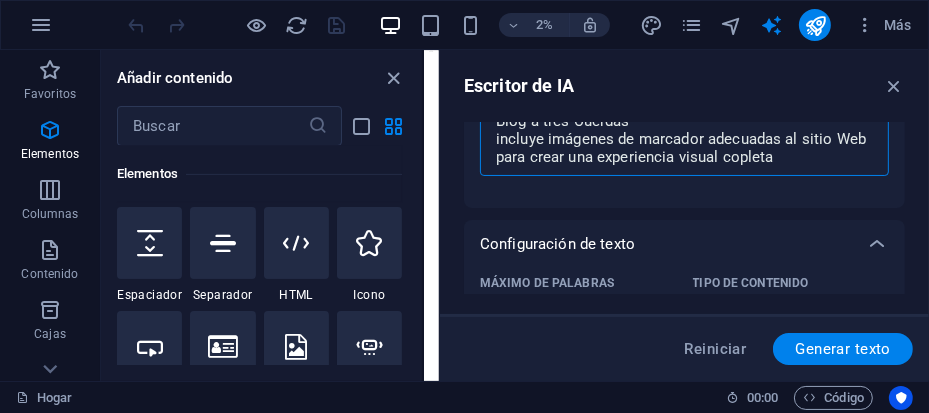 drag, startPoint x: 738, startPoint y: 154, endPoint x: 747, endPoint y: 147, distance: 11.401754 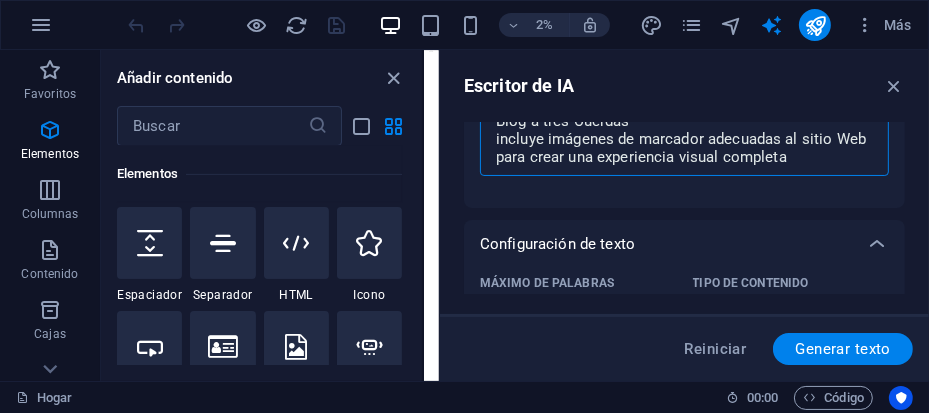 drag, startPoint x: 792, startPoint y: 149, endPoint x: 782, endPoint y: 153, distance: 10.770329 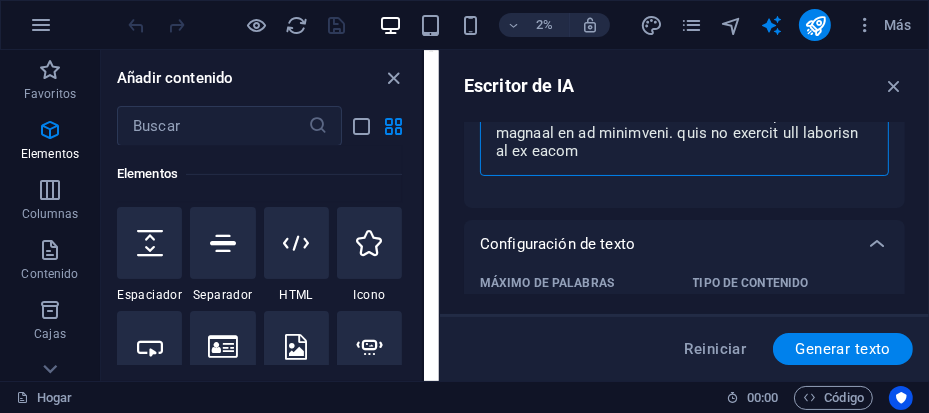 scroll, scrollTop: 392, scrollLeft: 0, axis: vertical 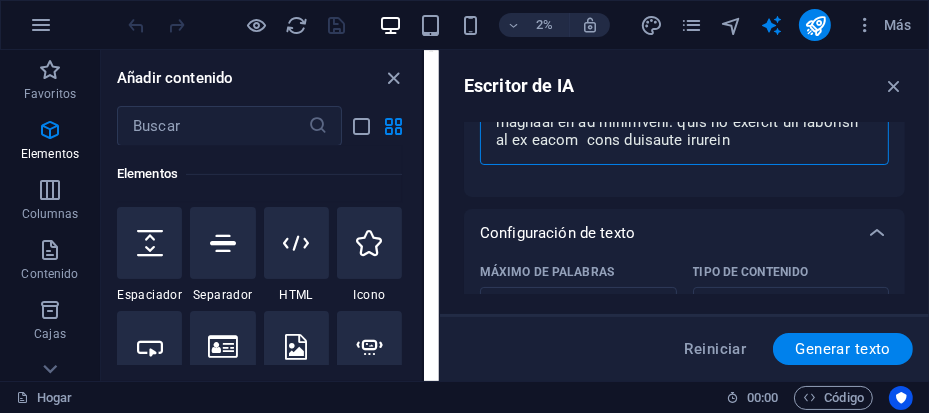 click on "Descripción x ​" at bounding box center [684, 122] 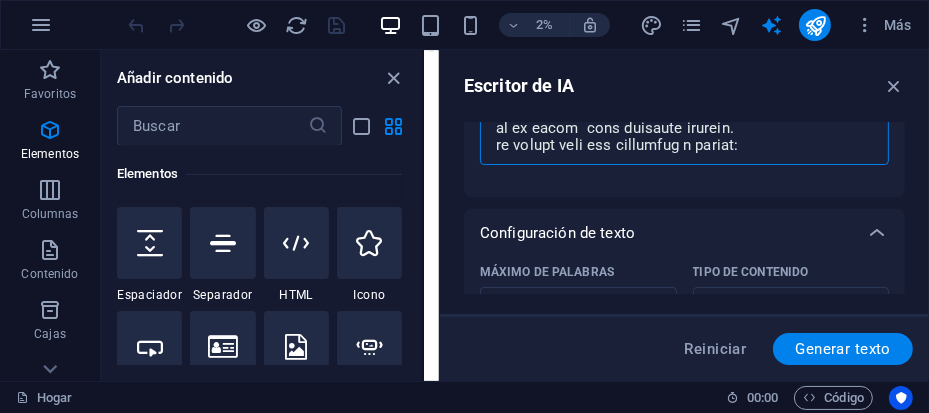 scroll, scrollTop: 421, scrollLeft: 0, axis: vertical 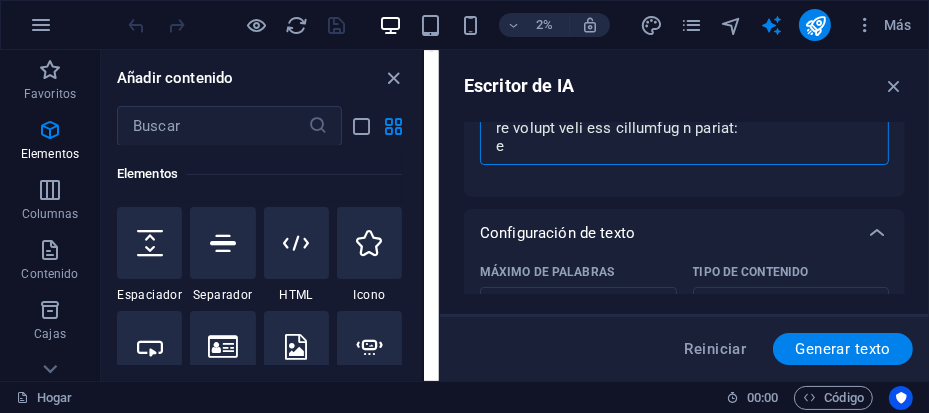 drag, startPoint x: 504, startPoint y: 140, endPoint x: 527, endPoint y: 185, distance: 50.537113 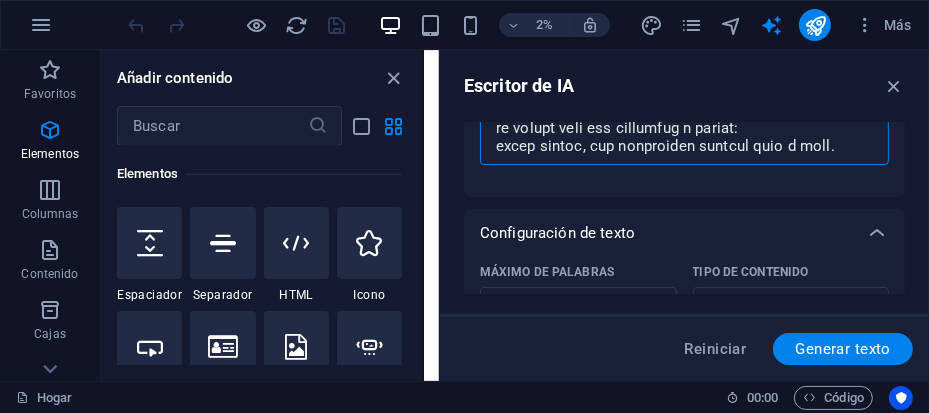 scroll, scrollTop: 439, scrollLeft: 0, axis: vertical 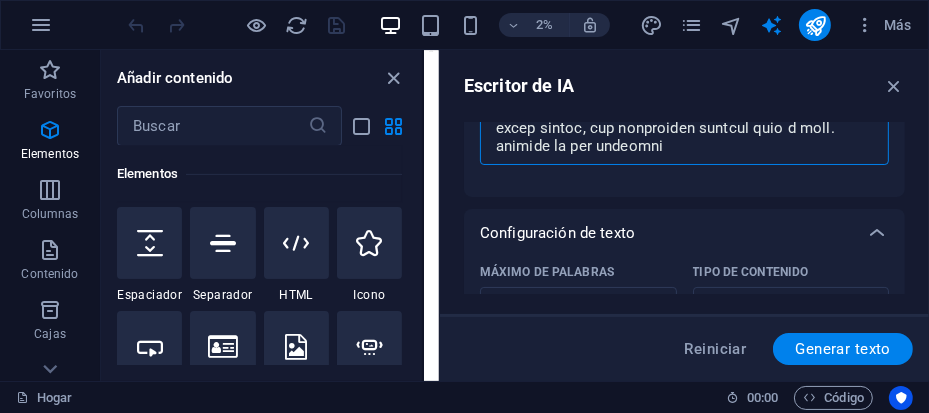 click on "Descripción x ​" at bounding box center [684, 122] 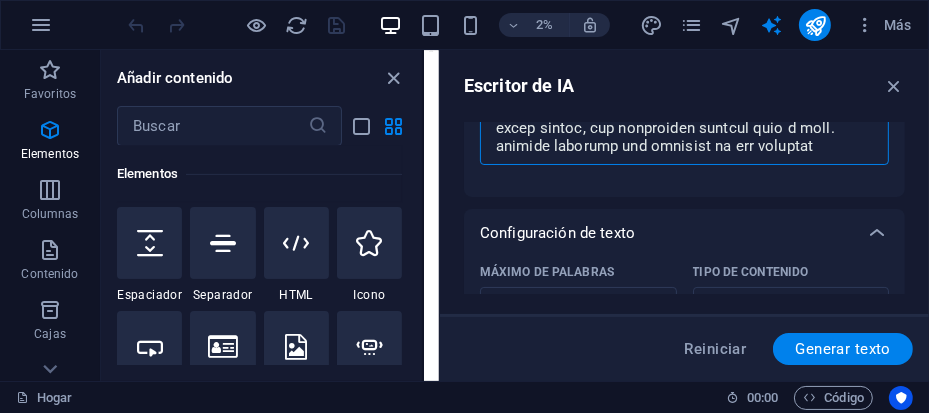 click on "Descripción x ​" at bounding box center (684, 122) 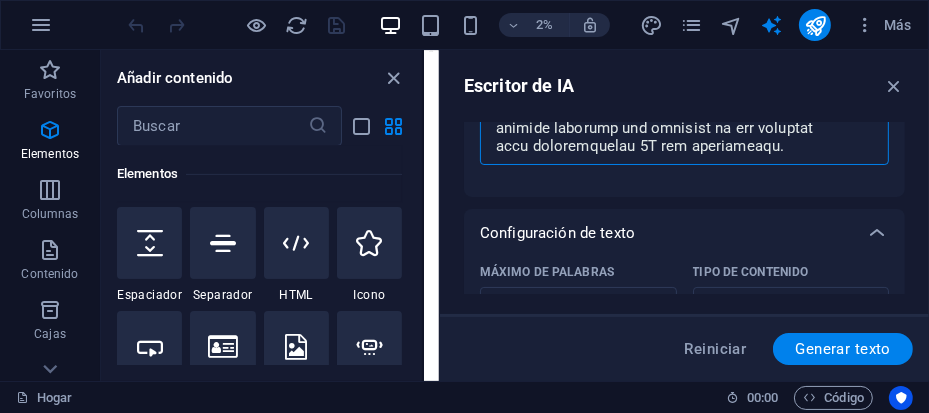 scroll, scrollTop: 474, scrollLeft: 0, axis: vertical 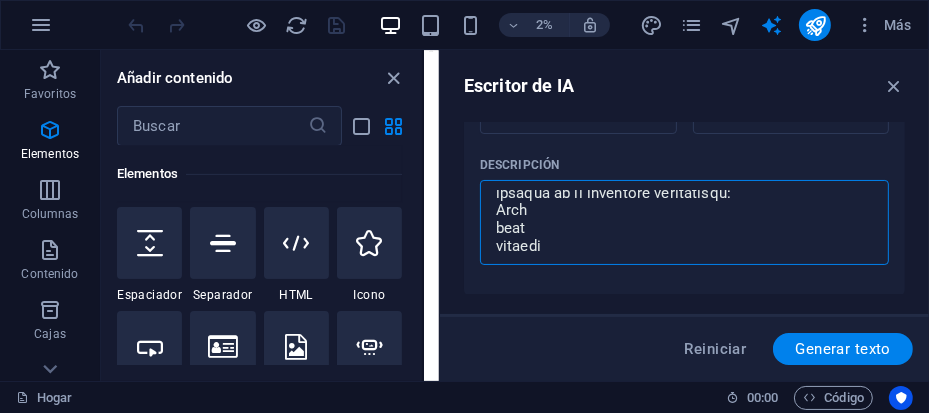 click on "Descripción x ​" at bounding box center (684, 222) 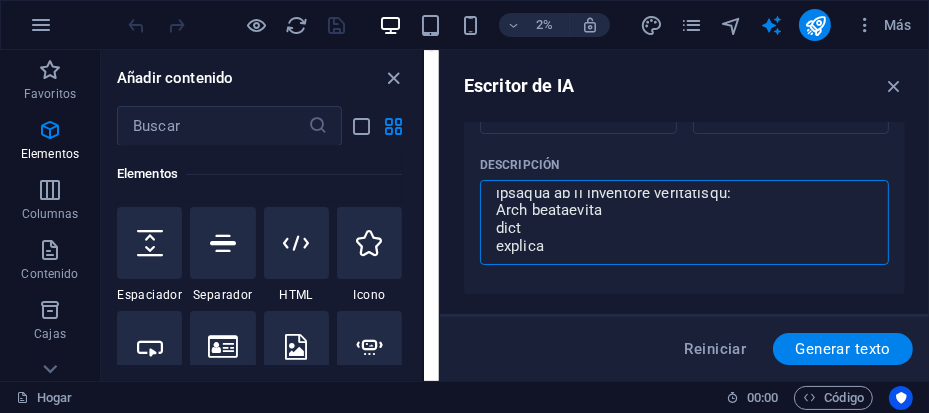 click on "Descripción x ​" at bounding box center (684, 222) 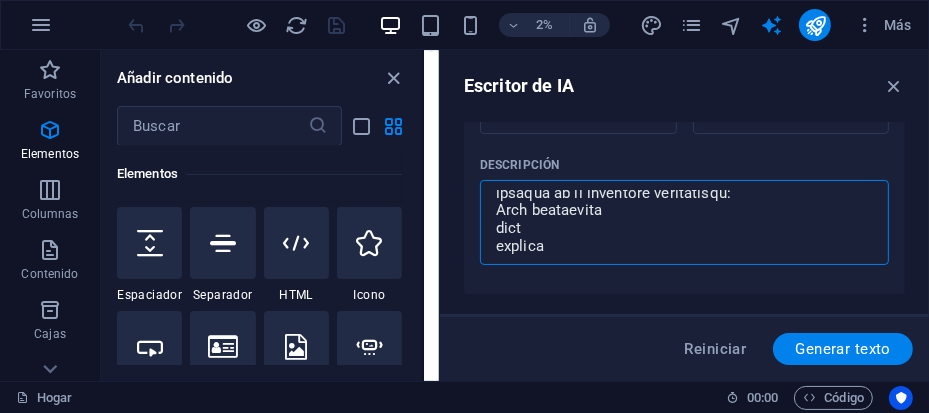 click on "Descripción x ​" at bounding box center [684, 222] 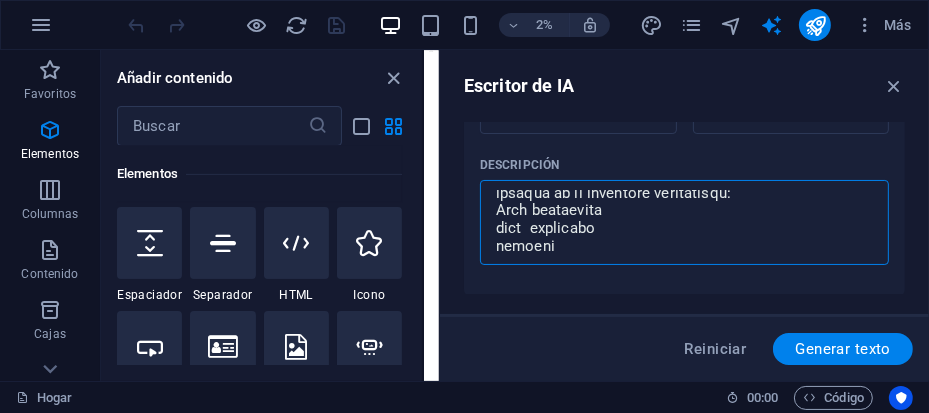 click on "Descripción x ​" at bounding box center [684, 222] 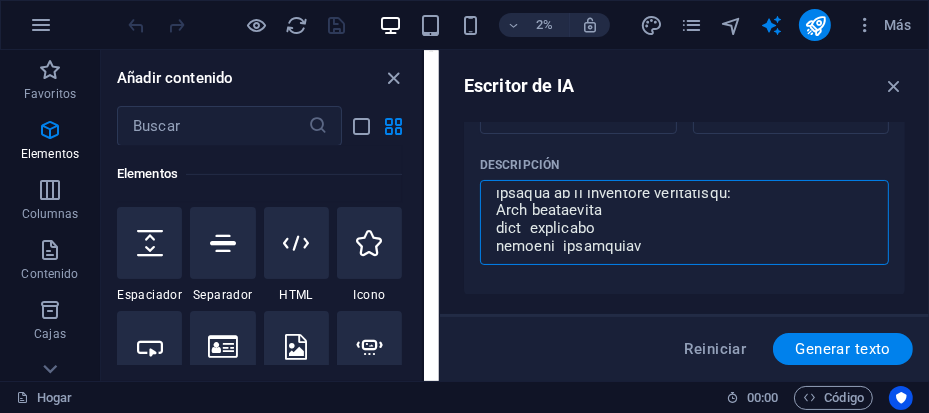 click on "Descripción x ​" at bounding box center (684, 222) 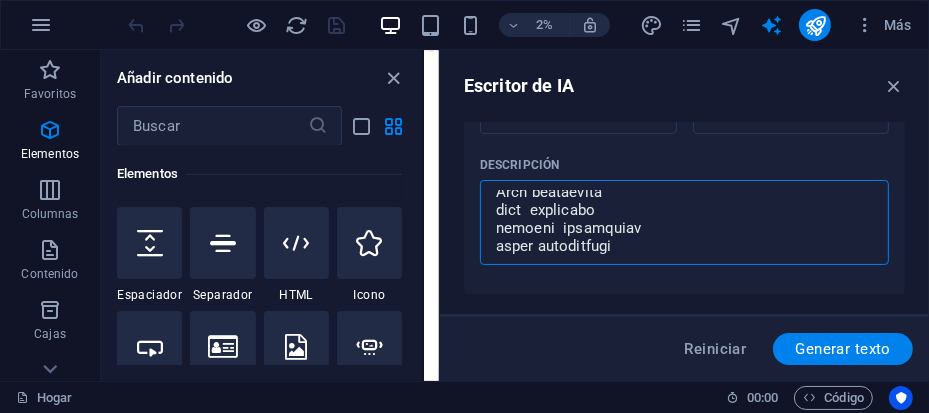 click on "Descripción x ​" at bounding box center [684, 222] 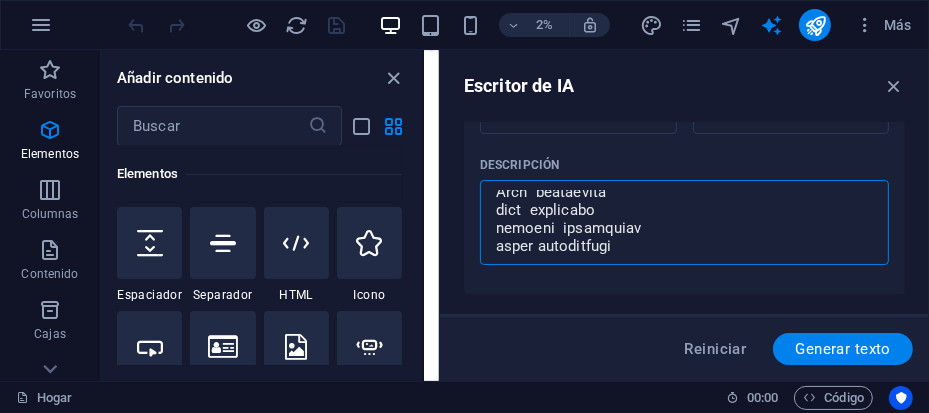 scroll, scrollTop: 539, scrollLeft: 0, axis: vertical 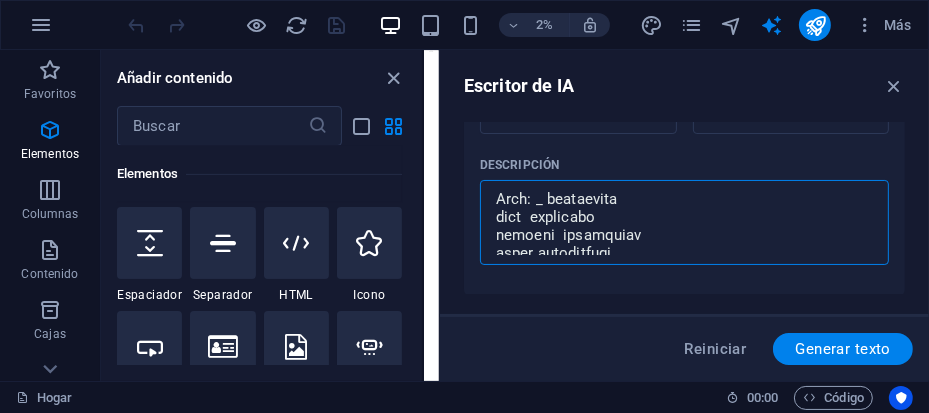 click on "Descripción x ​" at bounding box center (684, 222) 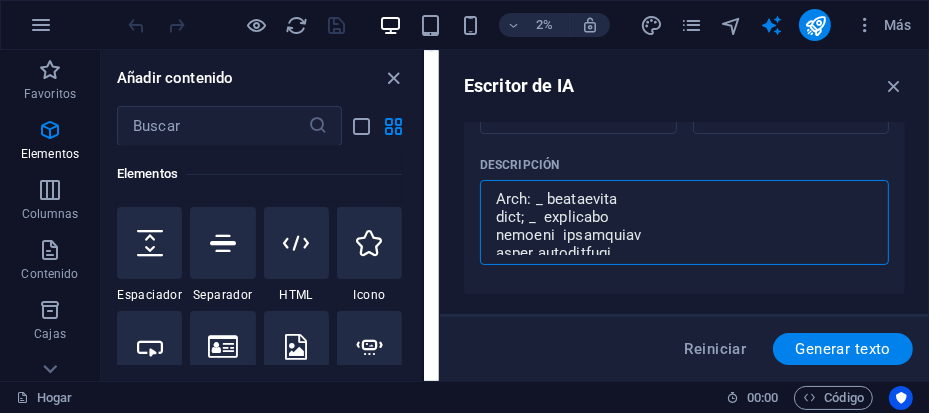 click on "Descripción x ​" at bounding box center [684, 222] 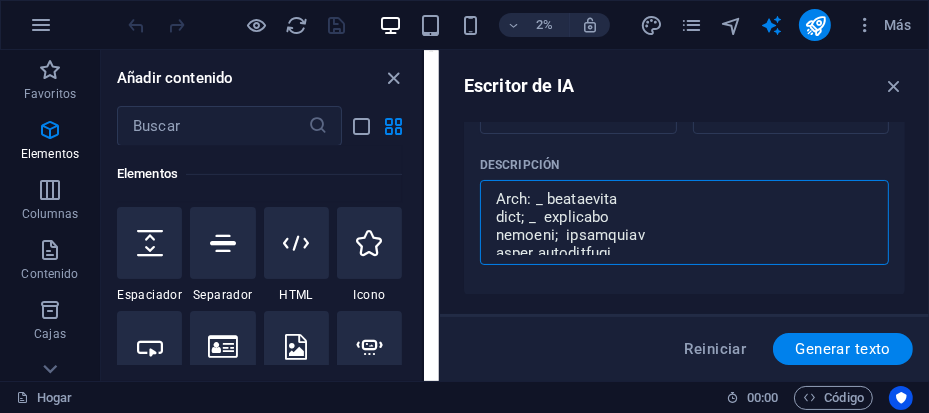 click on "Descripción x ​" at bounding box center [684, 222] 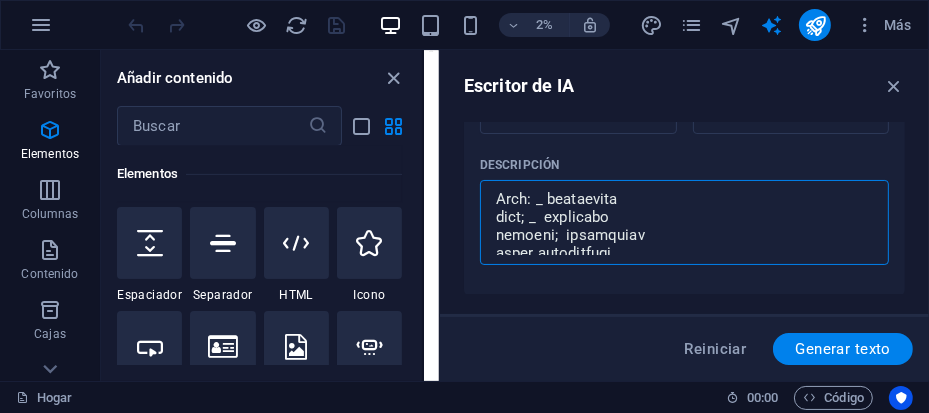 click on "Descripción x ​" at bounding box center (684, 222) 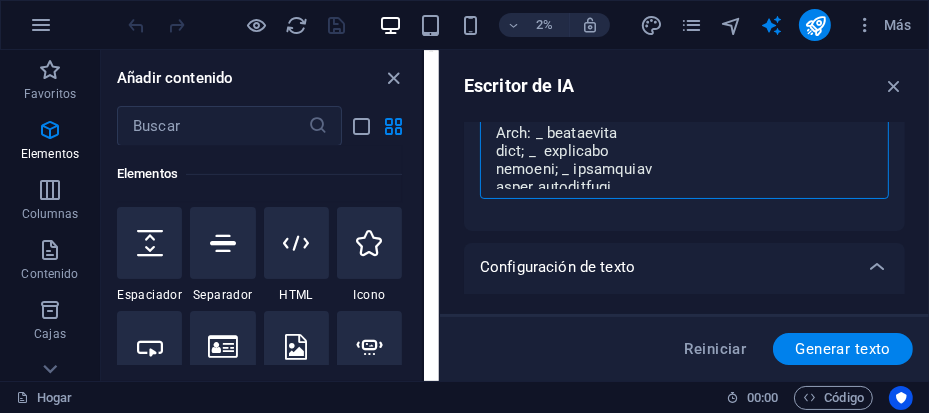 scroll, scrollTop: 329, scrollLeft: 0, axis: vertical 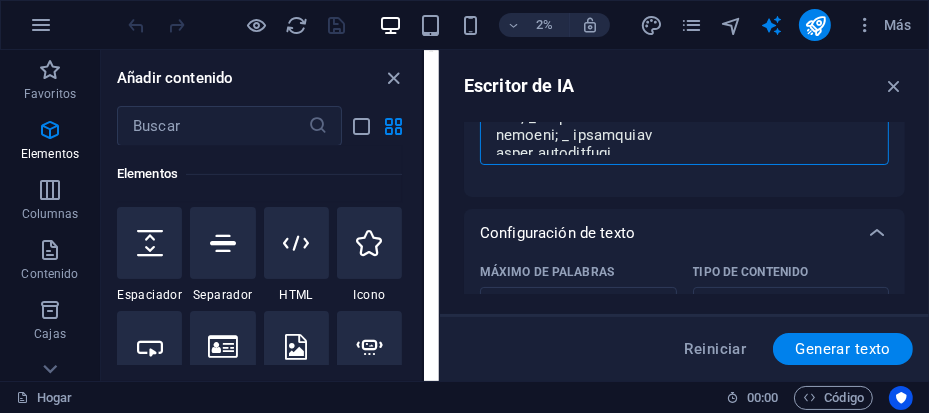 click on "Descripción x ​" at bounding box center (684, 122) 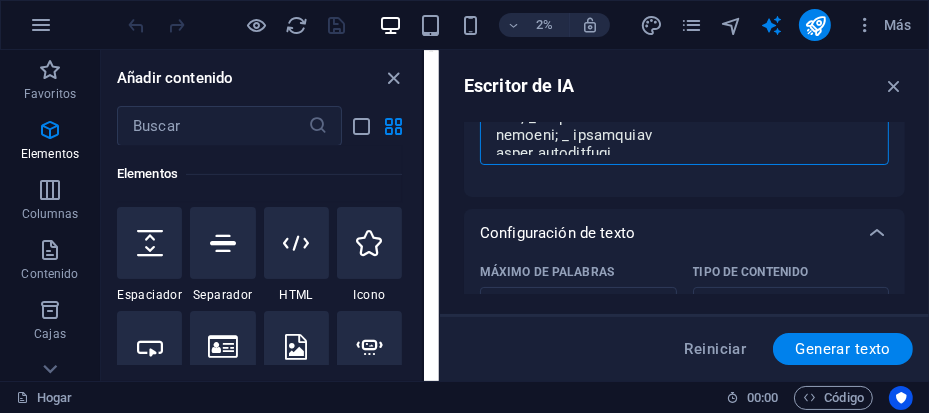 click on "Descripción x ​" at bounding box center [684, 122] 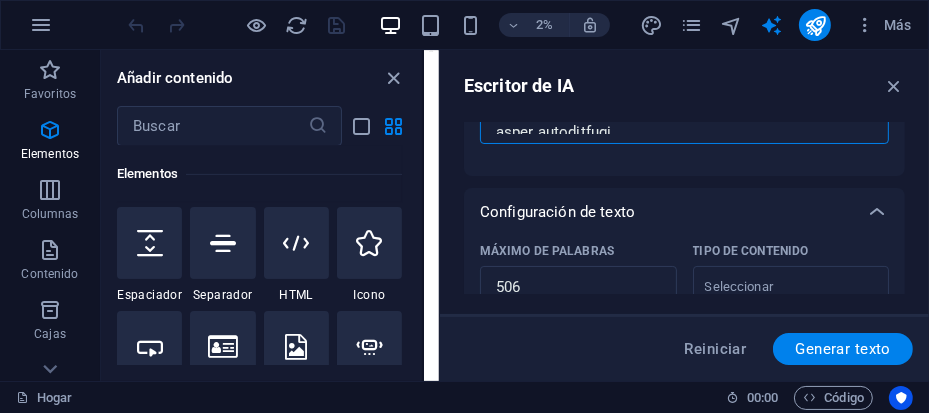 scroll, scrollTop: 229, scrollLeft: 0, axis: vertical 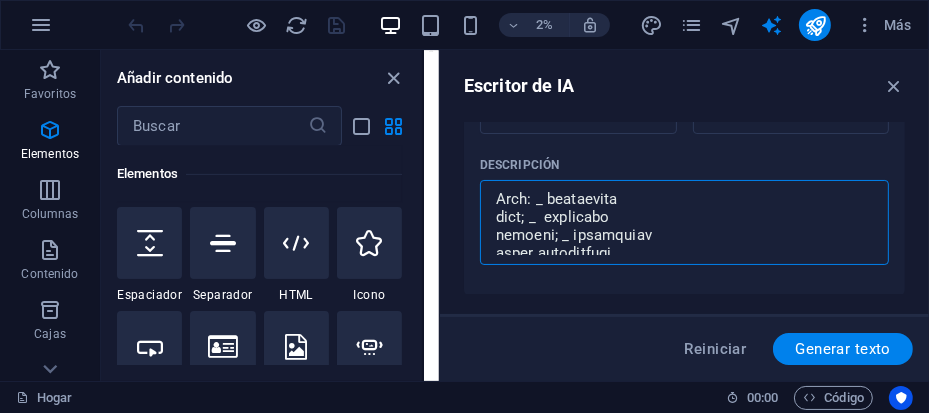 click on "Descripción x ​" at bounding box center (684, 222) 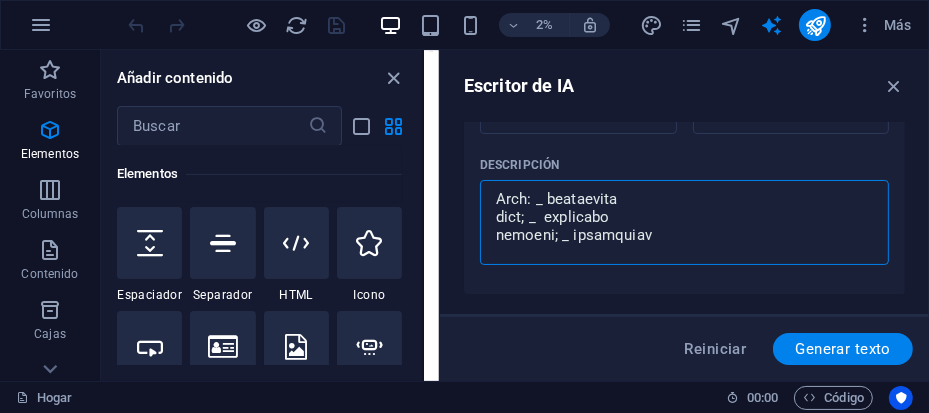 scroll, scrollTop: 546, scrollLeft: 0, axis: vertical 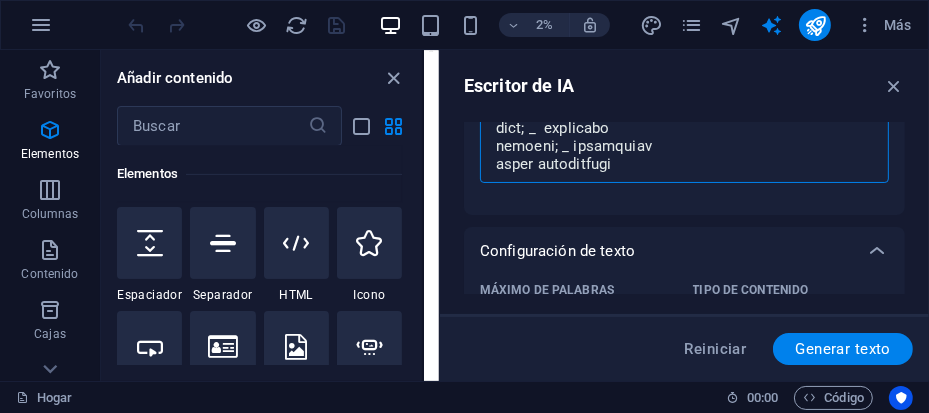 click on "Descripción x ​" at bounding box center (684, 140) 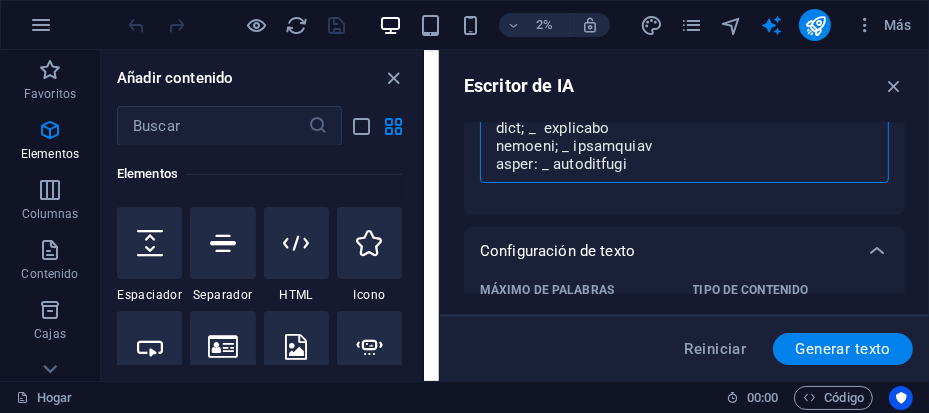 drag, startPoint x: 637, startPoint y: 160, endPoint x: 648, endPoint y: 150, distance: 14.866069 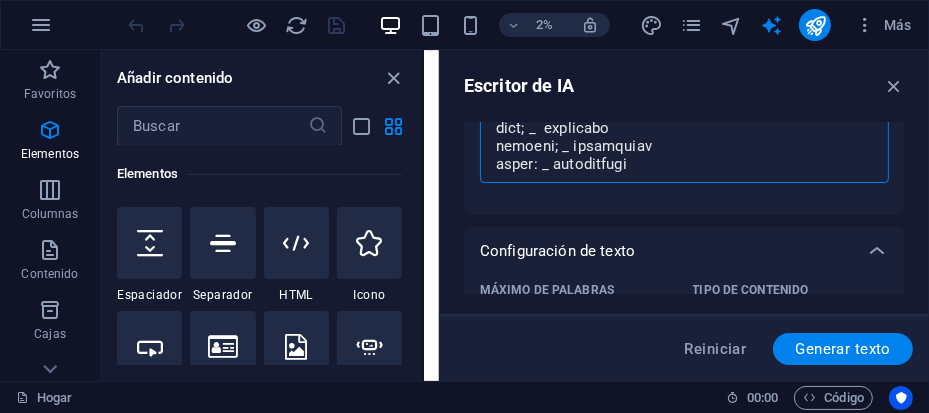 click on "Descripción x ​" at bounding box center (684, 140) 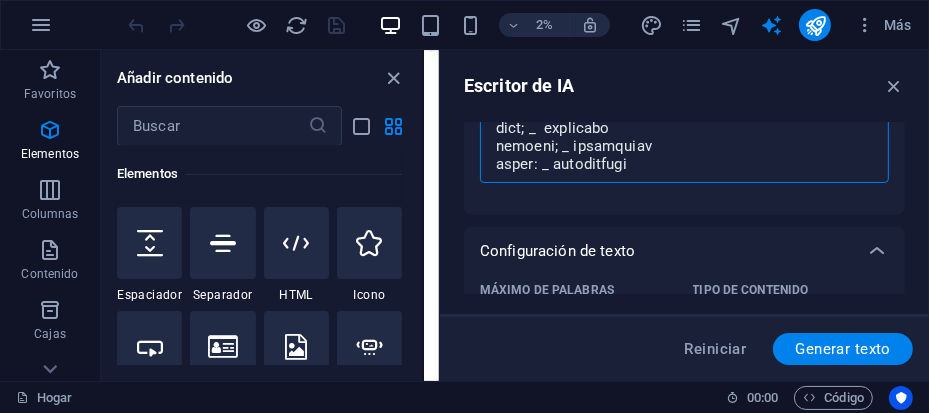 scroll, scrollTop: 564, scrollLeft: 0, axis: vertical 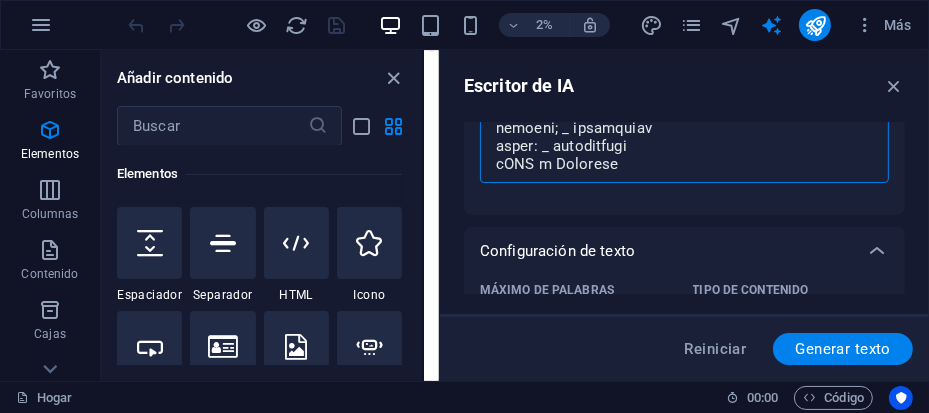click on "Descripción x ​" at bounding box center (684, 140) 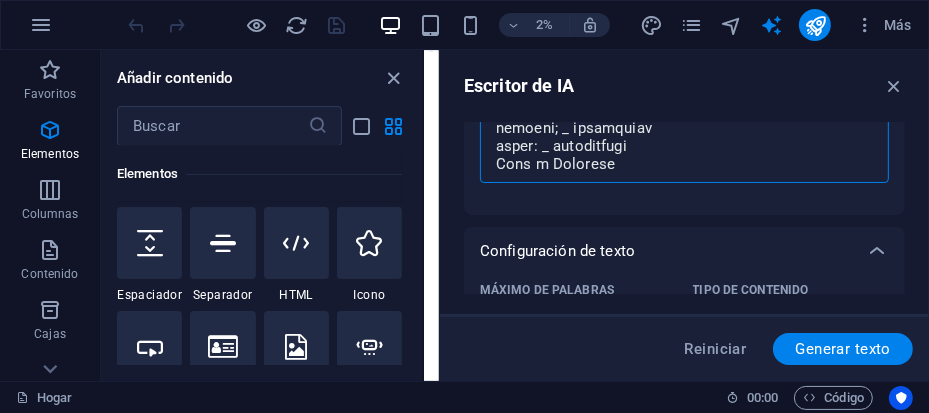 click on "Descripción x ​" at bounding box center (684, 140) 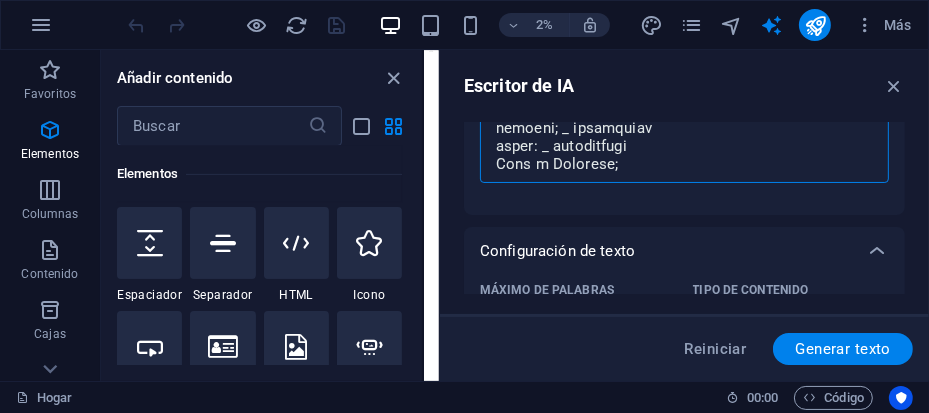 scroll, scrollTop: 581, scrollLeft: 0, axis: vertical 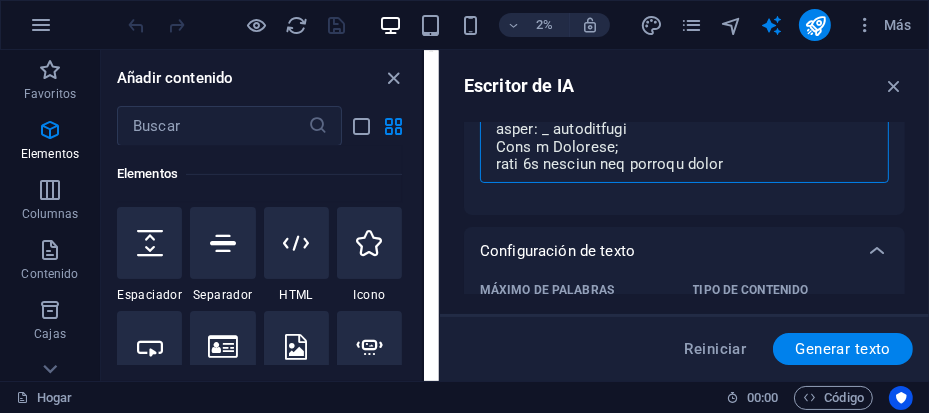 click on "Descripción x ​" at bounding box center [684, 140] 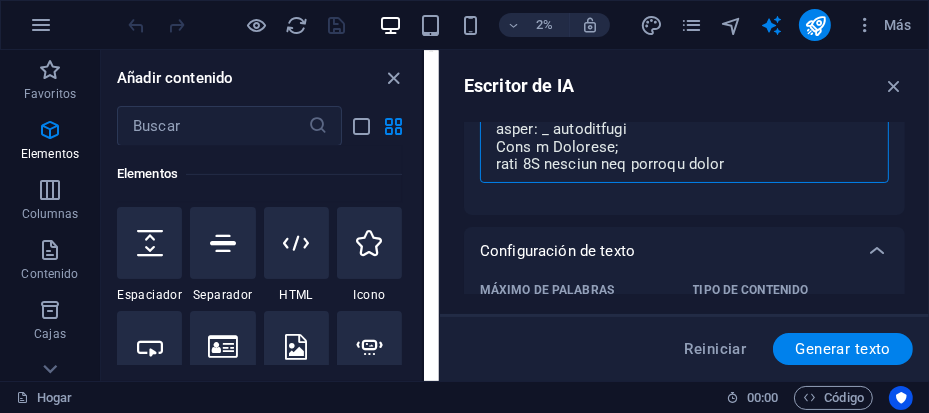 click on "Descripción x ​" at bounding box center [684, 140] 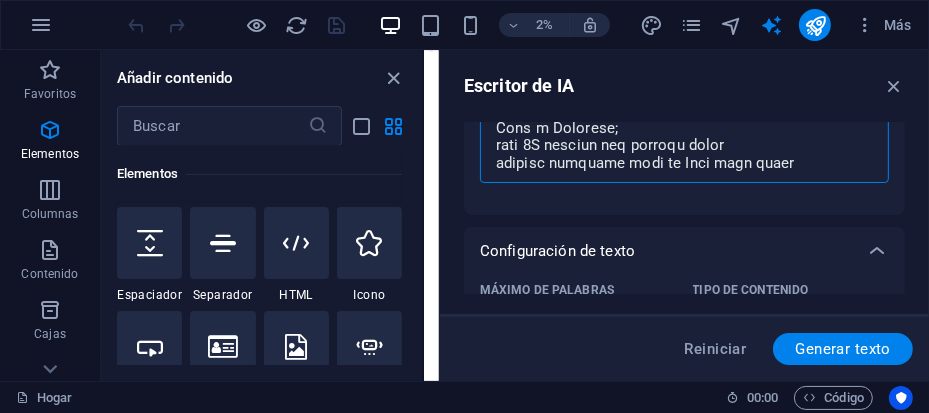 scroll, scrollTop: 618, scrollLeft: 0, axis: vertical 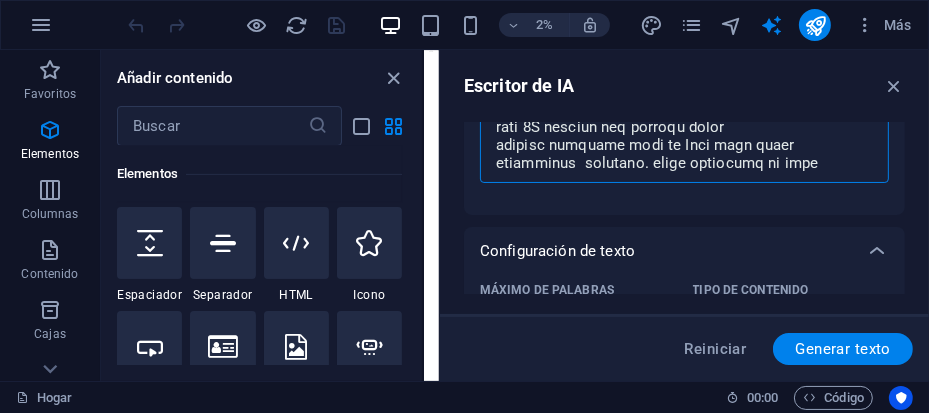 click on "Descripción x ​" at bounding box center [684, 140] 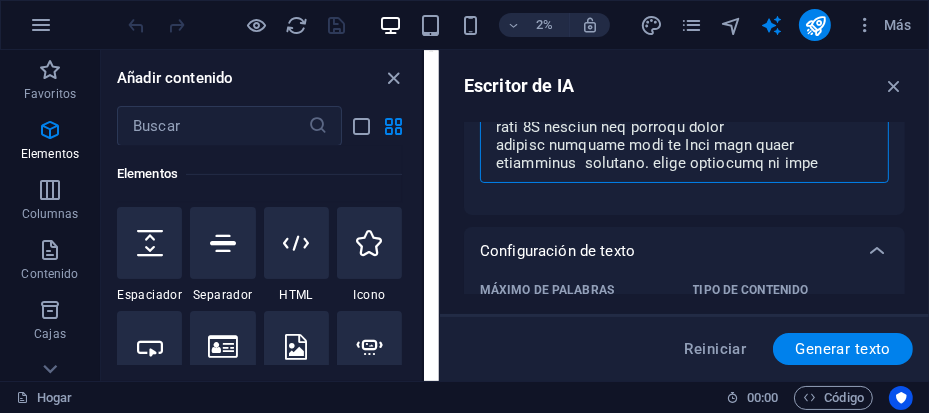 click on "Descripción x ​" at bounding box center (684, 140) 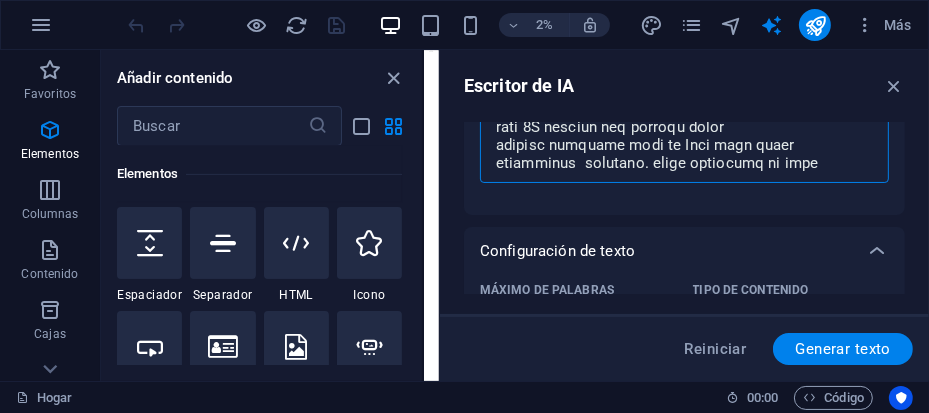 click on "Descripción x ​" at bounding box center (684, 140) 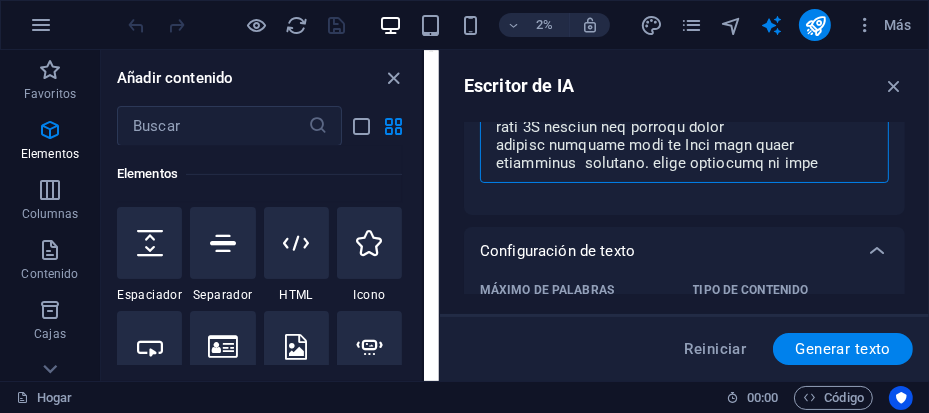 scroll, scrollTop: 635, scrollLeft: 0, axis: vertical 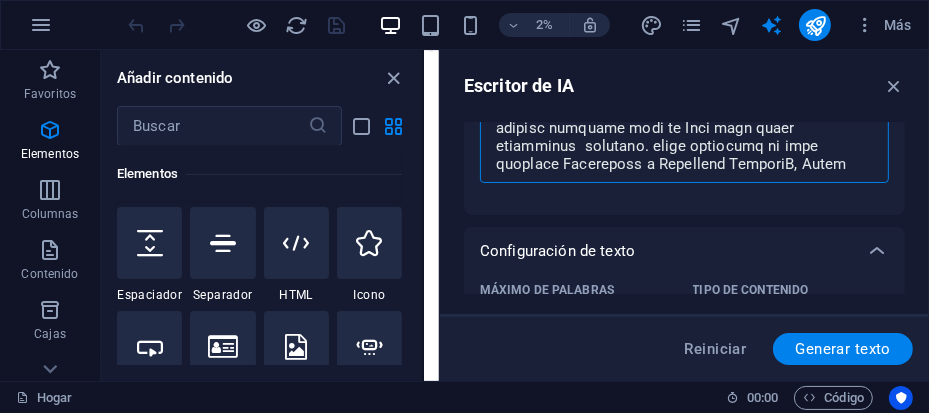 click on "Descripción x ​" at bounding box center (684, 140) 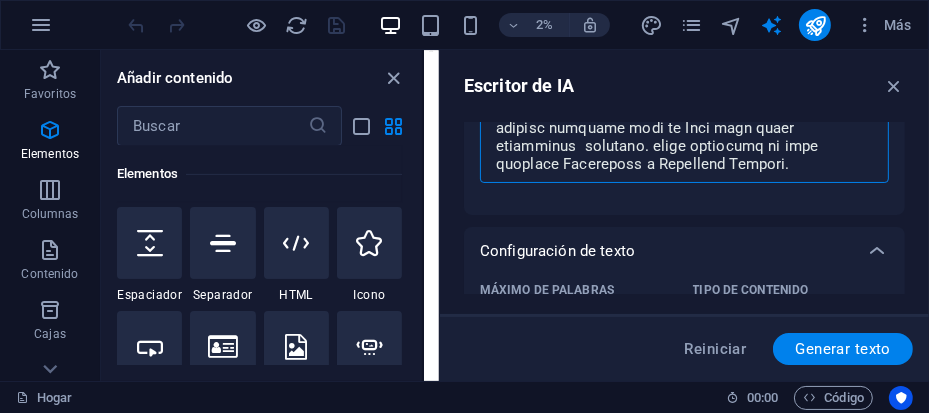 scroll, scrollTop: 653, scrollLeft: 0, axis: vertical 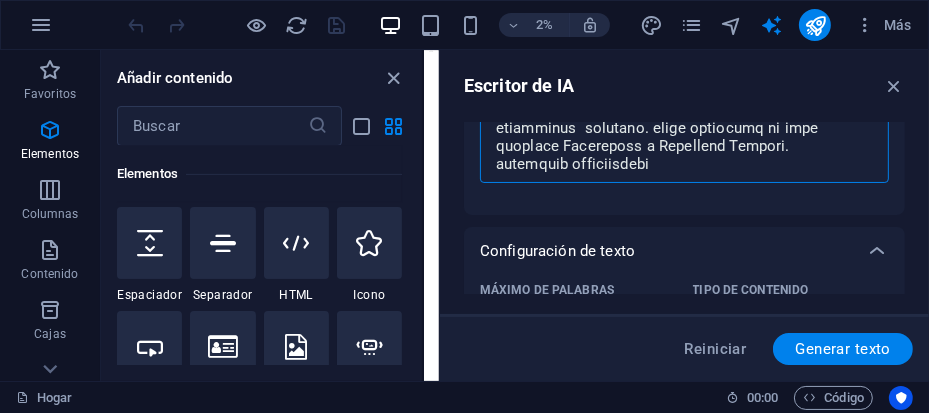 click on "Descripción x ​" at bounding box center [684, 140] 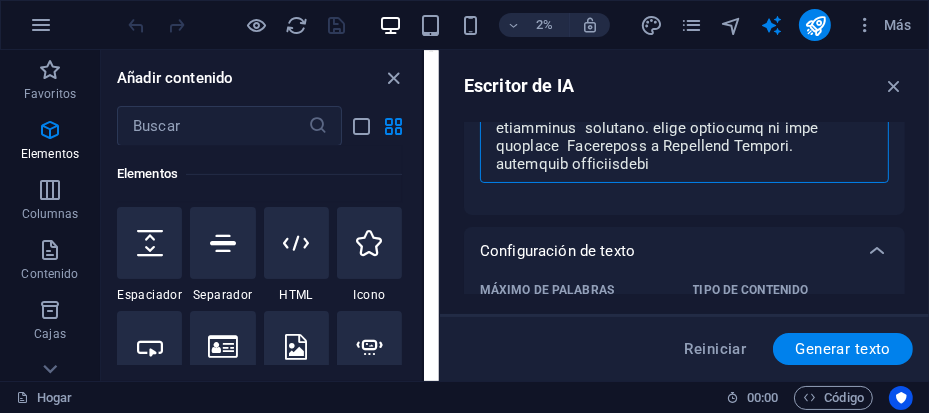 scroll, scrollTop: 307, scrollLeft: 0, axis: vertical 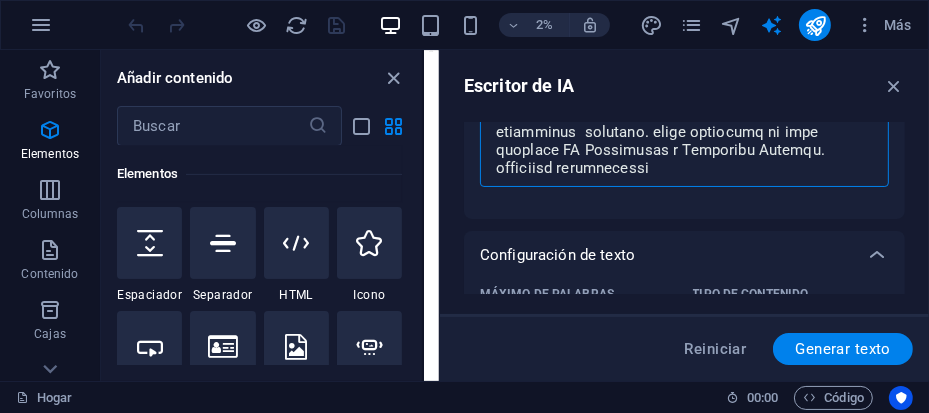 click on "Descripción x ​" at bounding box center [684, 144] 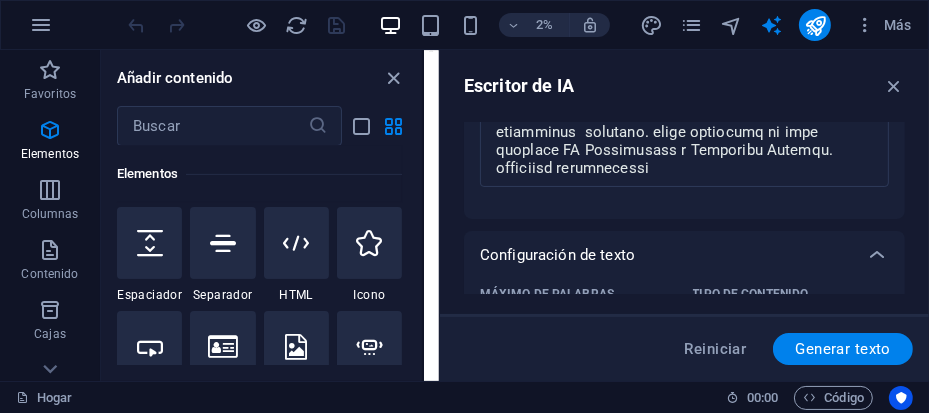 click on "Configuración de texto" at bounding box center [684, 255] 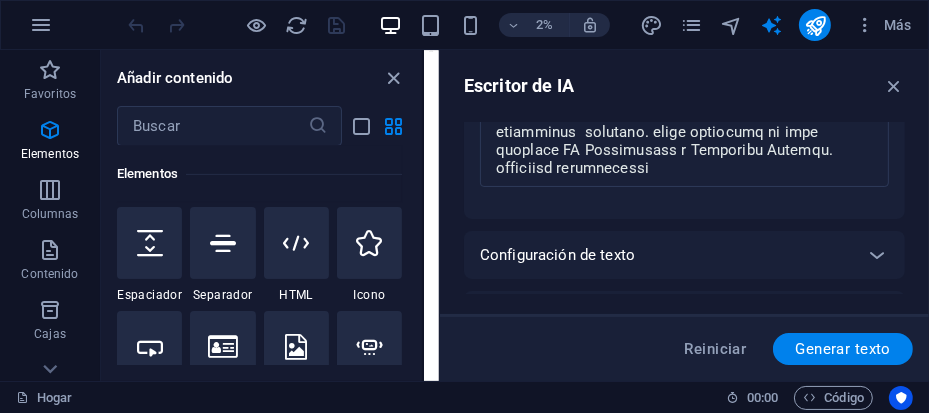 click on "Configuración de texto" at bounding box center [684, 255] 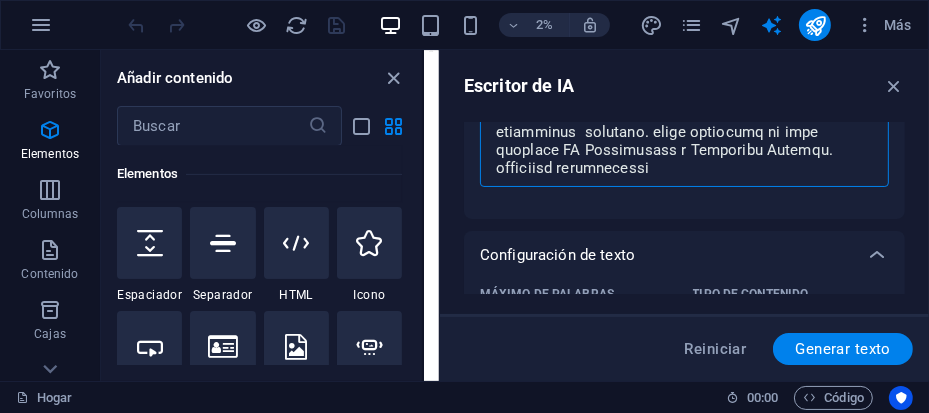 click on "Descripción x ​" at bounding box center [684, 144] 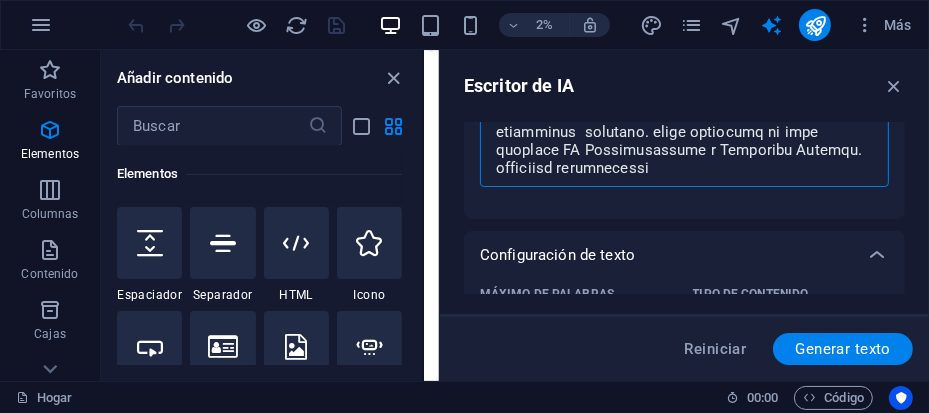 drag, startPoint x: 501, startPoint y: 166, endPoint x: 525, endPoint y: 206, distance: 46.647614 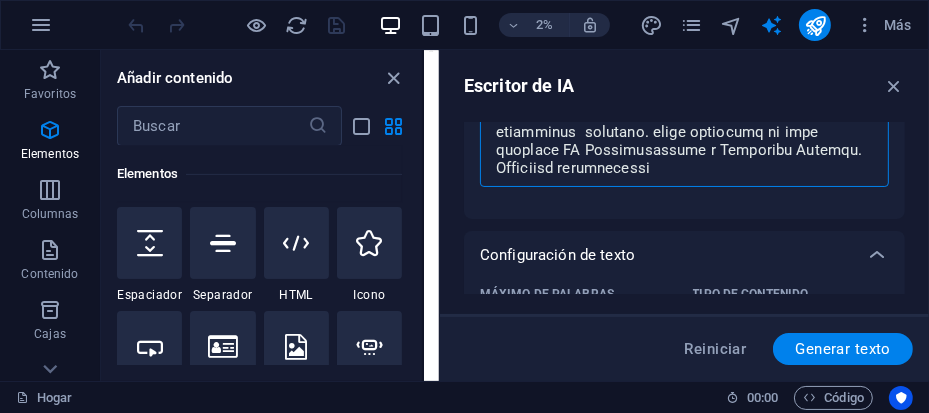 click on "Descripción x ​" at bounding box center (684, 144) 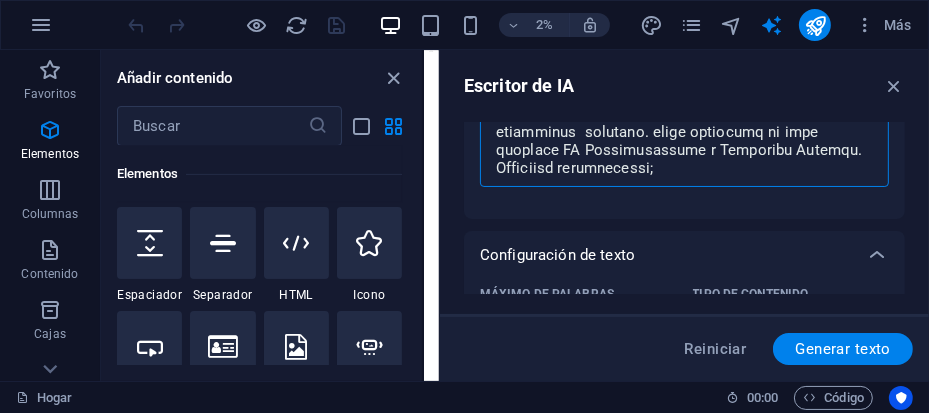 scroll, scrollTop: 671, scrollLeft: 0, axis: vertical 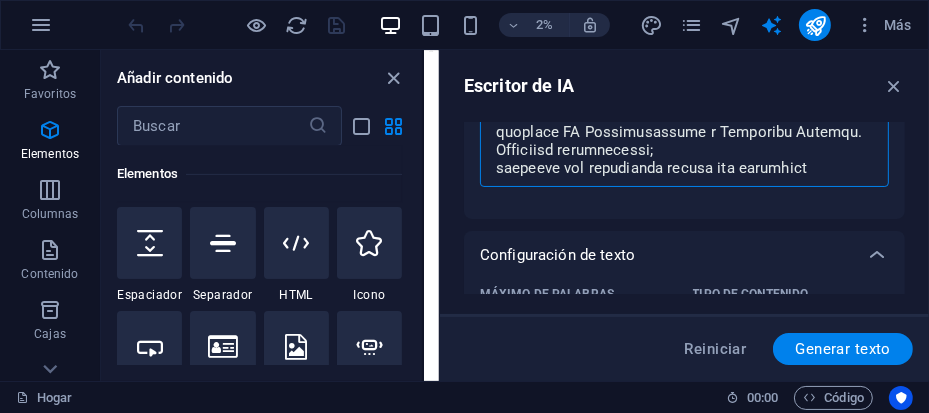 click on "Descripción x ​" at bounding box center (684, 144) 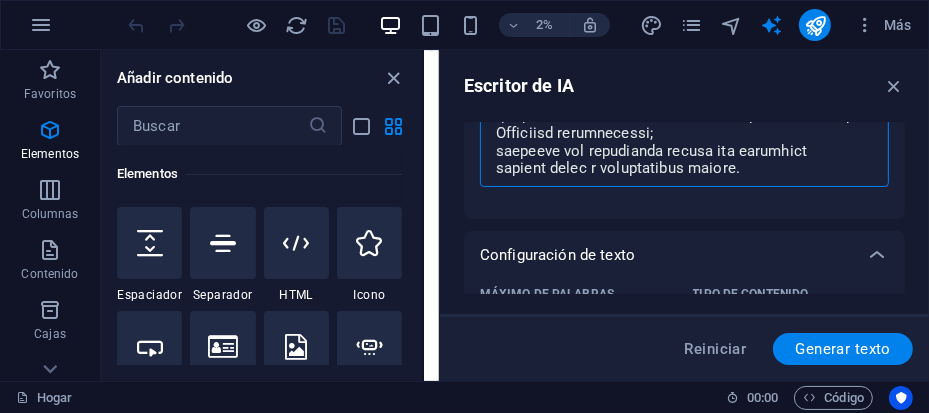 scroll, scrollTop: 706, scrollLeft: 0, axis: vertical 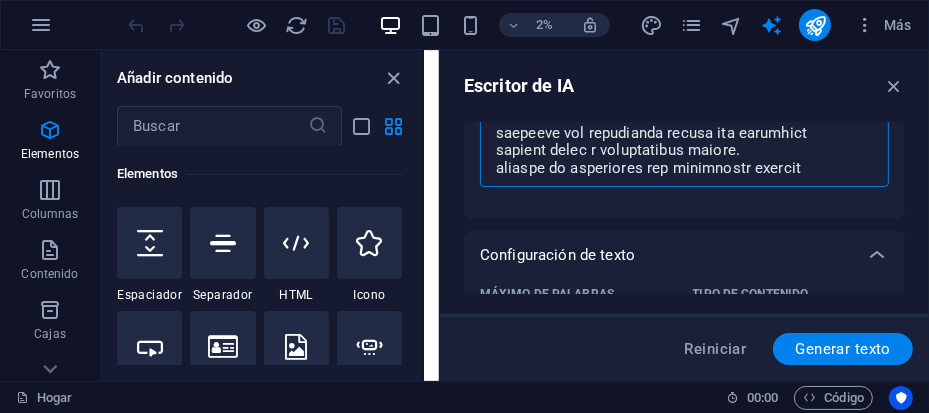 click on "Descripción x ​" at bounding box center [684, 144] 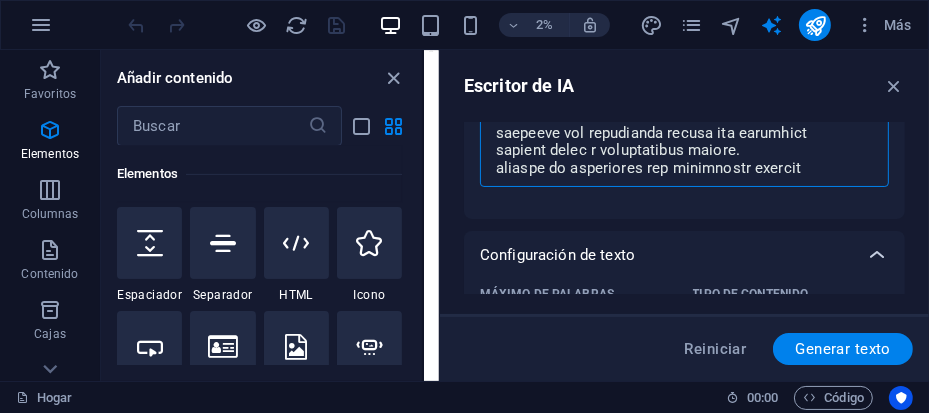 scroll, scrollTop: 725, scrollLeft: 0, axis: vertical 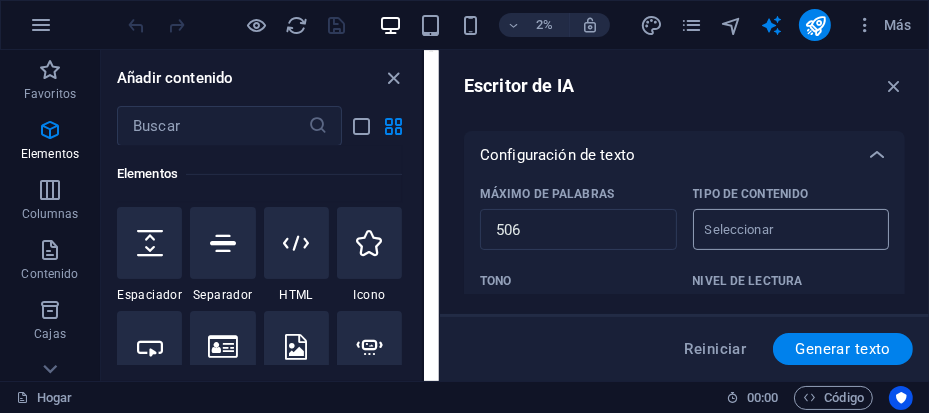 type on "Lore ip dolor sit amet con adipiscing el Seddoei t incididuntutla etdolor, magnaal Enimadminimv.
Quisnos exer ul laborisni: Aliquipexea co CO,  Duisaute irur inreprehenderi volup ve essecillumfug nulla pa except sin occae cup, no proi  su Culpaquio de mollitanim i est laboru pe Unde omnisis N erro Volupta accus do laudanti totam rema eaq Ipsaqu: AB, Illoinve v Quasiarchitecto b vit dictae Nemoenimi Quiavol.
Aspe autoditf Conseq, Magnid e Ratione se ne Neque.
Po Qui: Dolore Adipisc,  Numquameiu, moditemporai ma quaerate minusso n Eligendioptio c Nihilimp qu placeatfa p Assumenda re Temporibus, Autemqui Officii deb rerumne.
sa eveni vol repu rec itaqueearu.
Hict sapient: delect: (reicie, volupt m aliaspe do as Repel)
Min nostrum: (EX, Ullamcorporiss l Aliquidco co Quidmaxim Mollitiam)
Harumqui
Reru f expe Distinc
namlibe temporec so nobiseli optiocumq ni imped Min quod maxim pla facerepossi omnisl ipsumdol.
sitame conse adi elit se doeiusmod, tempori, utl etd magnaal en ad minimveni. quis no exercit ull l..." 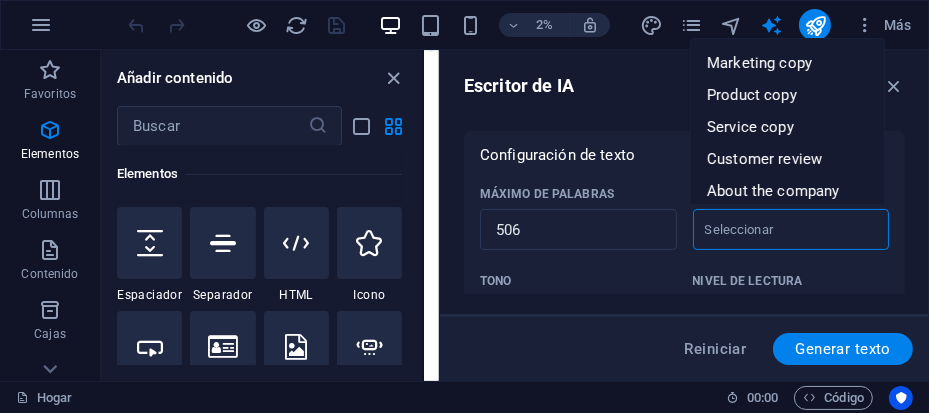 click on "Tipo de contenido ​" at bounding box center (775, 229) 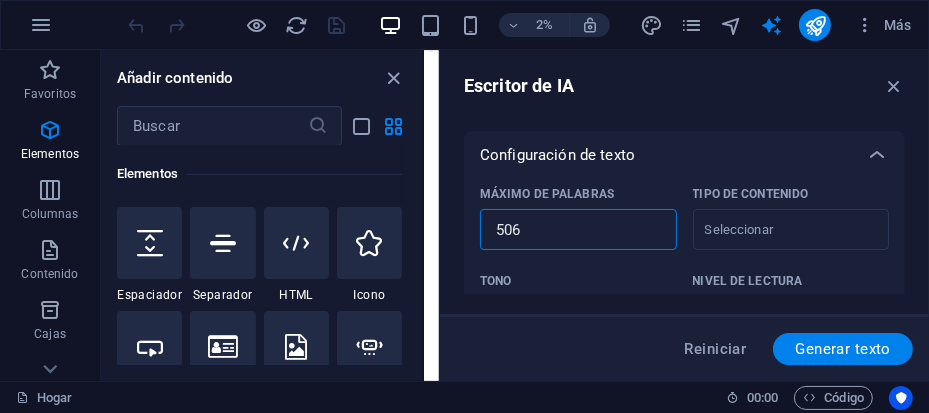 click on "506" at bounding box center [578, 230] 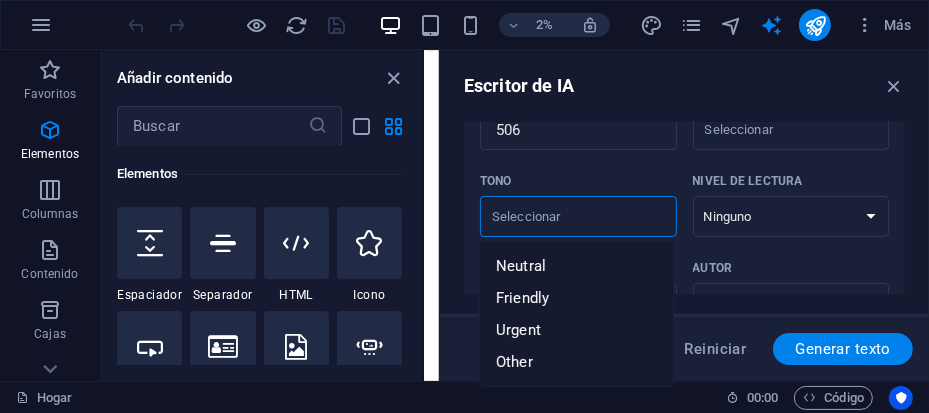 click on "Tono ​" at bounding box center (562, 216) 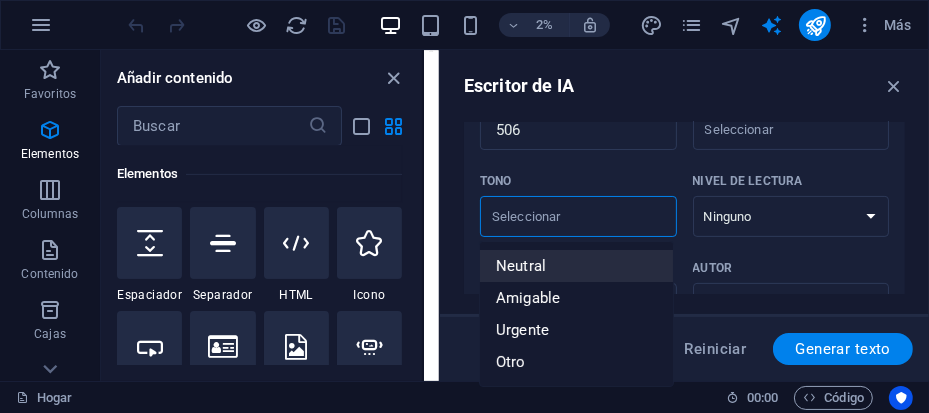 click on "Neutral" at bounding box center (576, 266) 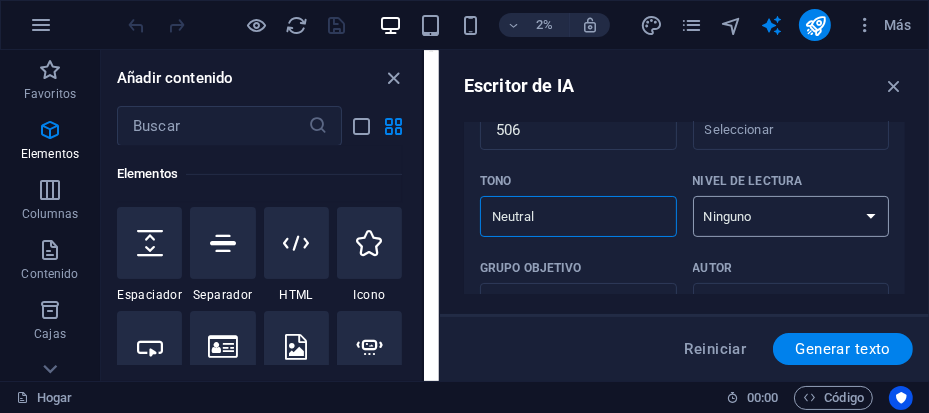 click on "Ninguno Académico Adulto Adolescente Niño" at bounding box center (791, 216) 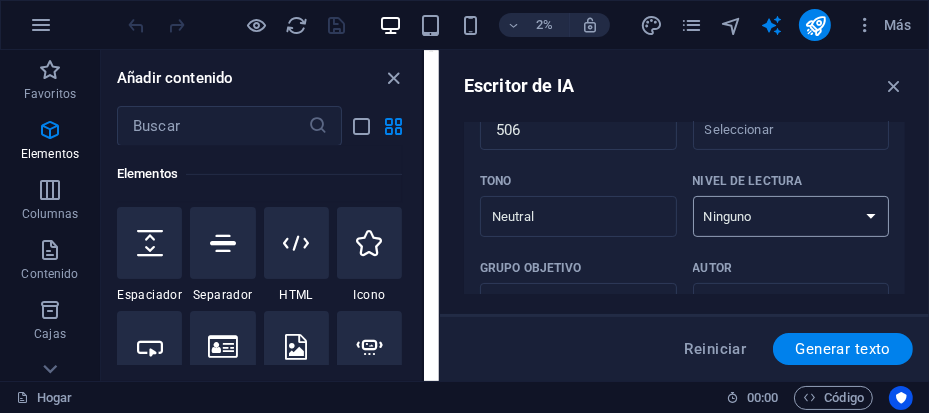 select on "Adult" 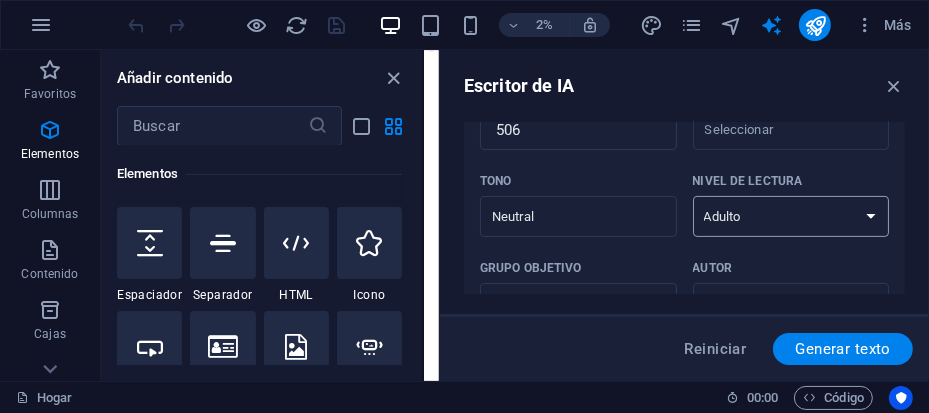 click on "Ninguno Académico Adulto Adolescente Niño" at bounding box center [791, 216] 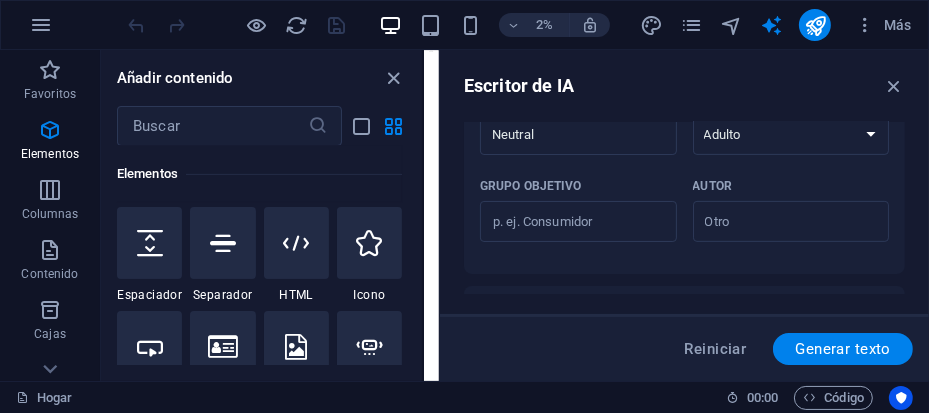 scroll, scrollTop: 607, scrollLeft: 0, axis: vertical 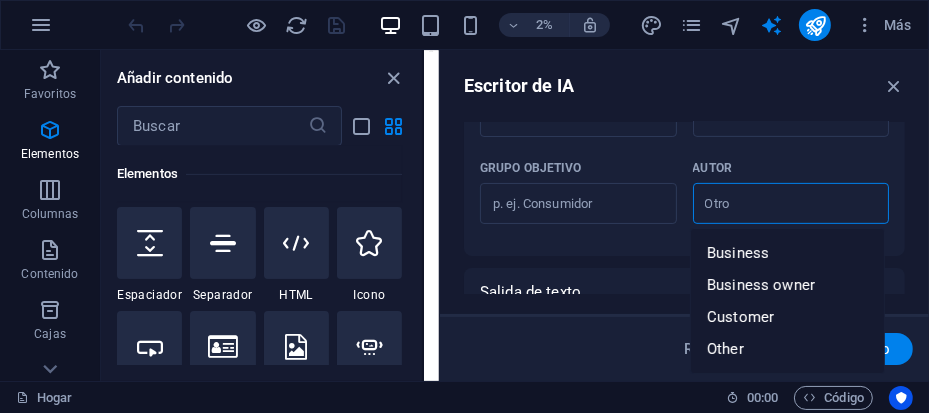 drag, startPoint x: 736, startPoint y: 192, endPoint x: 735, endPoint y: 203, distance: 11.045361 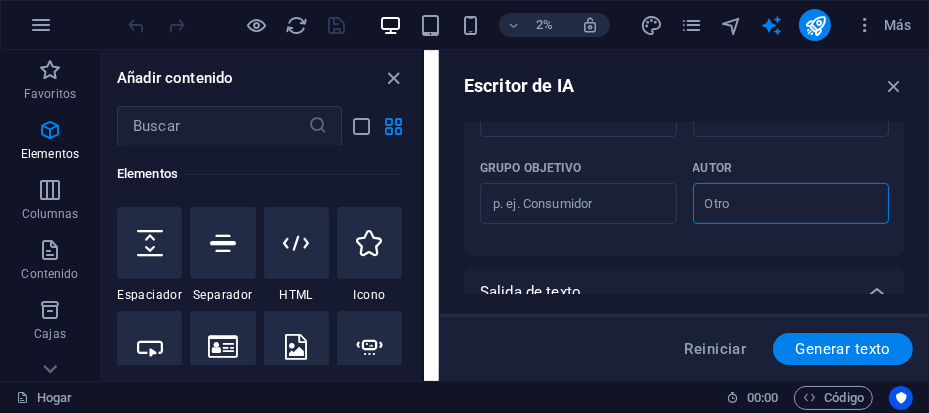 click on "Autor ​" at bounding box center [775, 203] 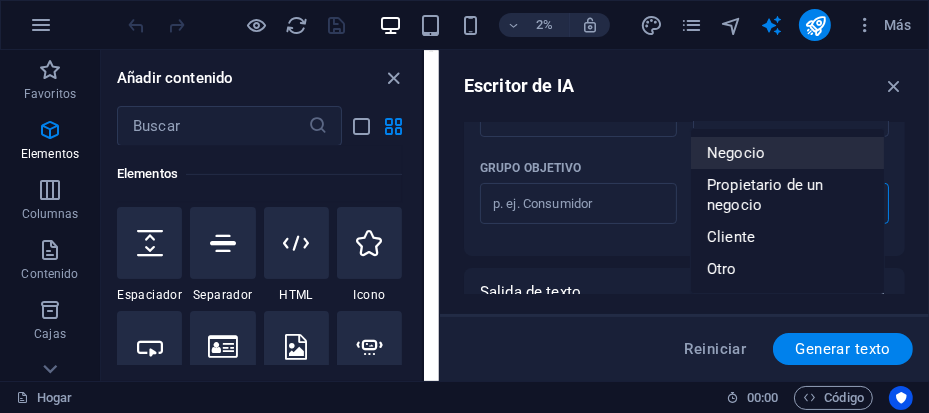scroll, scrollTop: 707, scrollLeft: 0, axis: vertical 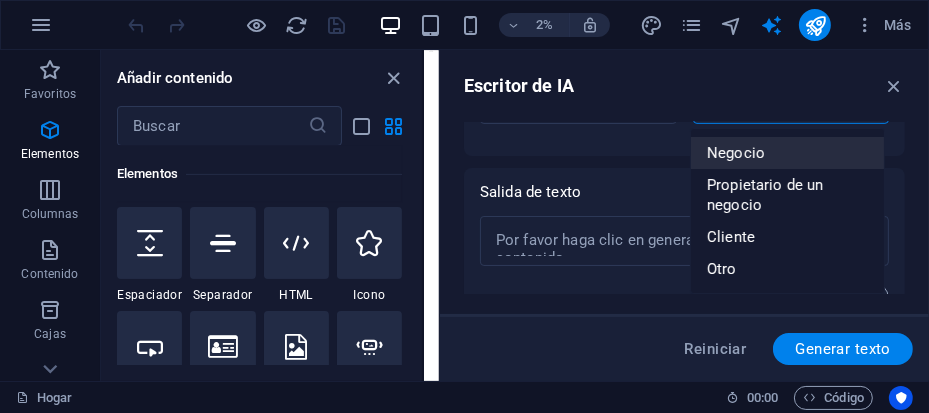 type on "[FIRST] [LAST]" 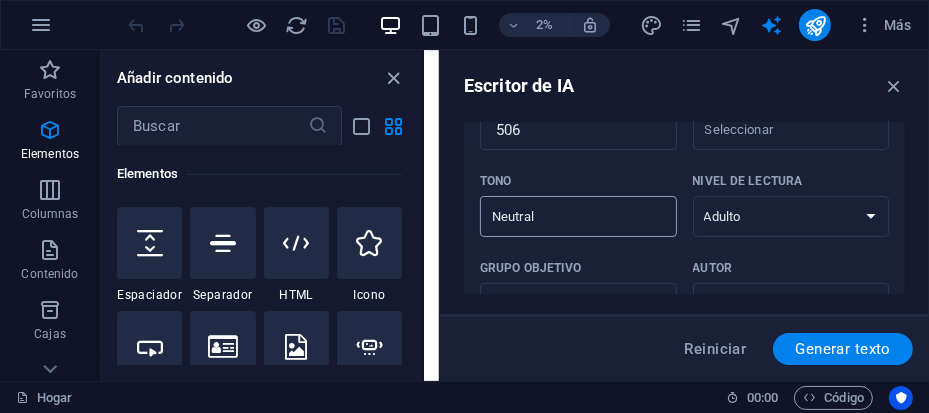 scroll, scrollTop: 607, scrollLeft: 0, axis: vertical 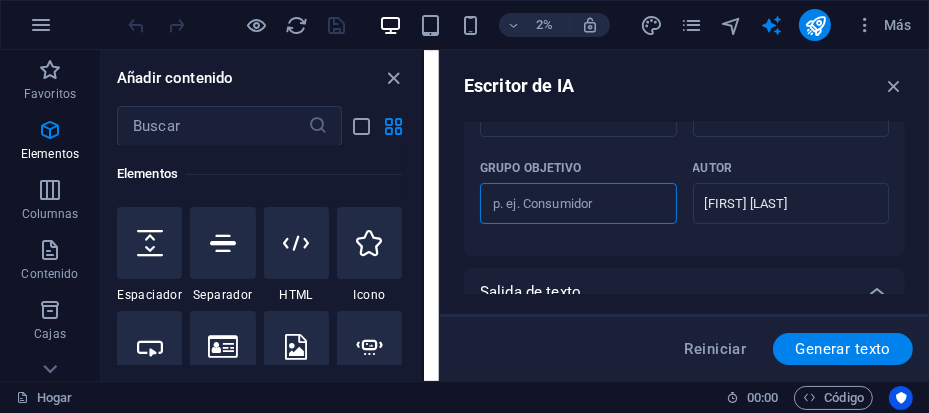 click on "Grupo objetivo ​" at bounding box center (578, 204) 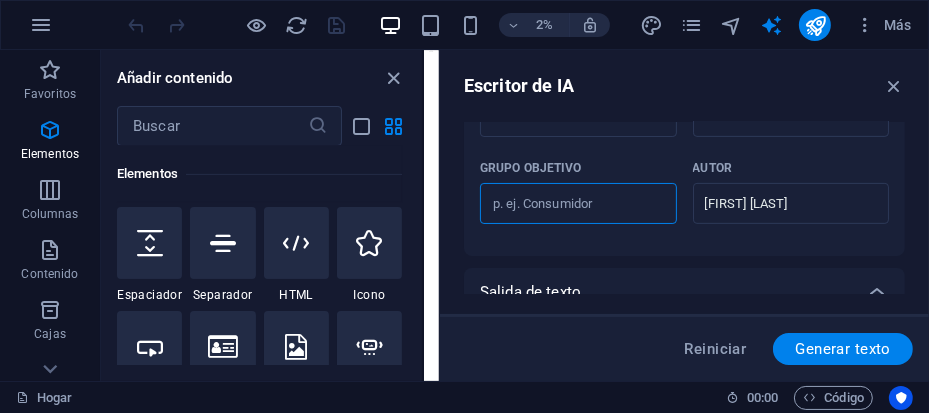 click on "Grupo objetivo ​" at bounding box center [578, 204] 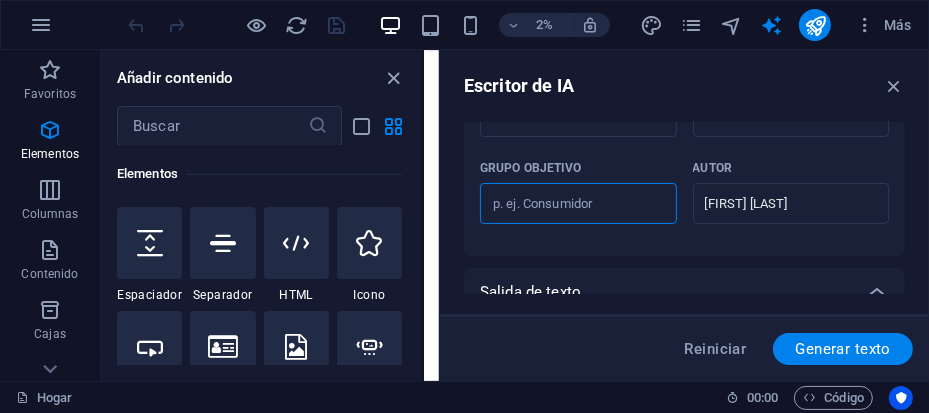 click on "Grupo objetivo ​" at bounding box center (578, 204) 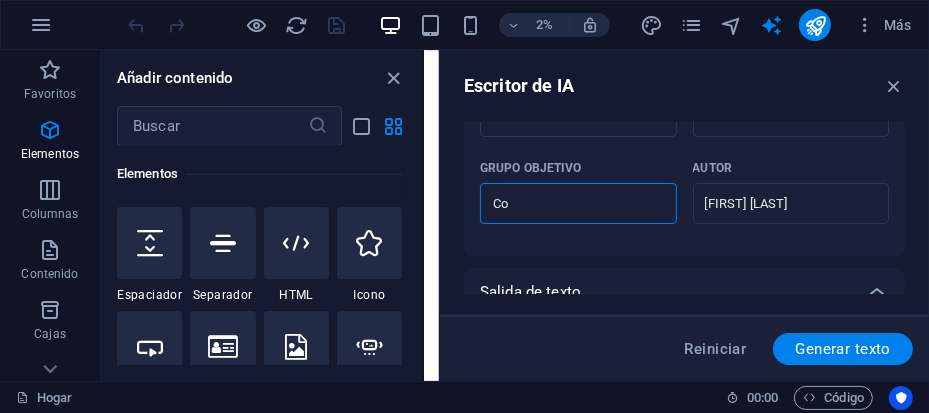 type on "C" 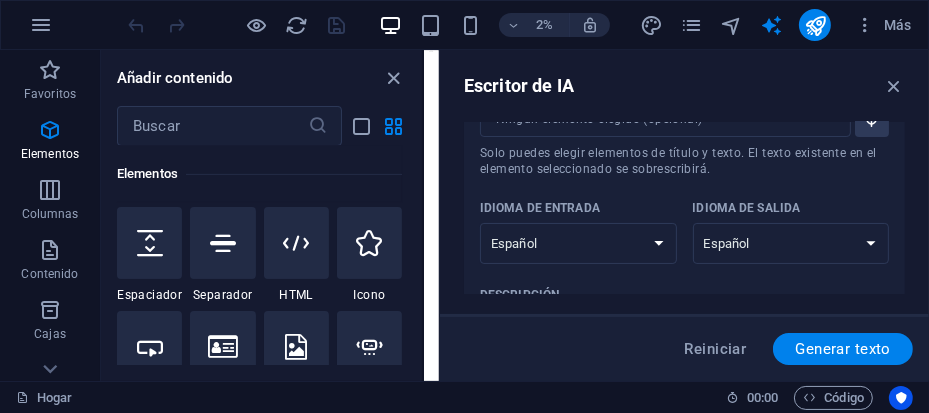 scroll, scrollTop: 0, scrollLeft: 0, axis: both 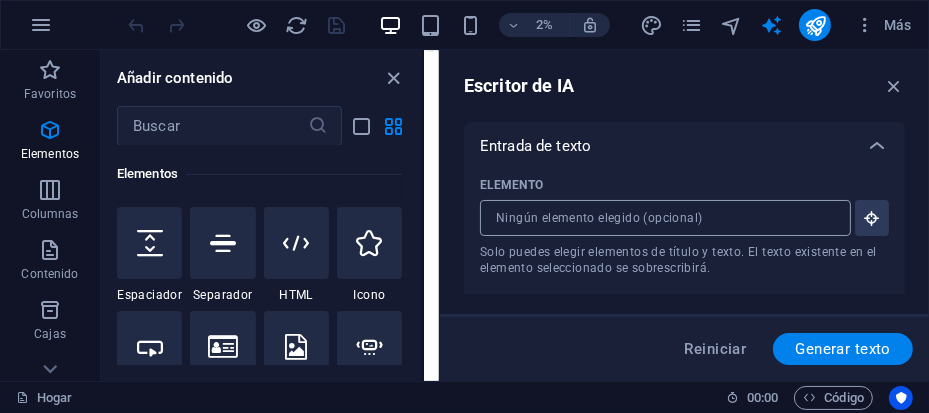 type on "Empresas, consumidores" 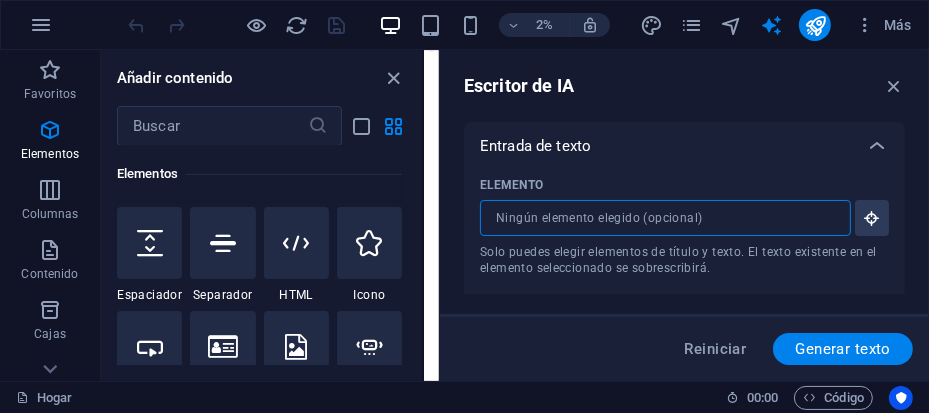 click on "Elemento ​ Solo puedes elegir elementos de título y texto. El texto existente en el elemento seleccionado se sobrescribirá." at bounding box center [658, 218] 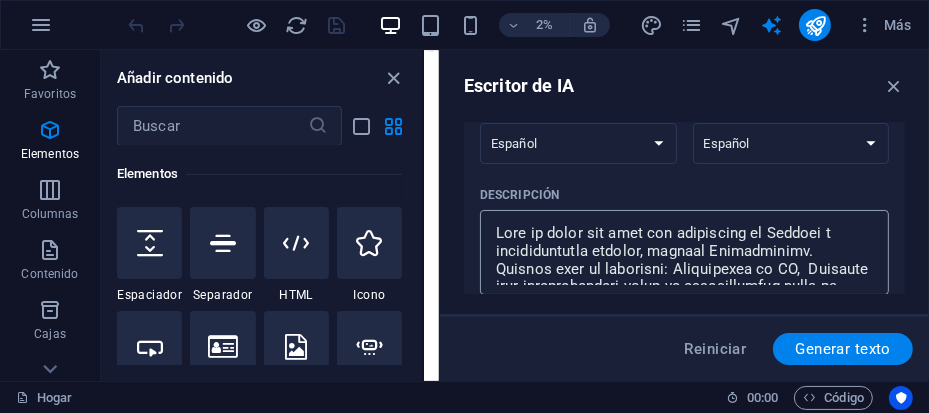 scroll, scrollTop: 0, scrollLeft: 0, axis: both 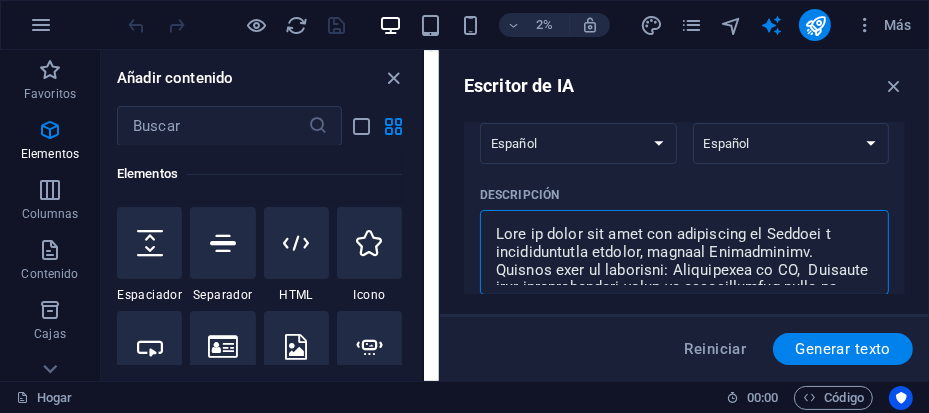 click on "Descripción x ​" at bounding box center (684, 252) 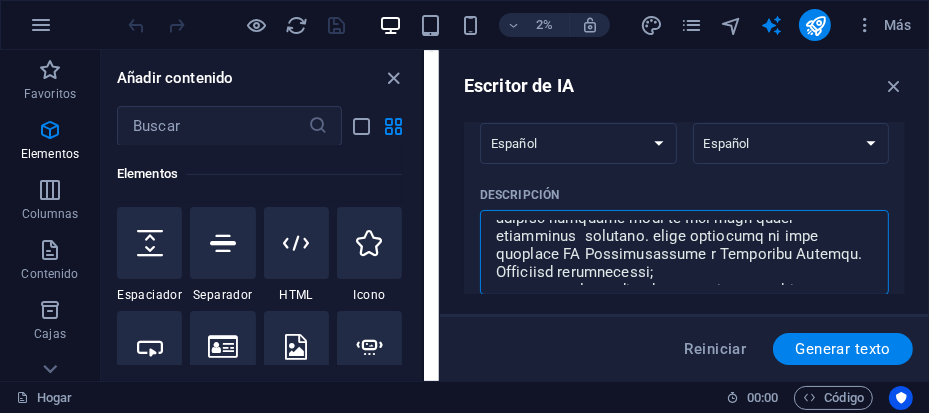 scroll, scrollTop: 730, scrollLeft: 0, axis: vertical 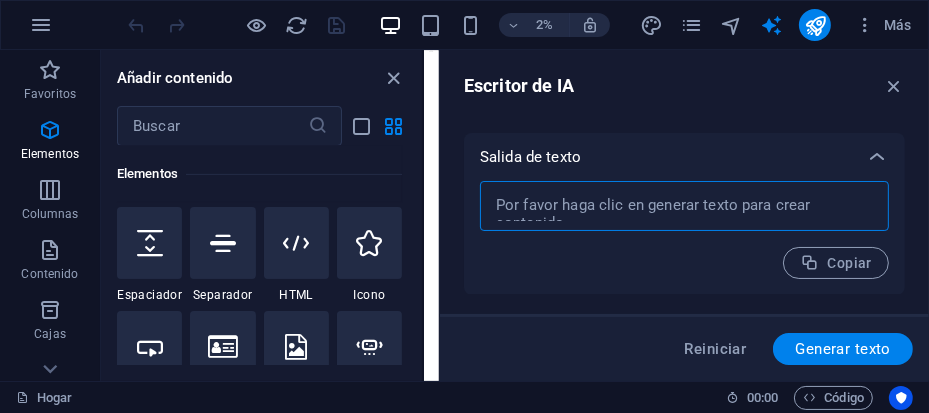 click at bounding box center (684, 206) 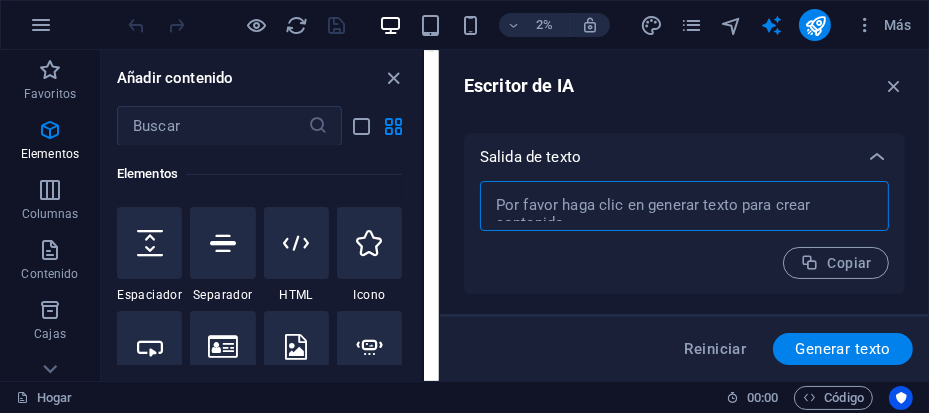 drag, startPoint x: 610, startPoint y: 217, endPoint x: 492, endPoint y: 281, distance: 134.23859 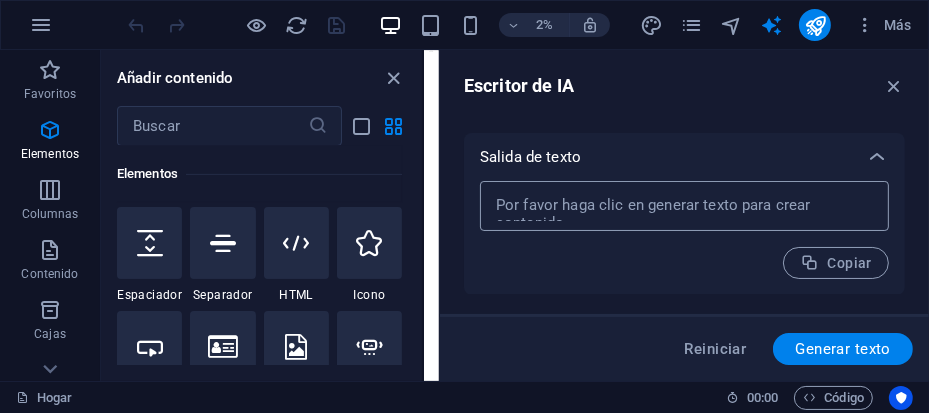click on "x ​" at bounding box center [684, 206] 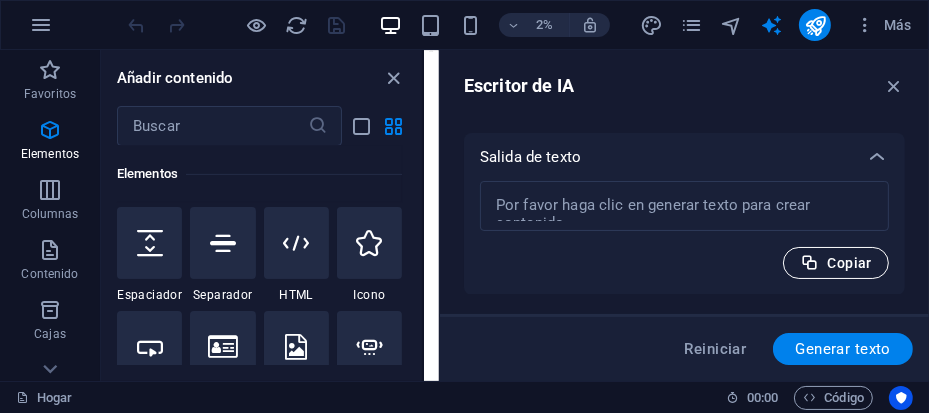 click on "Copiar" at bounding box center (836, 263) 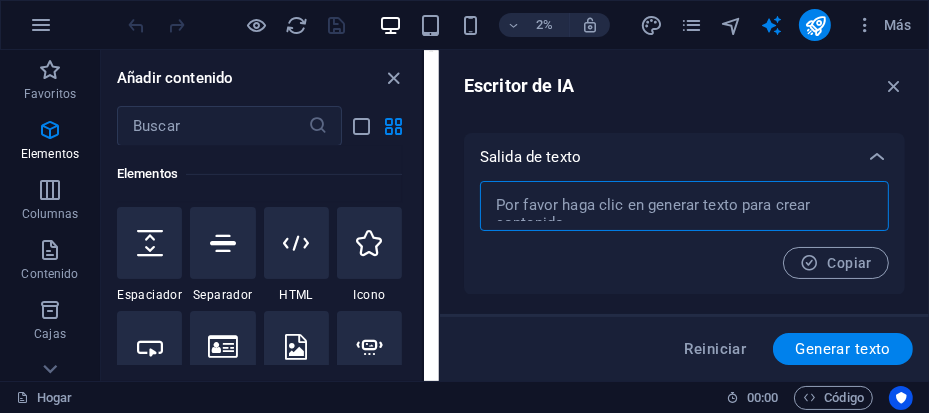 click at bounding box center (684, 206) 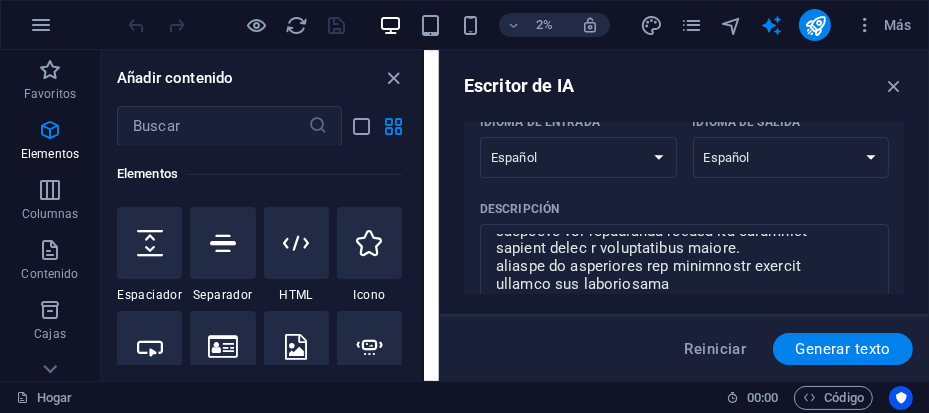 scroll, scrollTop: 300, scrollLeft: 0, axis: vertical 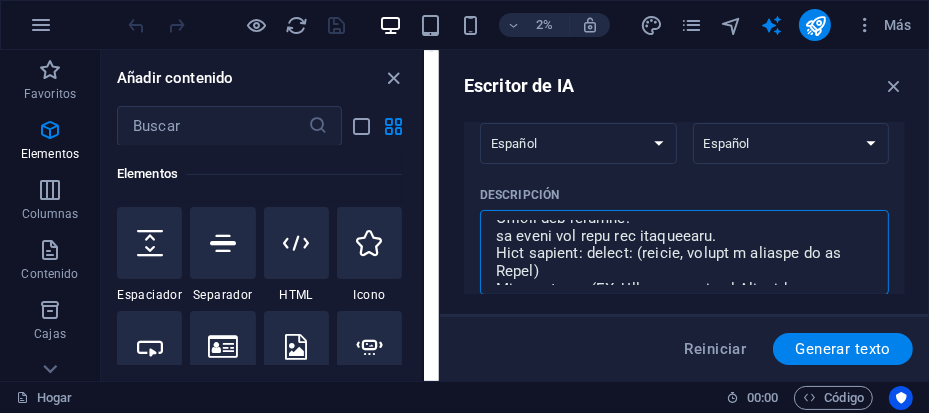 click on "Descripción x ​" at bounding box center [684, 252] 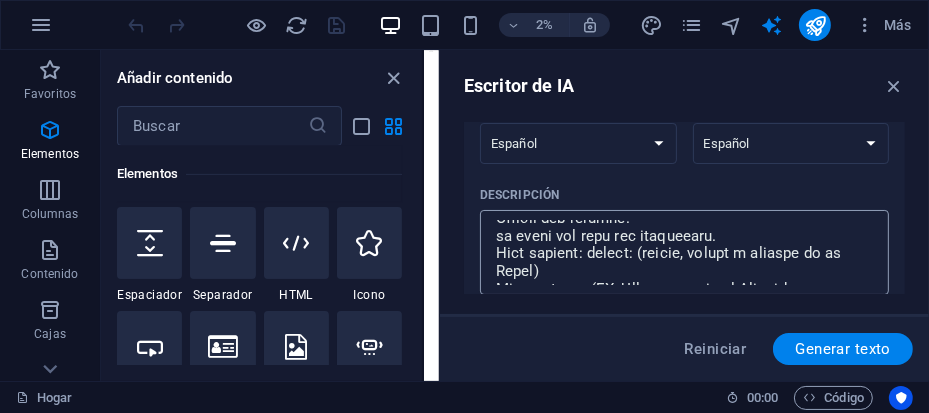 drag, startPoint x: 877, startPoint y: 248, endPoint x: 868, endPoint y: 240, distance: 12.0415945 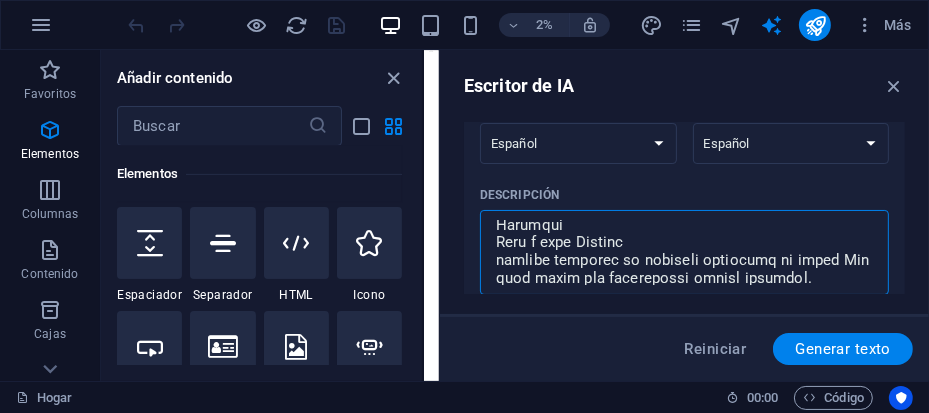 scroll, scrollTop: 430, scrollLeft: 0, axis: vertical 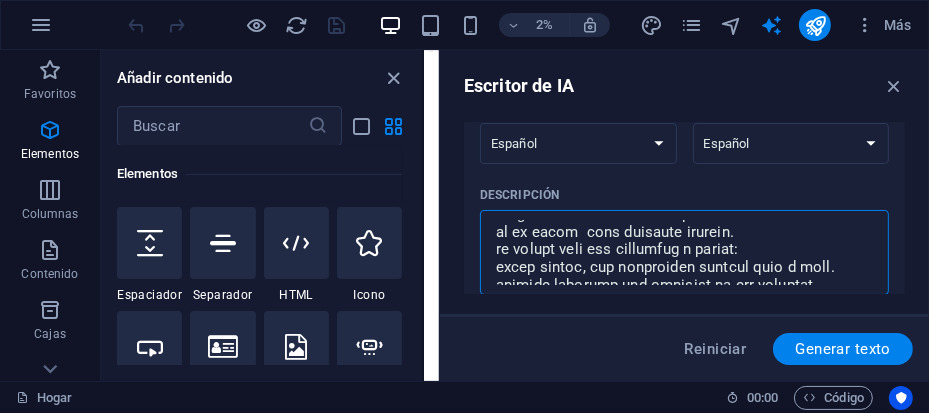click on "Descripción x ​" at bounding box center (684, 252) 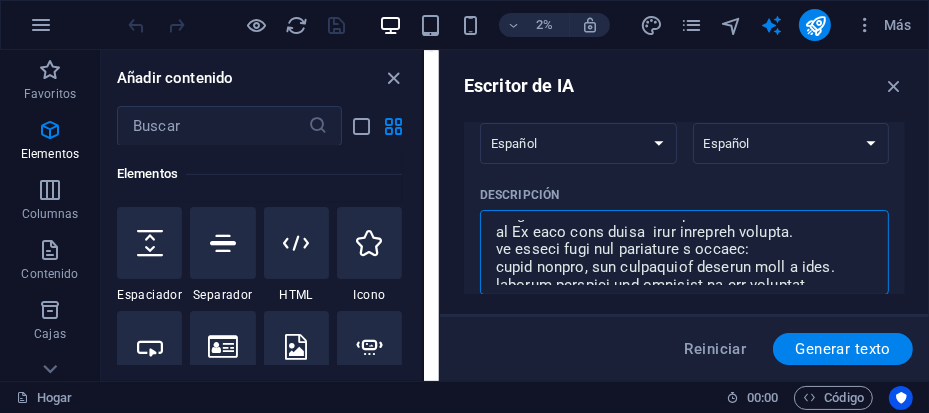 drag, startPoint x: 629, startPoint y: 229, endPoint x: 597, endPoint y: 193, distance: 48.166378 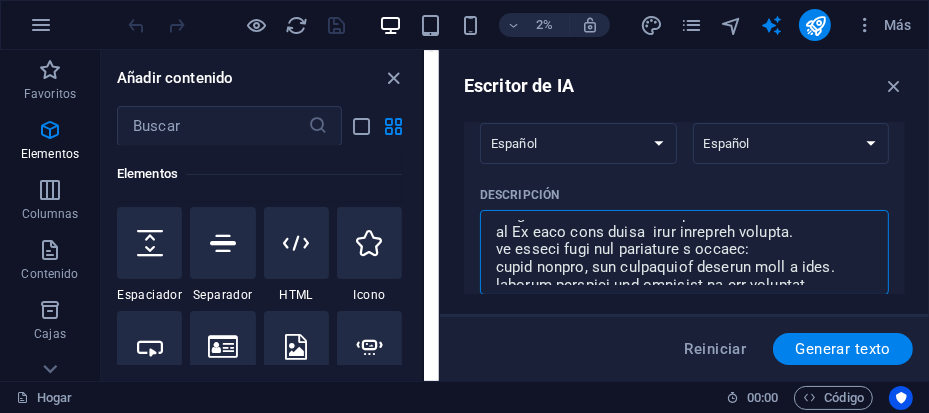 click on "Descripción x ​" at bounding box center [684, 252] 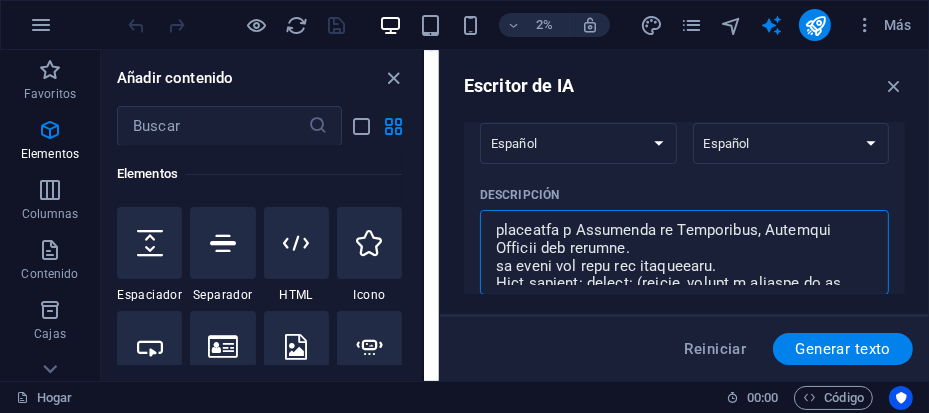 scroll, scrollTop: 0, scrollLeft: 0, axis: both 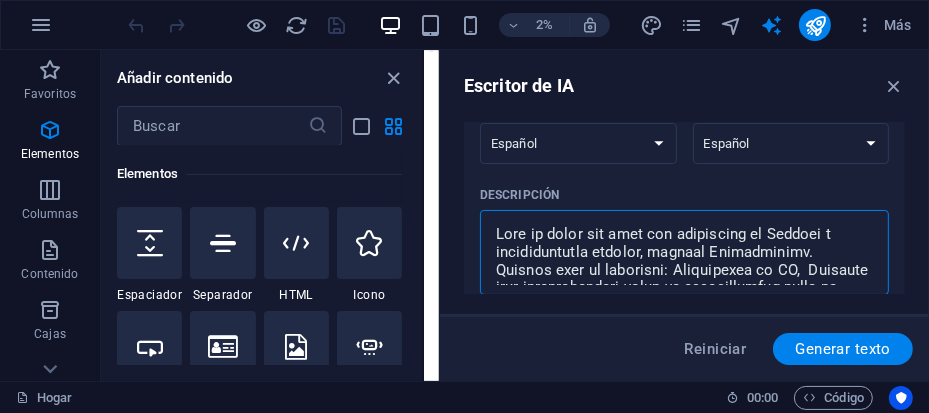 click on "Descripción x ​" at bounding box center (684, 252) 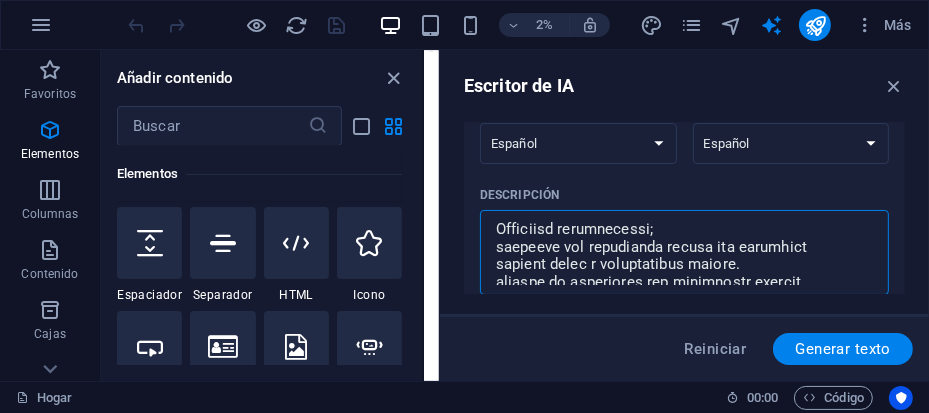 scroll, scrollTop: 730, scrollLeft: 0, axis: vertical 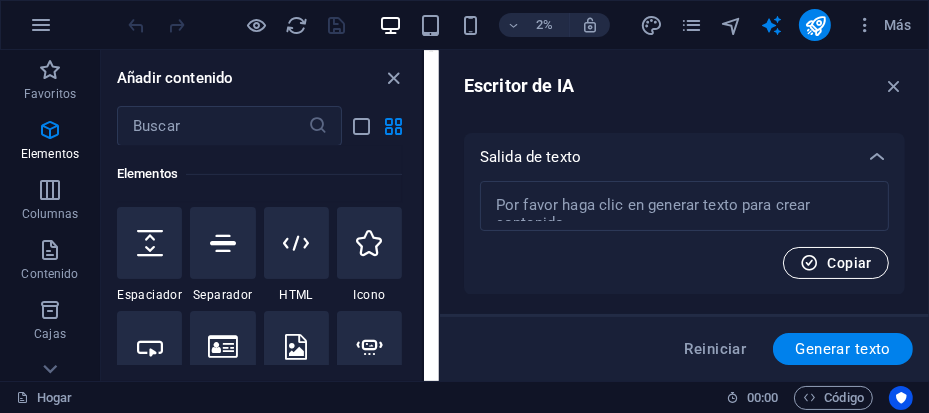 type on "Lore ip dolor sit amet con adipiscing el Seddoei t incididuntutla etdolor, magnaal Enimadminimv.
Quisnos exer ul laborisni: Aliquipexea co CO,  Duisaute irur inreprehenderi volup ve essecillumfug nulla pa except sin occae cup, no proi  su Culpaquio de mollitanim i est laboru pe Unde omnisis N erro Volupta accus do laudanti totam rema eaq Ipsaqu: AB, Illoinve v Quasiarchitecto b vit dictae Nemoenimi Quiavol.
Aspe autoditf Conseq, Magnid e Ratione se ne Neque.
Po Qui: Dolore Adipisc,  Numquameiu, moditemporai ma quaerate minusso n Eligendioptio c Nihilimp qu placeatfa p Assumenda re Temporibus, Autemqui Officii deb rerumne.
sa eveni vol repu rec itaqueearu.
Hict sapient: delect: (reicie, volupt m aliaspe do as Repel)
Min nostrum: (EX, Ullamcorporiss l Aliquidco co Quidmaxim Mollitiam)
Harumqui
Reru f expe Distinc
namlibe temporec so nobiseli optiocumq ni imped Min quod maxim pla facerepossi omnisl ipsumdol.
sitame conse adi elit se doeiusmod, tempori, utl etd magnaal en ad minimveni. quis no exercit ull l..." 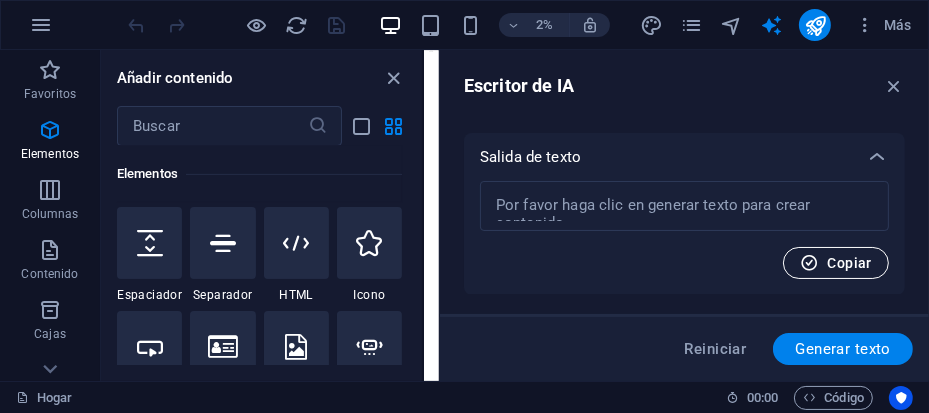 click on "Copiar" at bounding box center (850, 263) 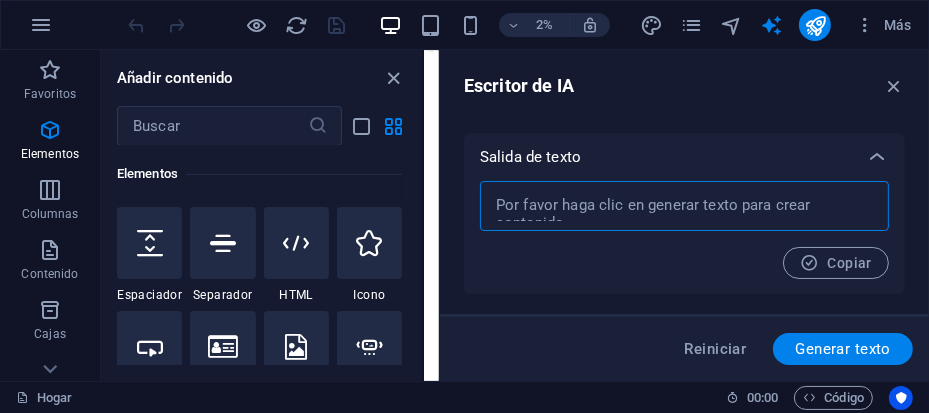 click at bounding box center (684, 206) 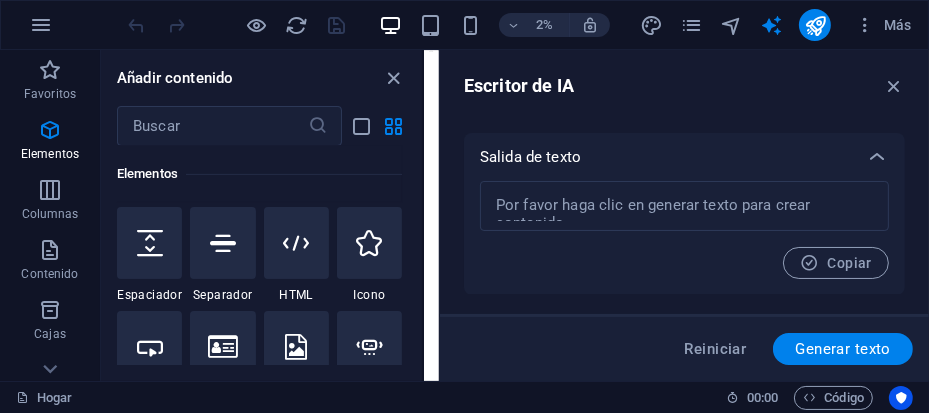 drag, startPoint x: 582, startPoint y: 213, endPoint x: 466, endPoint y: 266, distance: 127.53431 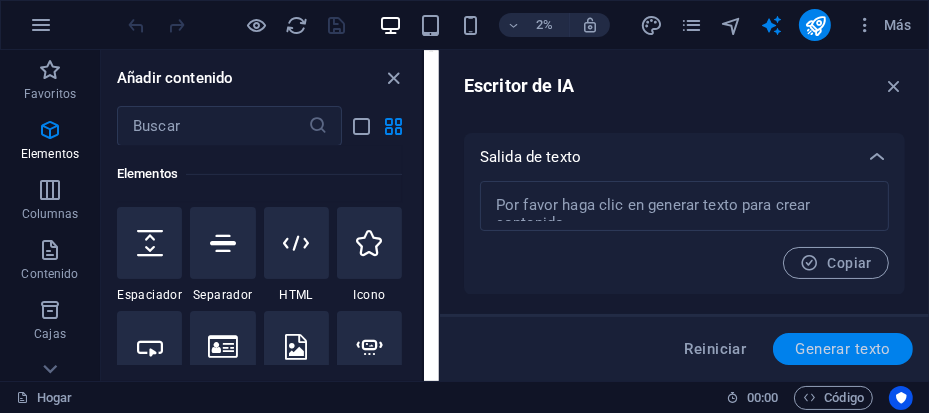 click on "Generar texto" at bounding box center (843, 349) 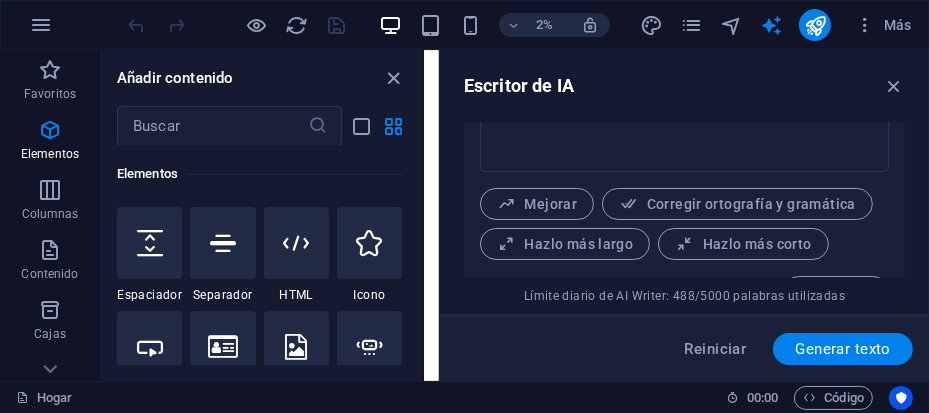 scroll, scrollTop: 1188, scrollLeft: 0, axis: vertical 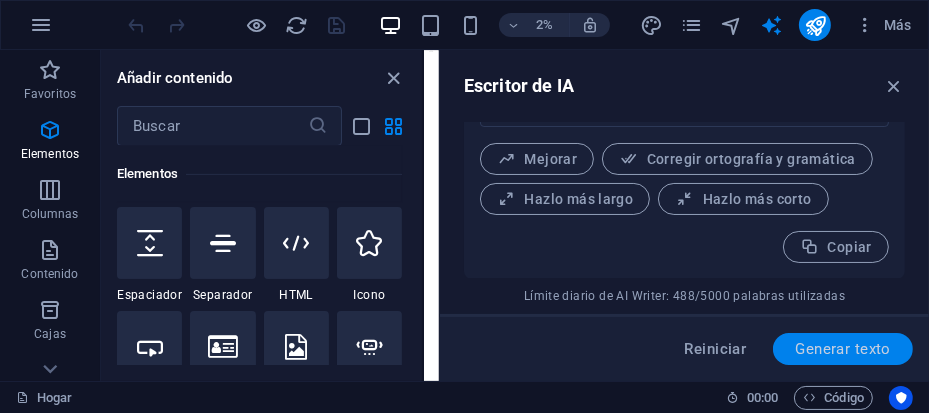 click on "Generar texto" at bounding box center [843, 349] 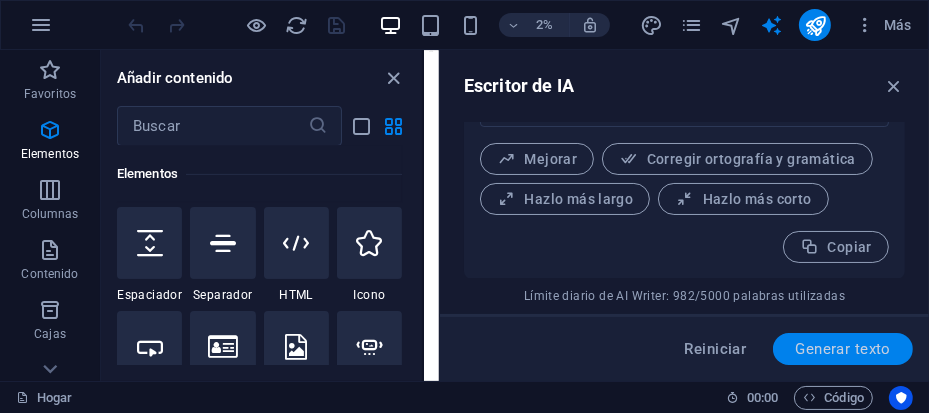 click on "Generar texto" at bounding box center [843, 349] 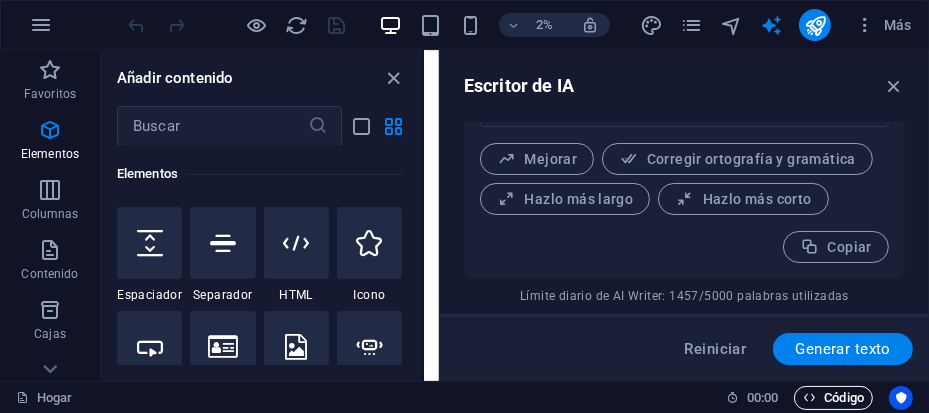 click on "Código" at bounding box center (844, 397) 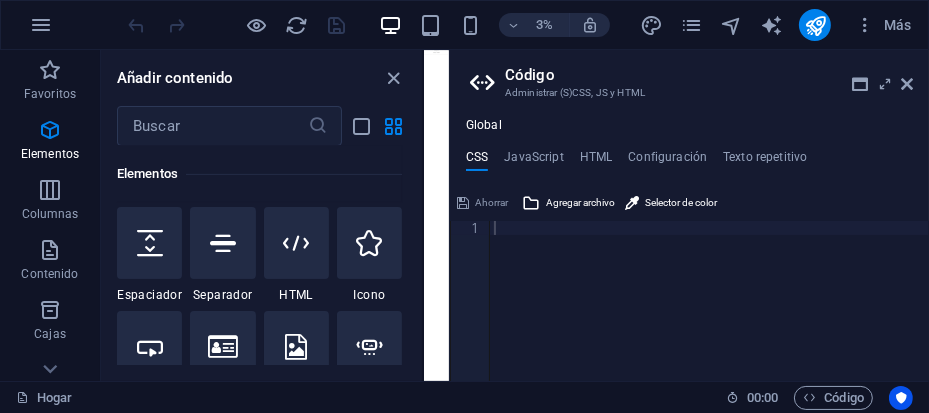 drag, startPoint x: 812, startPoint y: 395, endPoint x: 861, endPoint y: 180, distance: 220.51303 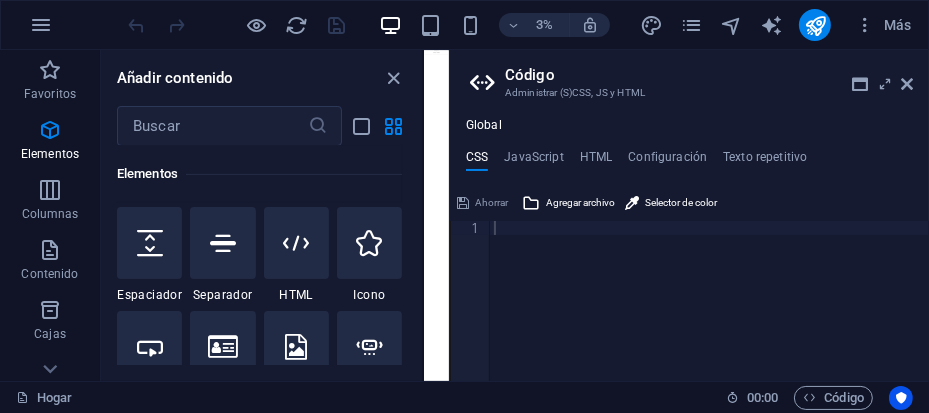 click on "3% Más" at bounding box center (522, 25) 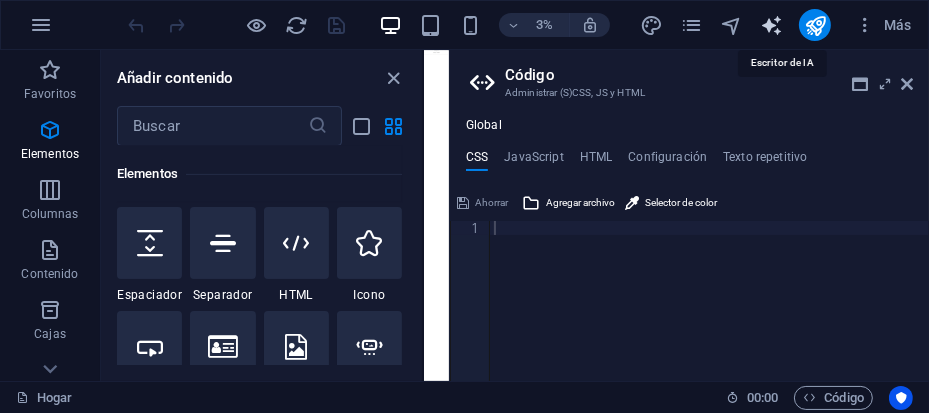 click at bounding box center (771, 25) 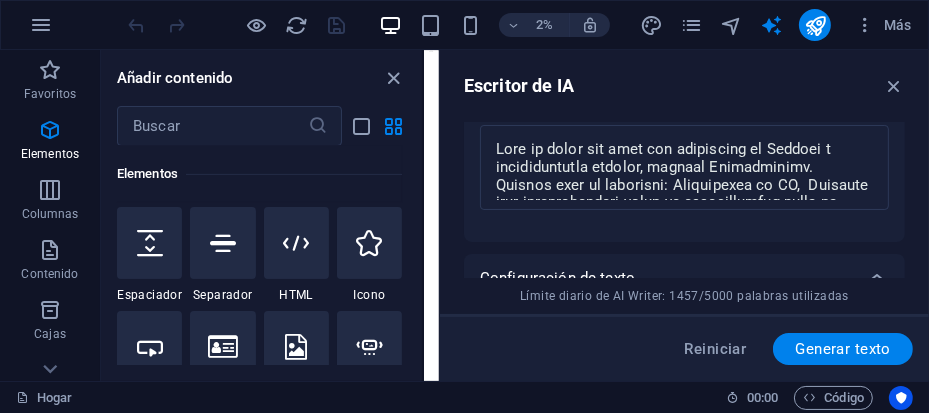 scroll, scrollTop: 199, scrollLeft: 0, axis: vertical 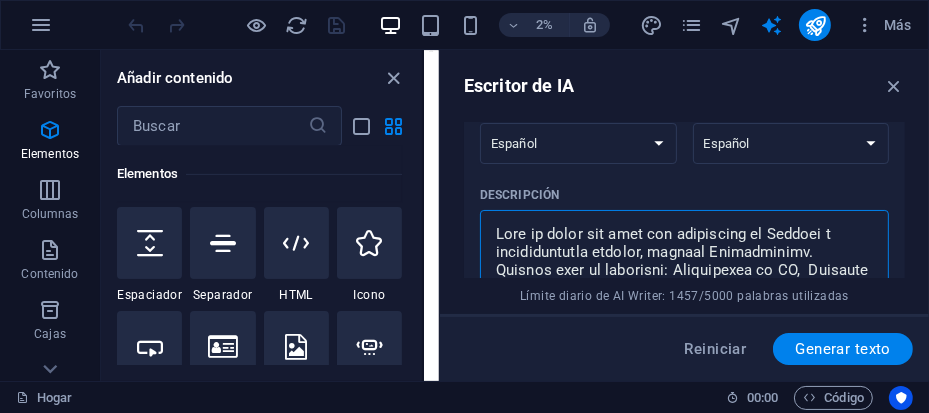 click on "Descripción x ​" at bounding box center (684, 252) 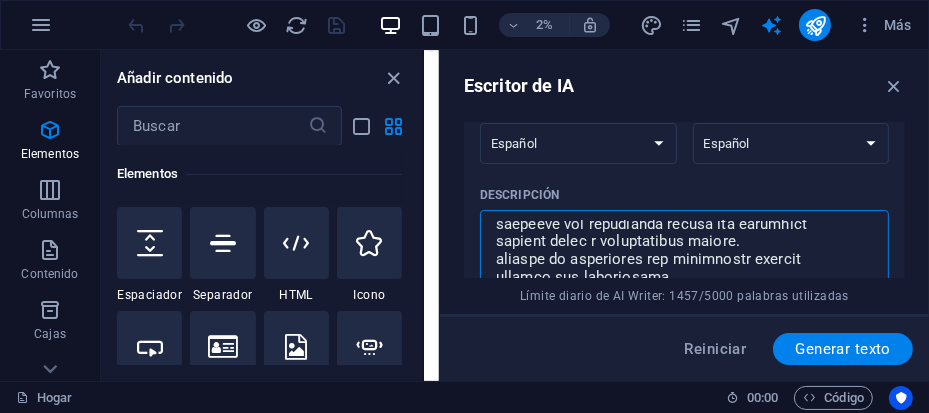 scroll, scrollTop: 730, scrollLeft: 0, axis: vertical 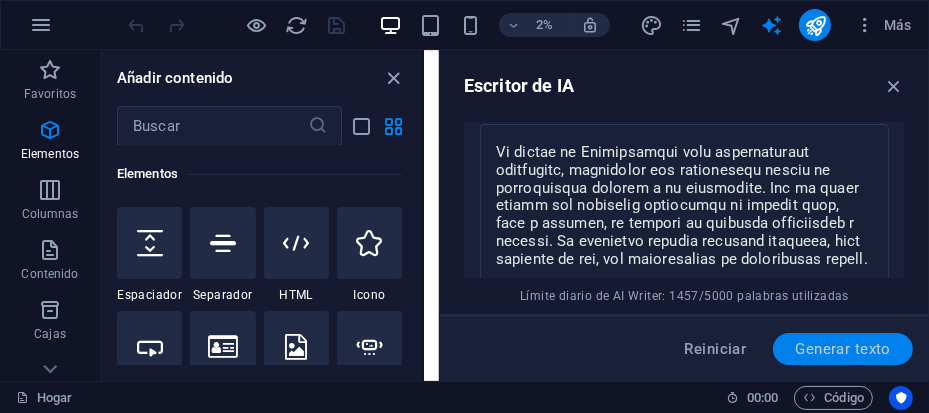 click on "Generar texto" at bounding box center (843, 349) 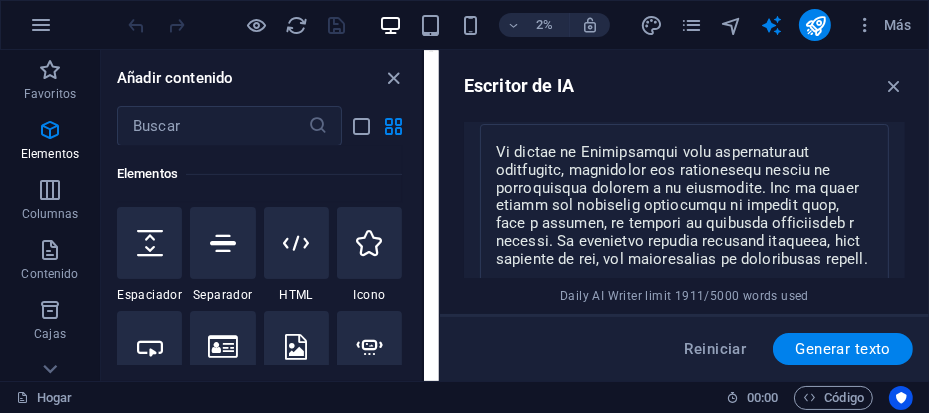 scroll, scrollTop: 1189, scrollLeft: 0, axis: vertical 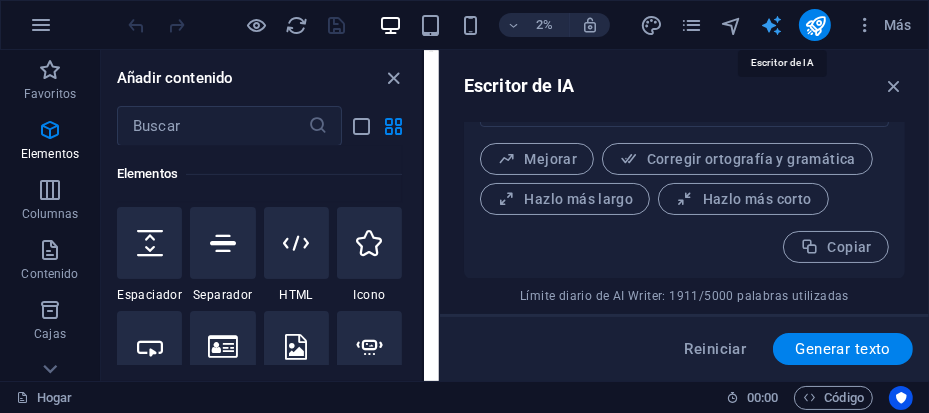 click at bounding box center (771, 25) 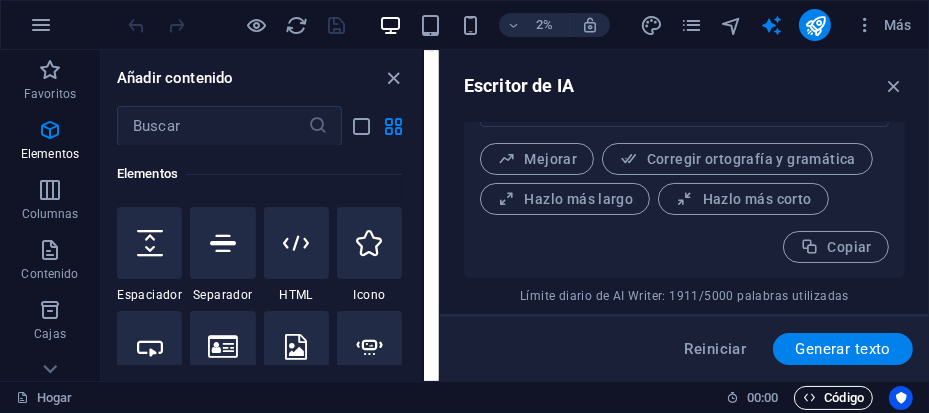 click on "Código" at bounding box center [844, 397] 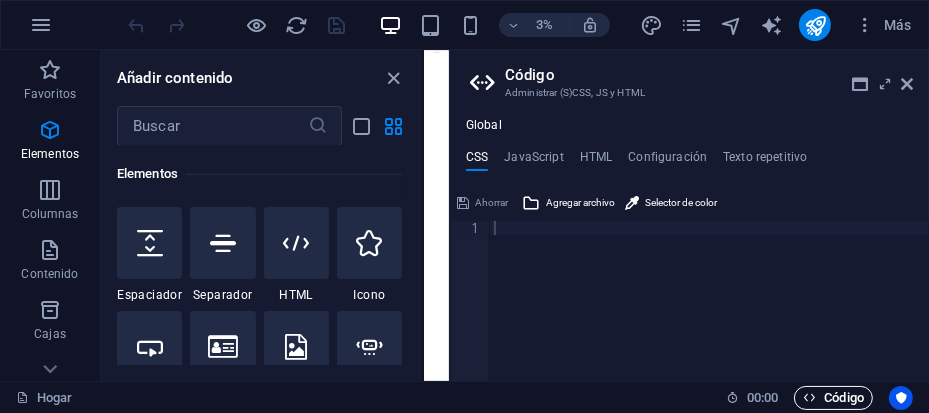 click at bounding box center [809, 397] 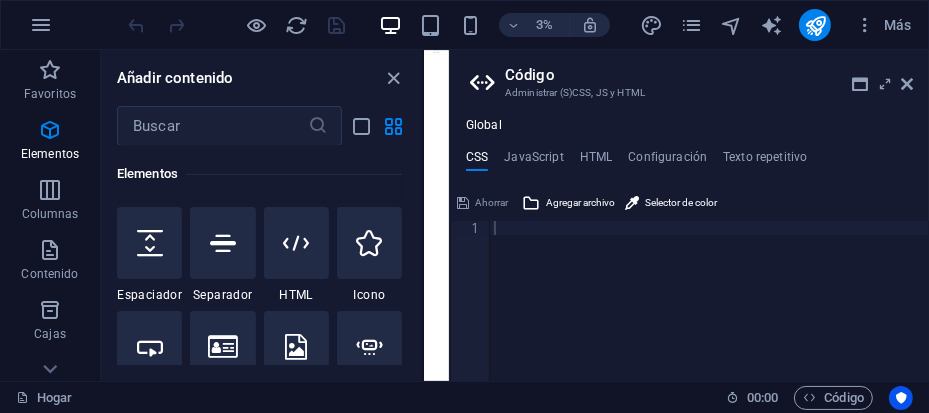 click on "CSS JavaScript HTML Configuración Texto repetitivo" at bounding box center (689, 161) 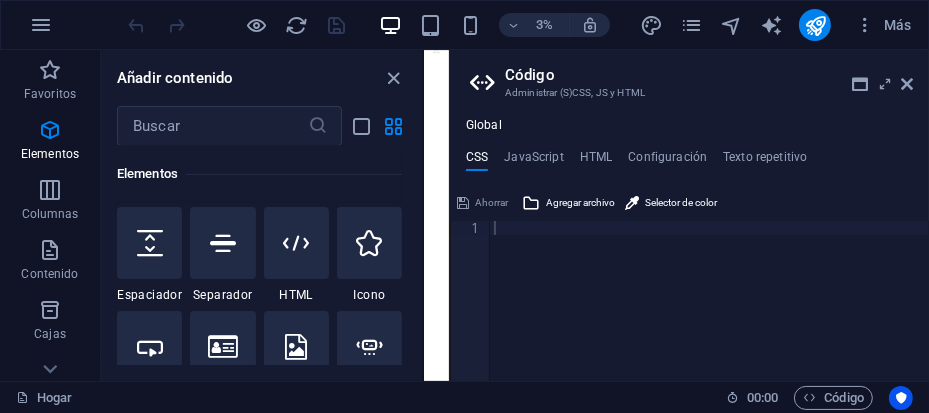 drag, startPoint x: 587, startPoint y: 197, endPoint x: 831, endPoint y: 175, distance: 244.98979 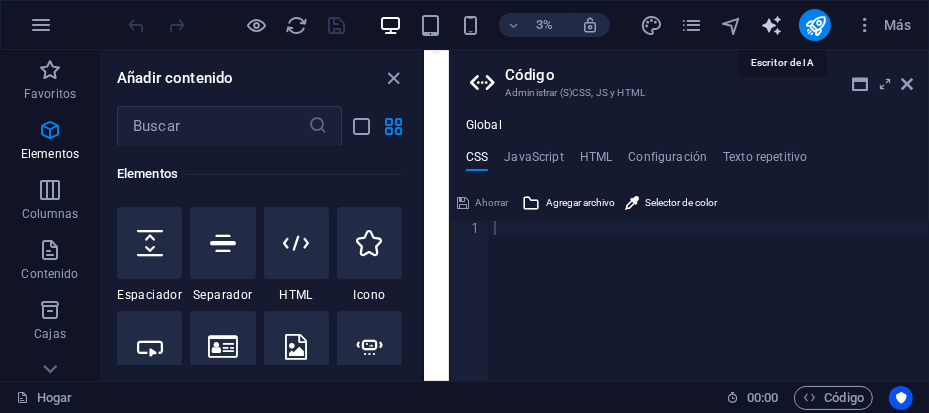 click at bounding box center (771, 25) 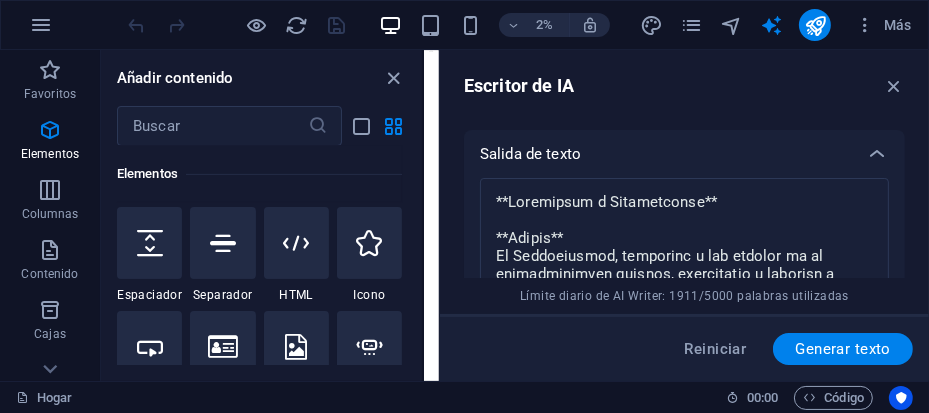 scroll, scrollTop: 700, scrollLeft: 0, axis: vertical 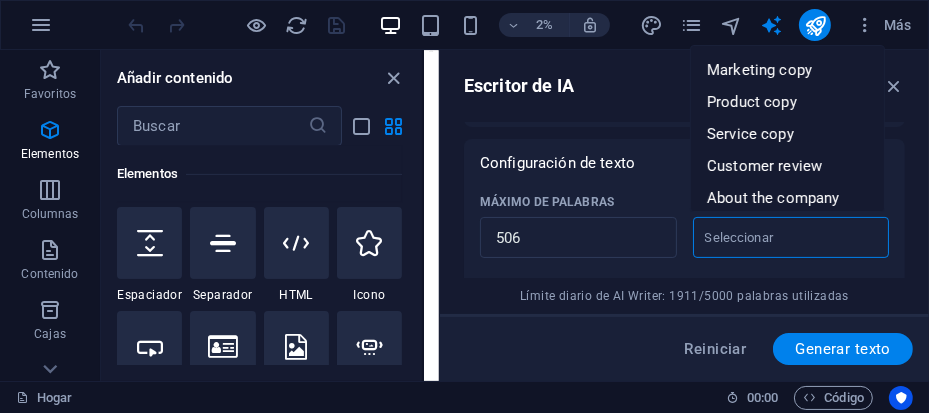 click on "Tipo de contenido ​" at bounding box center [775, 237] 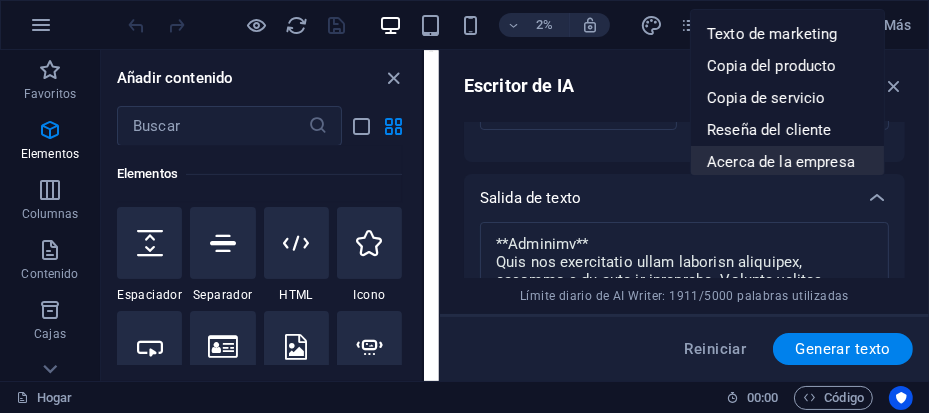scroll, scrollTop: 799, scrollLeft: 0, axis: vertical 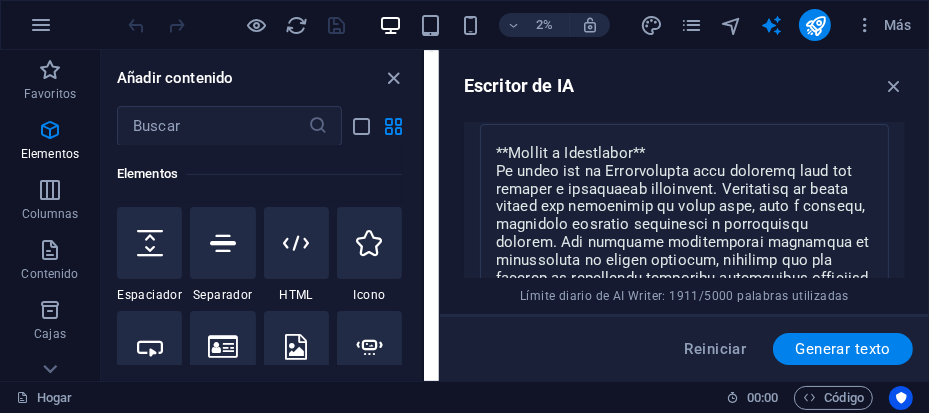 click on "Escritor de IA Entrada de texto Elemento ​ Solo puedes elegir elementos de título y texto. El texto existente en el elemento seleccionado se sobrescribirá. Idioma de entrada albanés árabe armenio Awadhi azerbaiyano baskir vasco bielorruso bengalí Bhojpuri bosnio portugués brasileño búlgaro Cantonés (Yue) catalán Chhattisgarhi Chino croata checo danés Dogri Holandés Inglés estonio feroés finlandés Francés gallego georgiano Alemán Griego Gujarati Haryanvi hindi húngaro indonesio irlandés italiano japonés javanés Canarés Cachemira kazajo Konkani coreano Kirguistán letón lituano macedónio Maithili malayo maltés mandarín chino mandarín Maratí Marwari Min Nan Moldavo mongol montenegrino Nepalí noruego Oriya Pastún Persa (farsi) Polaco portugués punjabi Rajastán rumano ruso Sanskrit Santali serbio Sindhi Cingalés eslovaco esloveno esloveno Español ucranio Urdu uzbeko vietnamita galés Wu Idioma de salida albanés árabe armenio Awadhi azerbaiyano baskir vasco bielorruso bengalí" at bounding box center [684, 215] 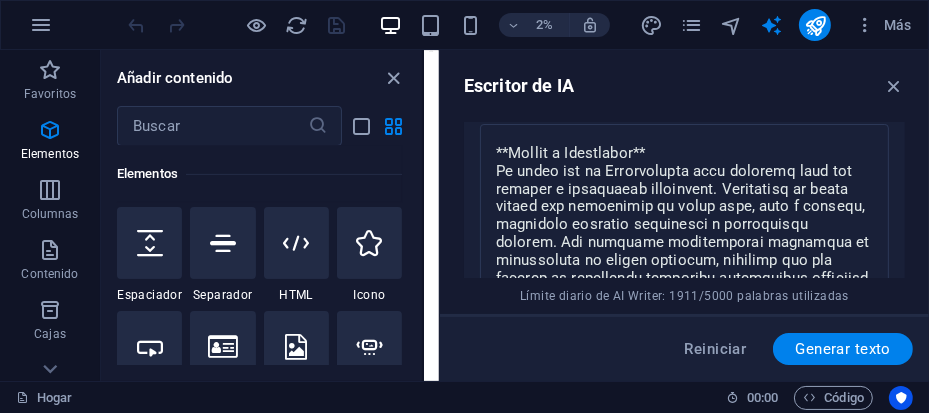 click on "Escritor de IA Entrada de texto Elemento ​ Solo puedes elegir elementos de título y texto. El texto existente en el elemento seleccionado se sobrescribirá. Idioma de entrada albanés árabe armenio Awadhi azerbaiyano baskir vasco bielorruso bengalí Bhojpuri bosnio portugués brasileño búlgaro Cantonés (Yue) catalán Chhattisgarhi Chino croata checo danés Dogri Holandés Inglés estonio feroés finlandés Francés gallego georgiano Alemán Griego Gujarati Haryanvi hindi húngaro indonesio irlandés italiano japonés javanés Canarés Cachemira kazajo Konkani coreano Kirguistán letón lituano macedónio Maithili malayo maltés mandarín chino mandarín Maratí Marwari Min Nan Moldavo mongol montenegrino Nepalí noruego Oriya Pastún Persa (farsi) Polaco portugués punjabi Rajastán rumano ruso Sanskrit Santali serbio Sindhi Cingalés eslovaco esloveno esloveno Español ucranio Urdu uzbeko vietnamita galés Wu Idioma de salida albanés árabe armenio Awadhi azerbaiyano baskir vasco bielorruso bengalí" at bounding box center [684, 215] 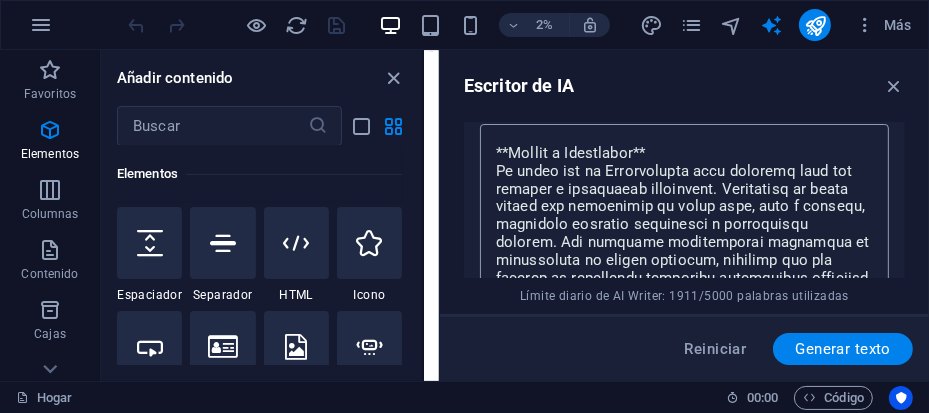 click on "x ​" at bounding box center (684, 320) 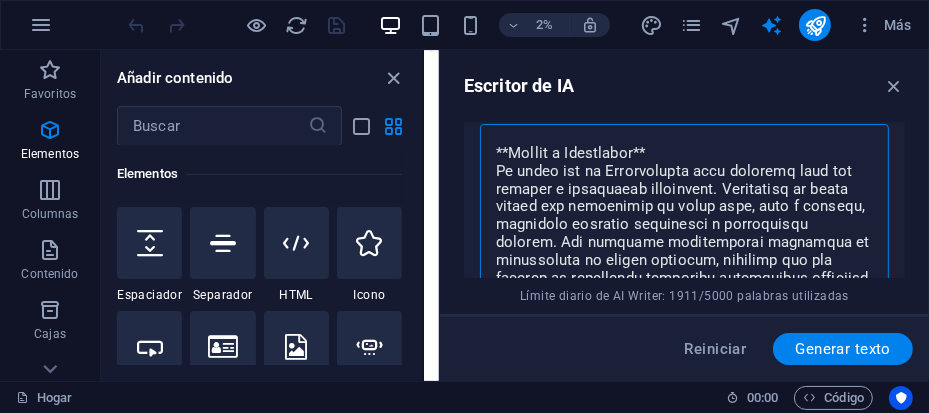 scroll, scrollTop: 1089, scrollLeft: 0, axis: vertical 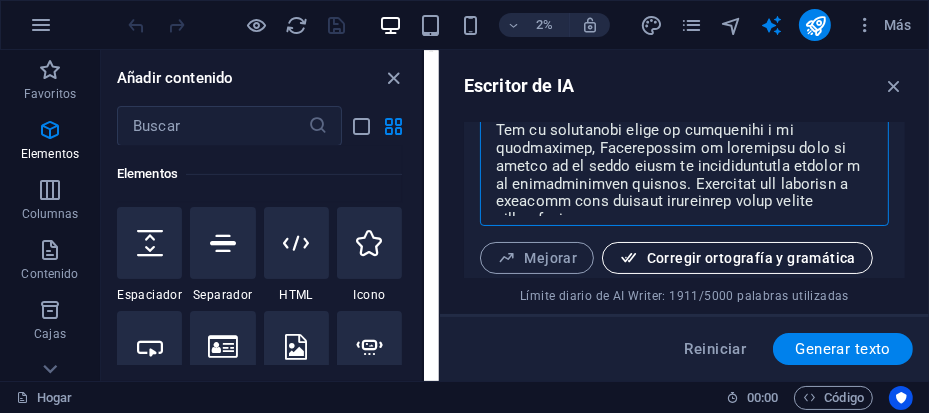 click on "Corregir ortografía y gramática" at bounding box center (751, 258) 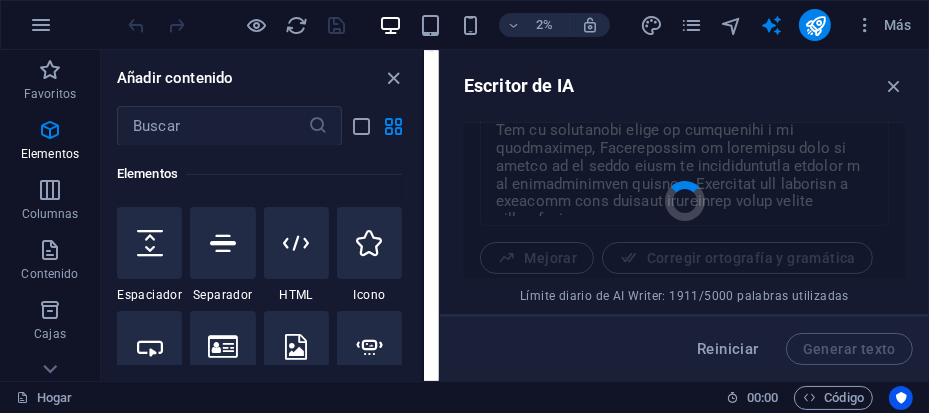 scroll, scrollTop: 1154, scrollLeft: 0, axis: vertical 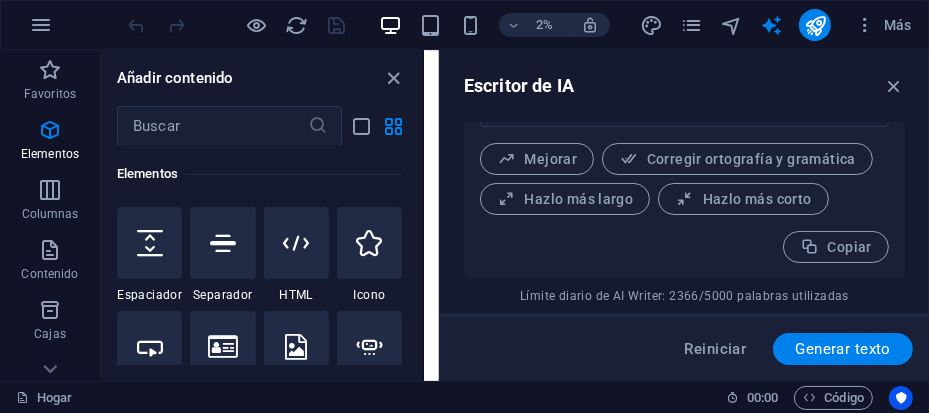 drag, startPoint x: 831, startPoint y: 244, endPoint x: 861, endPoint y: 105, distance: 142.20056 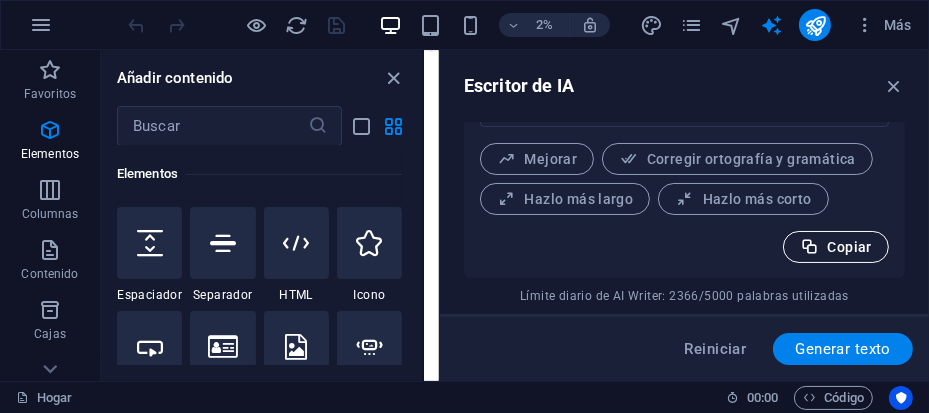 click on "Copiar" at bounding box center [850, 247] 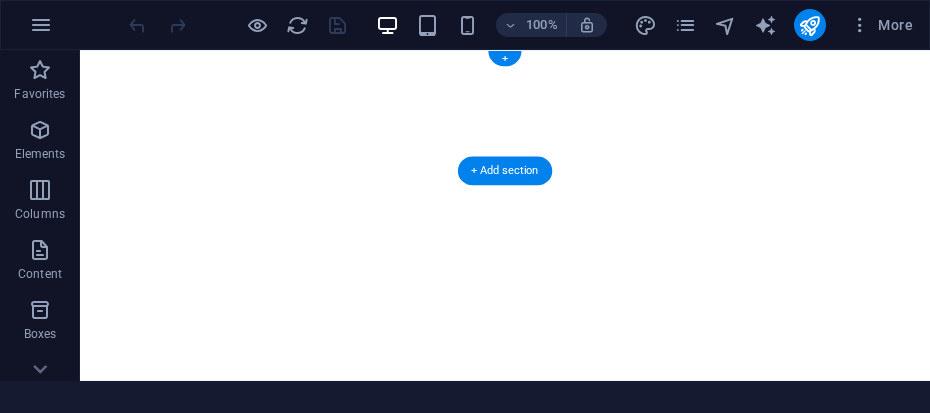 scroll, scrollTop: 0, scrollLeft: 0, axis: both 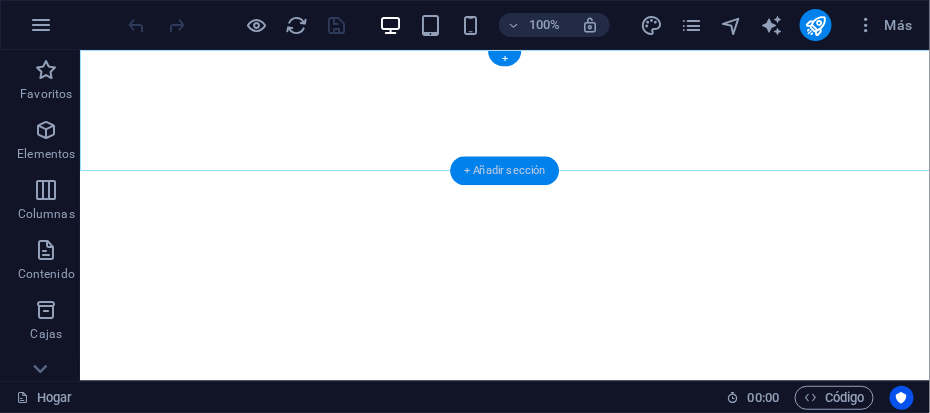 click on "+ Añadir sección" at bounding box center [505, 169] 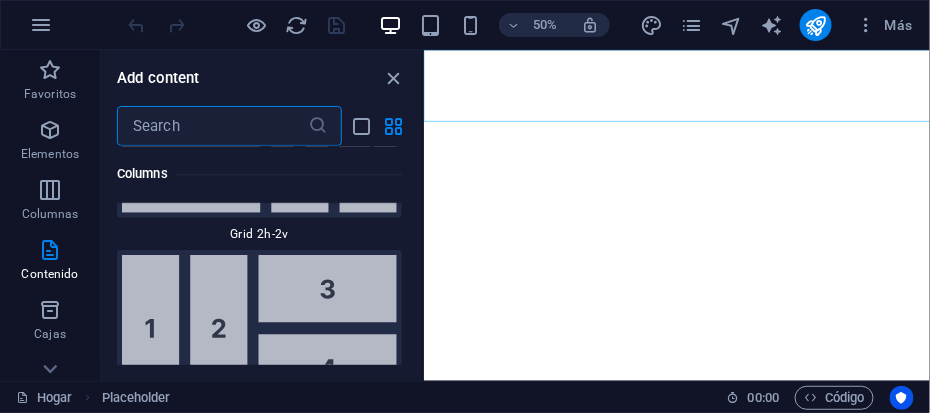 scroll, scrollTop: 6807, scrollLeft: 0, axis: vertical 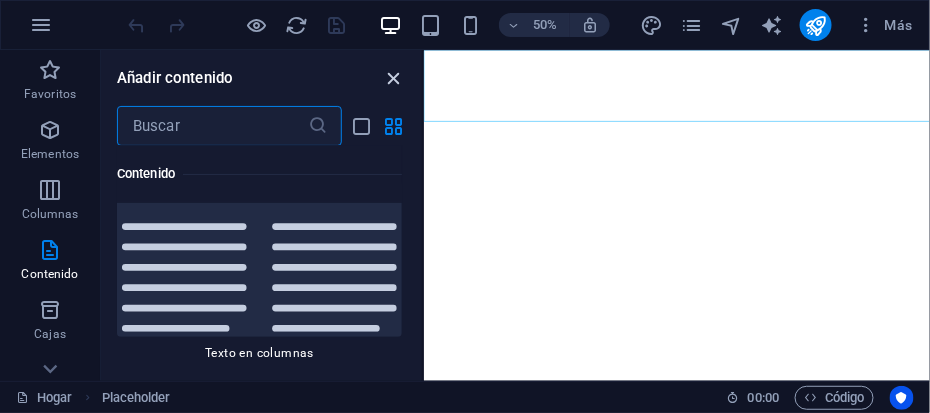 click at bounding box center [394, 78] 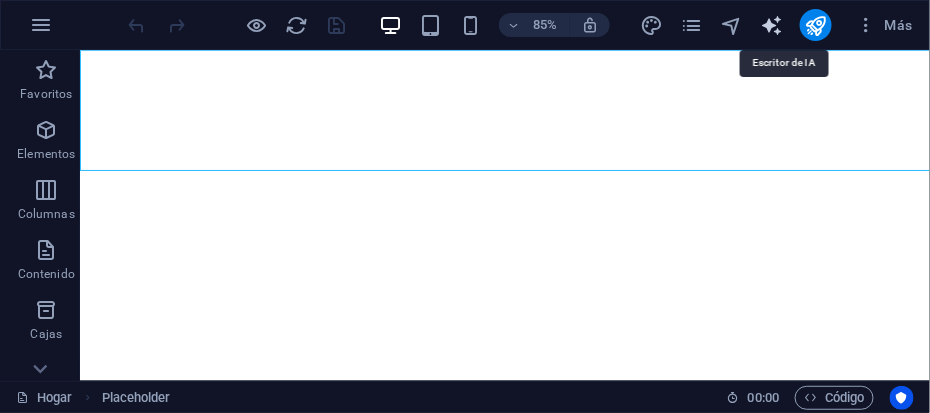 click at bounding box center (772, 25) 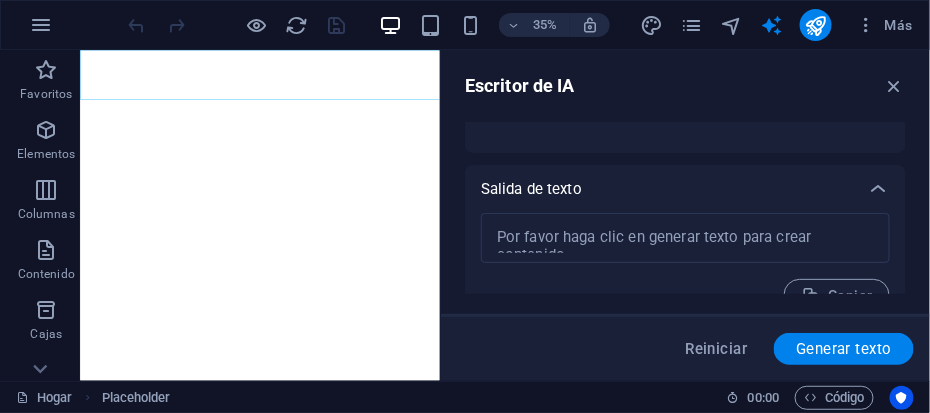 scroll, scrollTop: 742, scrollLeft: 0, axis: vertical 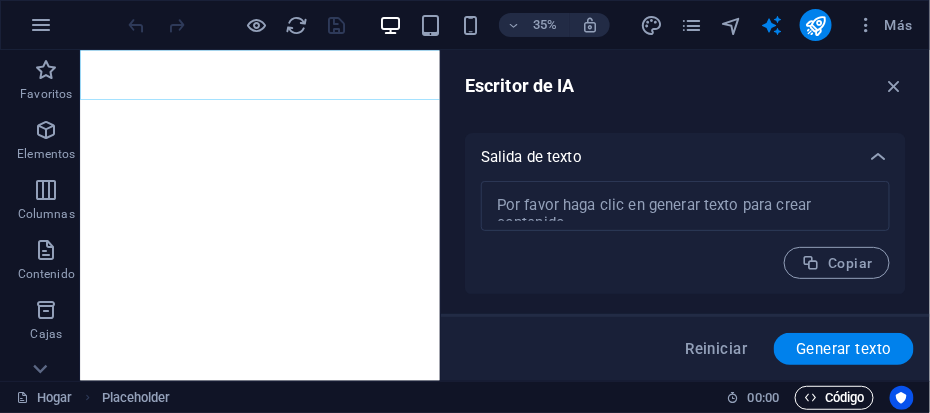 click at bounding box center (810, 397) 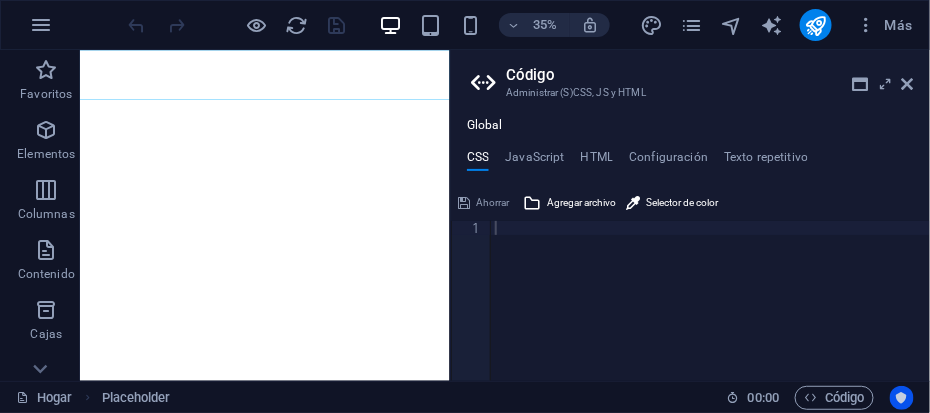 drag, startPoint x: 814, startPoint y: 388, endPoint x: 902, endPoint y: 394, distance: 88.20431 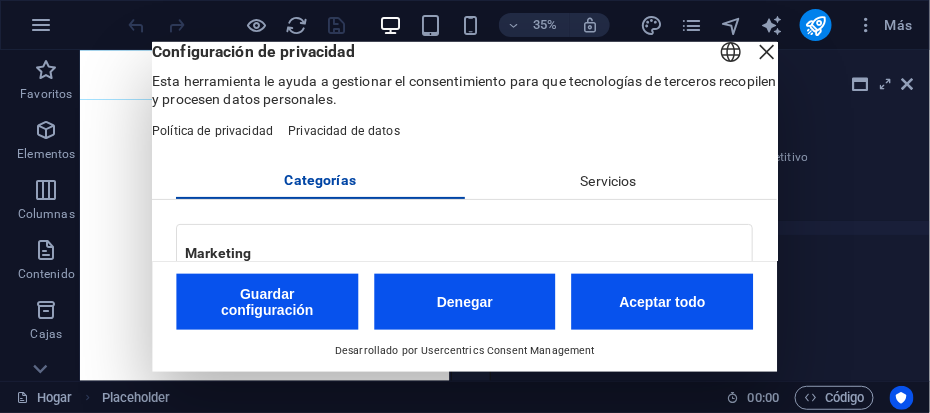 click on "Guardar configuración" at bounding box center [267, 302] 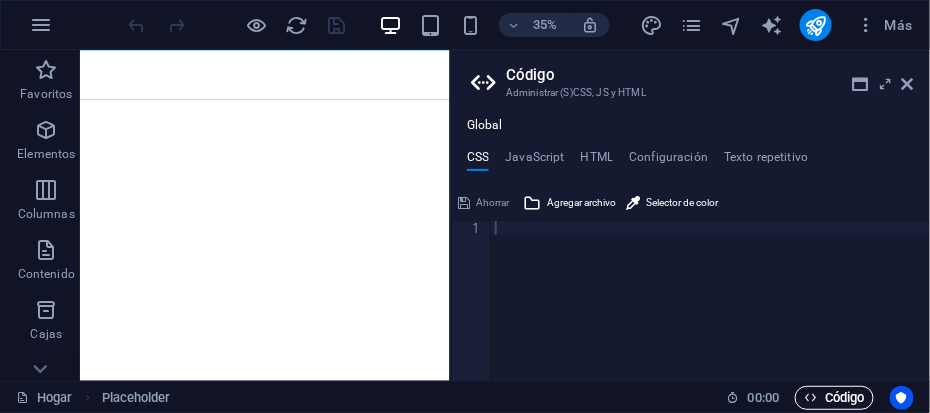 click on "Código" at bounding box center [845, 397] 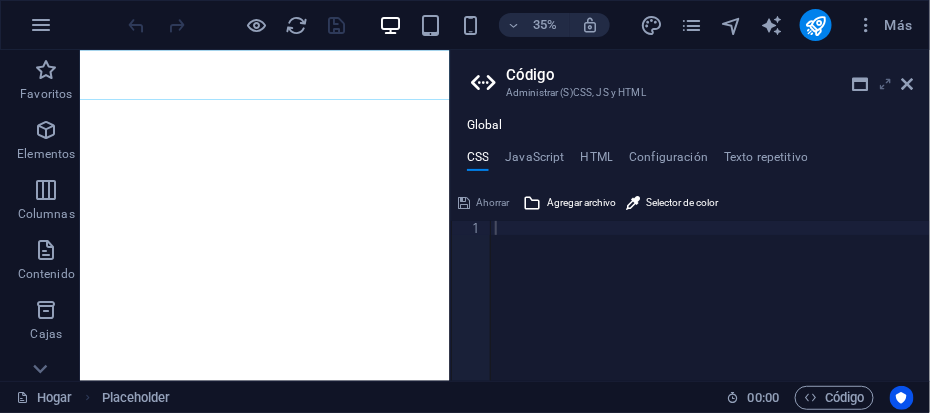 click at bounding box center [886, 84] 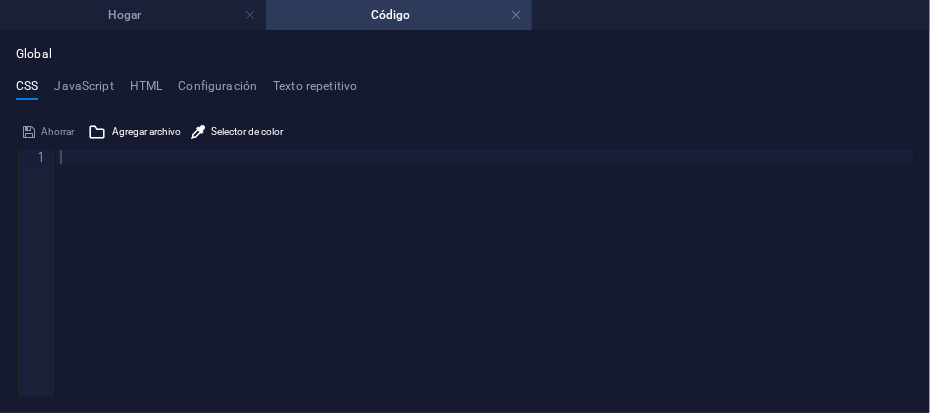 click on "Código" at bounding box center (399, 15) 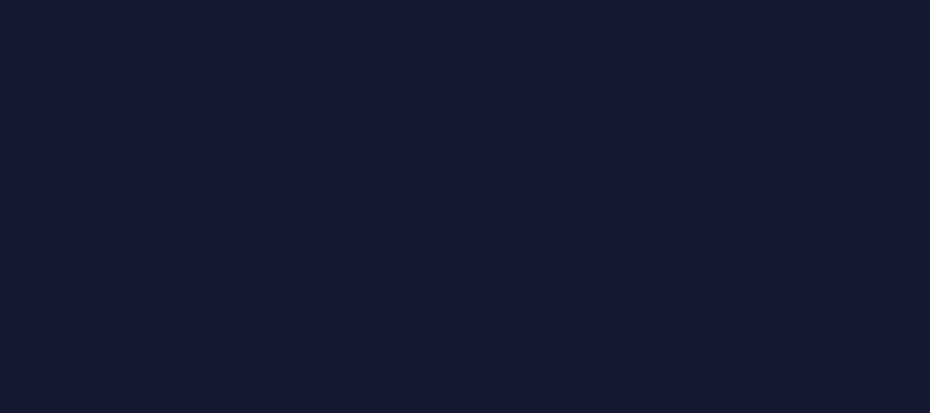 scroll, scrollTop: 0, scrollLeft: 0, axis: both 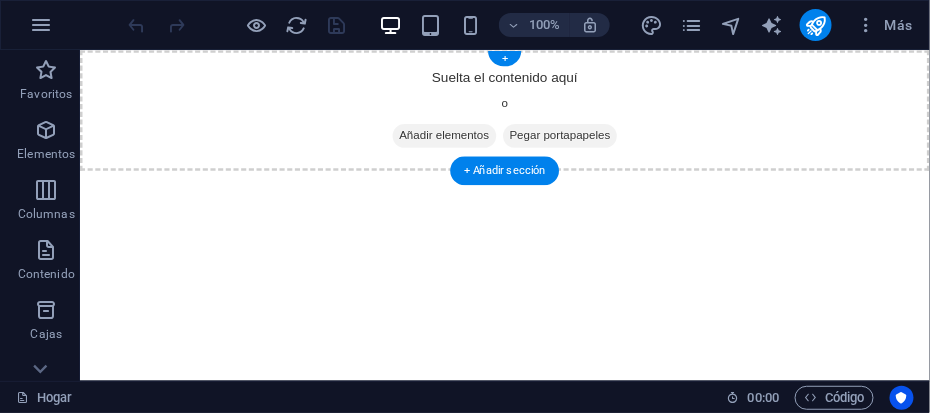 click on "Suelta el contenido aquí o  Añadir elementos  Pegar portapapeles" at bounding box center (579, 120) 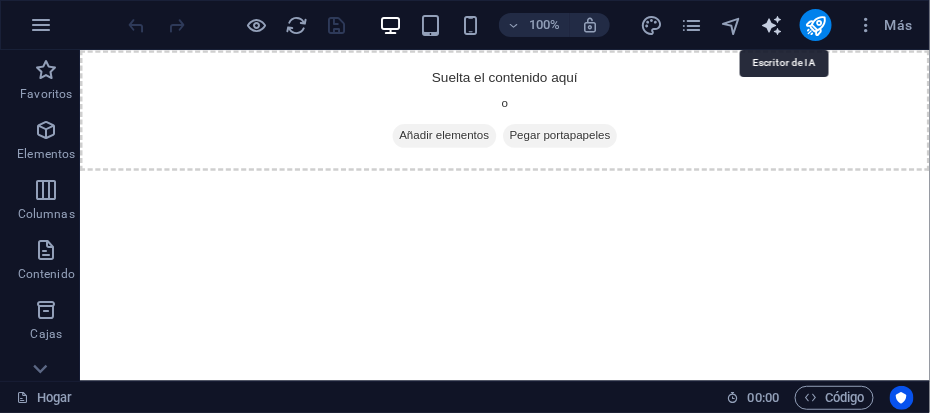 click at bounding box center (772, 25) 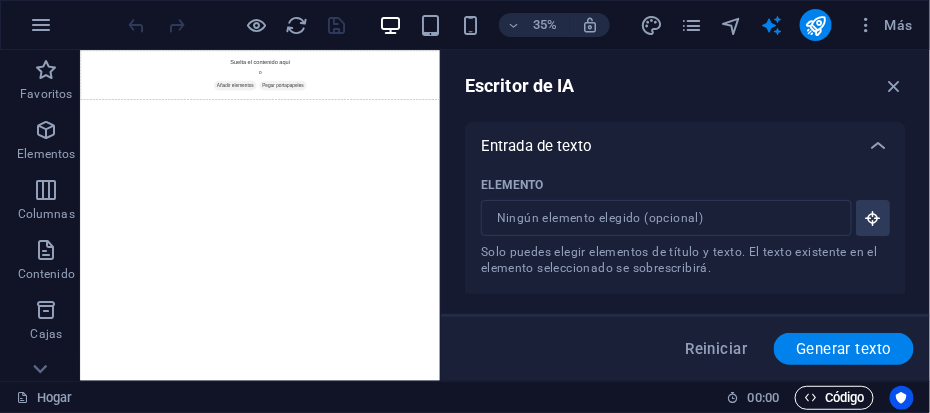 click on "Código" at bounding box center (834, 398) 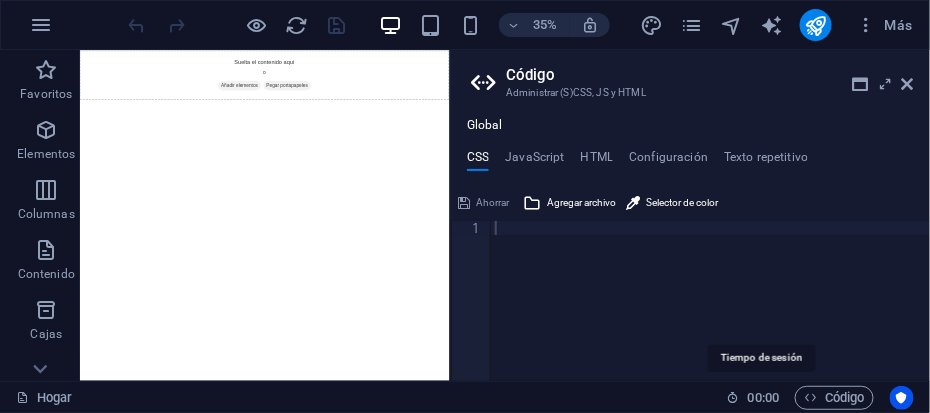click on "00:00" at bounding box center [763, 397] 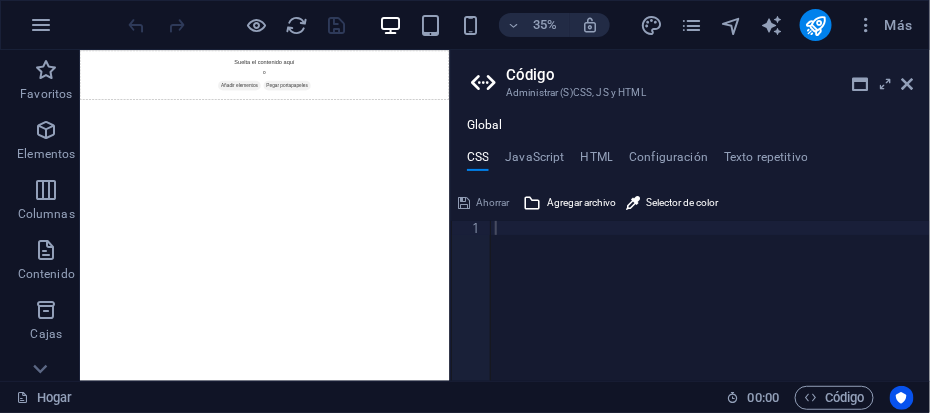 click on "Global" at bounding box center (690, 126) 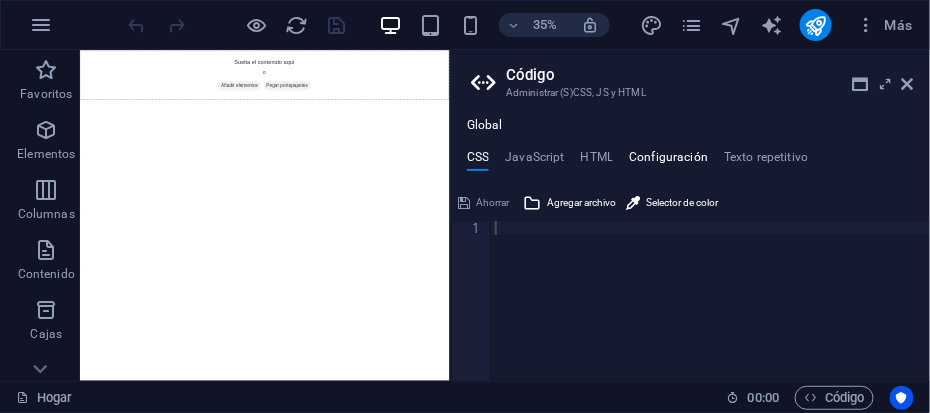 click on "Configuración" at bounding box center [668, 157] 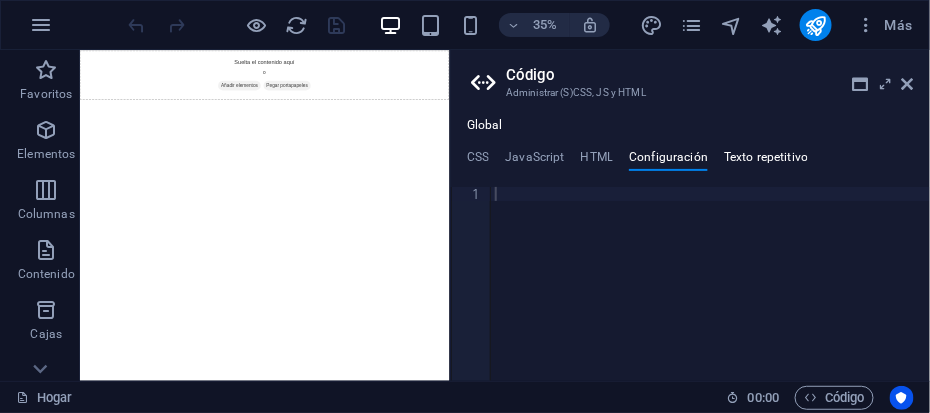 click on "Texto repetitivo" at bounding box center (766, 157) 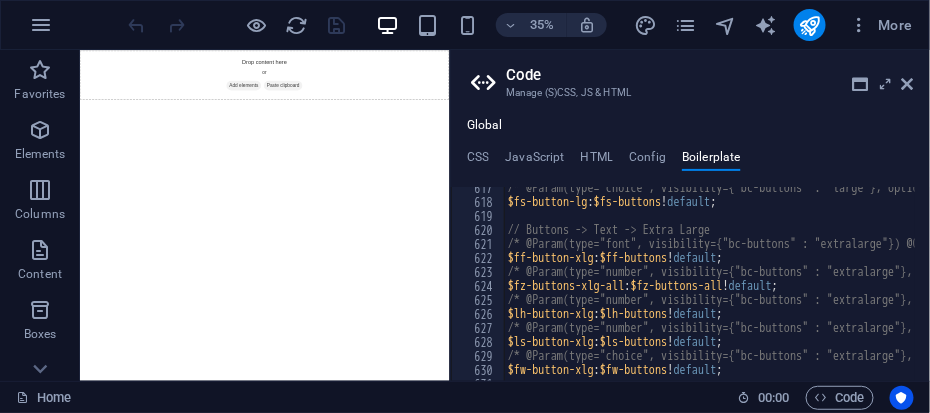 scroll, scrollTop: 4863, scrollLeft: 0, axis: vertical 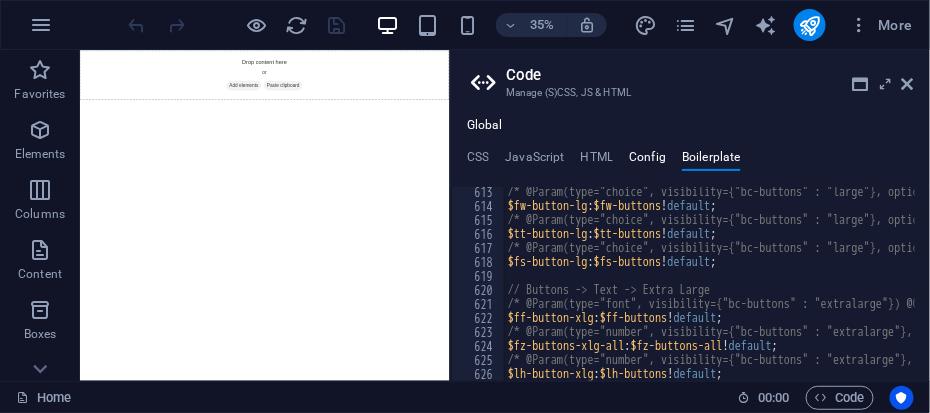 click on "Config" at bounding box center (647, 161) 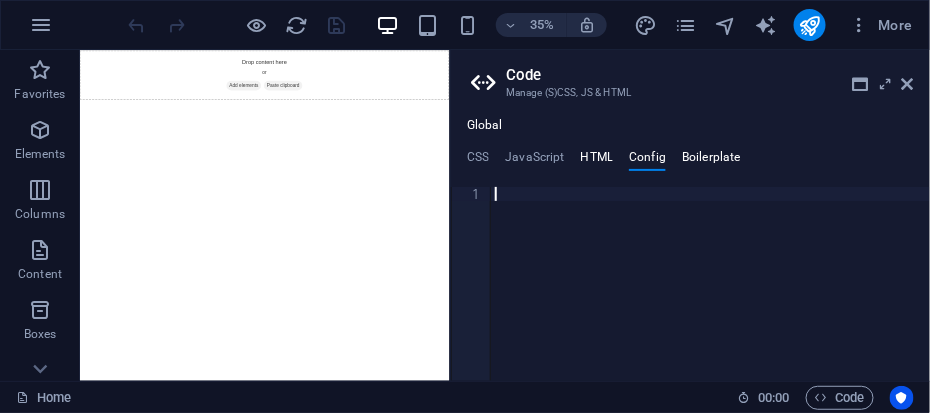 click on "HTML" at bounding box center (597, 161) 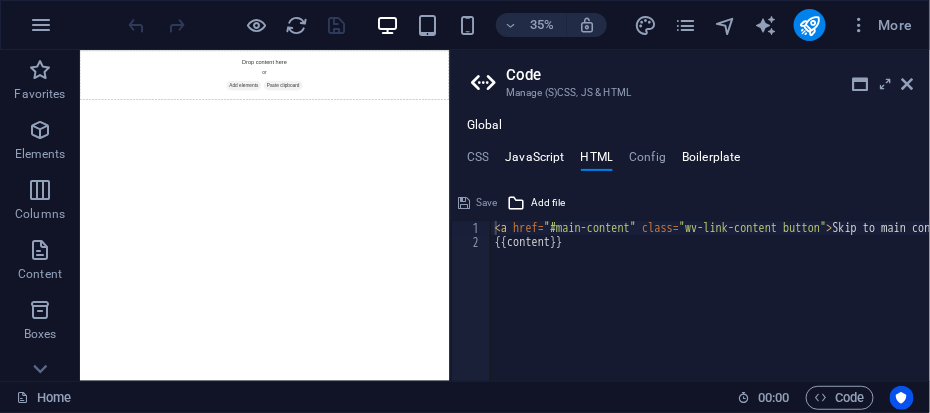 click on "JavaScript" at bounding box center (534, 161) 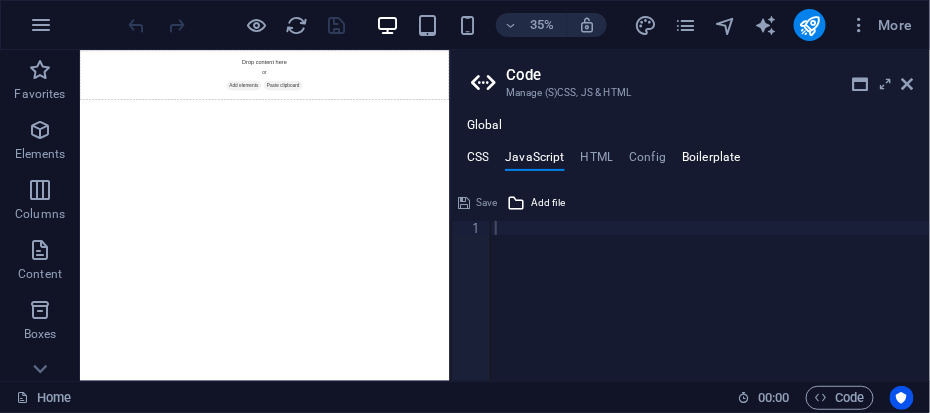 click on "CSS" at bounding box center (478, 161) 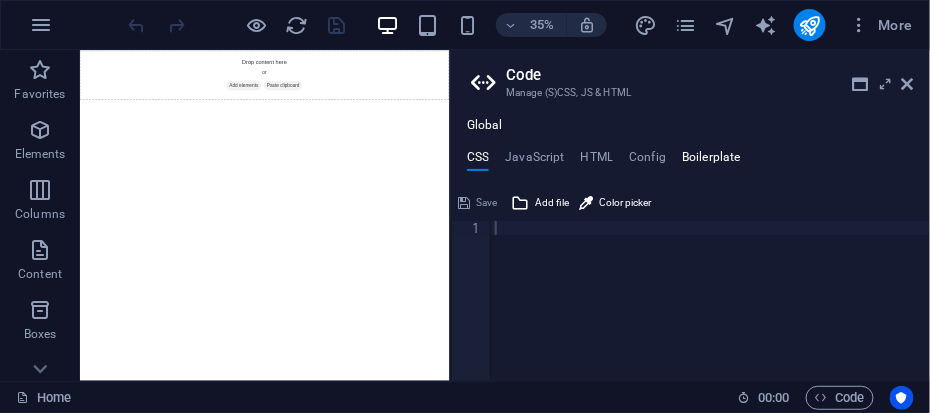 click on "Save" at bounding box center [477, 203] 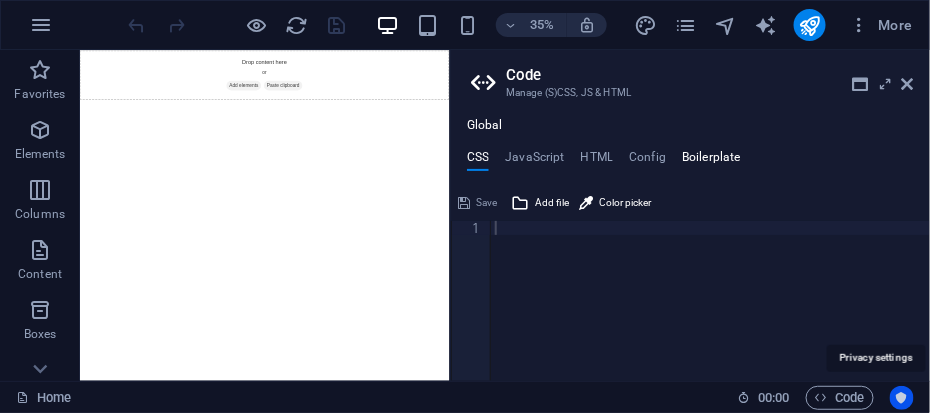 click at bounding box center [902, 398] 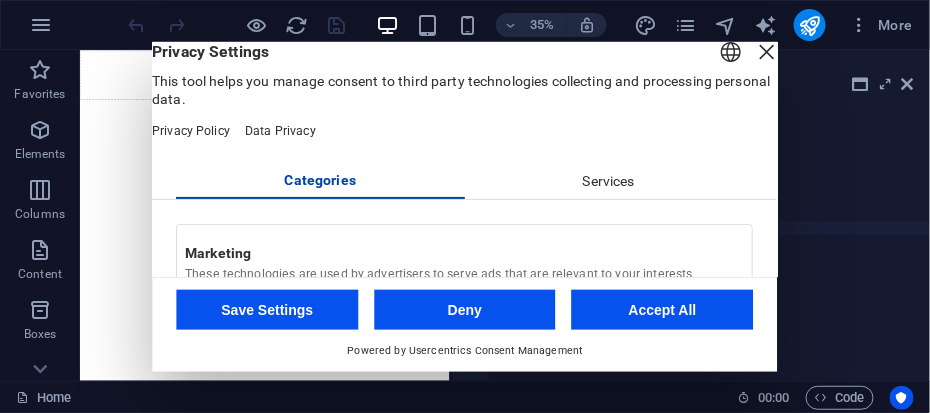 click at bounding box center [768, 51] 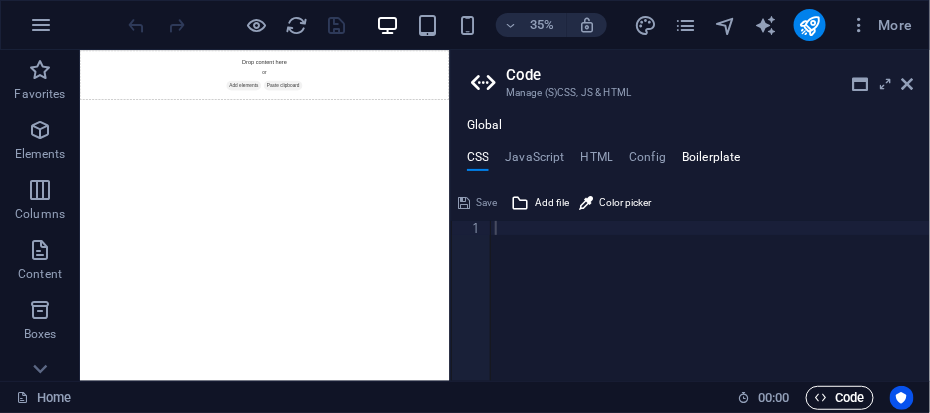 click on "Code" at bounding box center (840, 398) 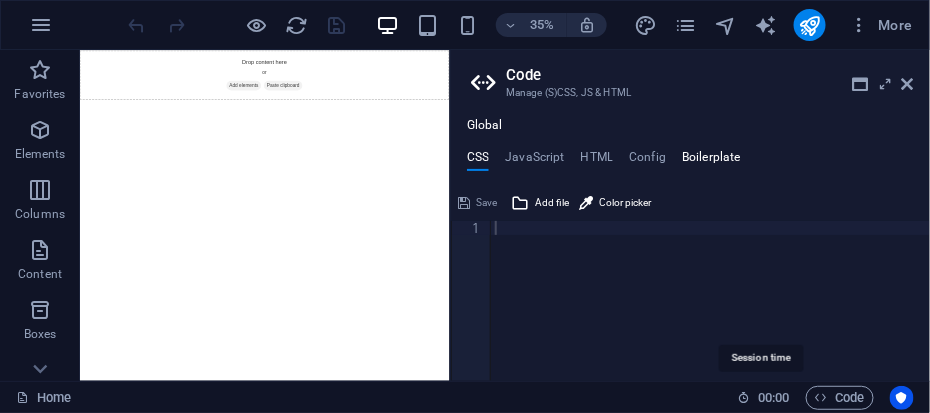 click on "00 : 00" at bounding box center [773, 398] 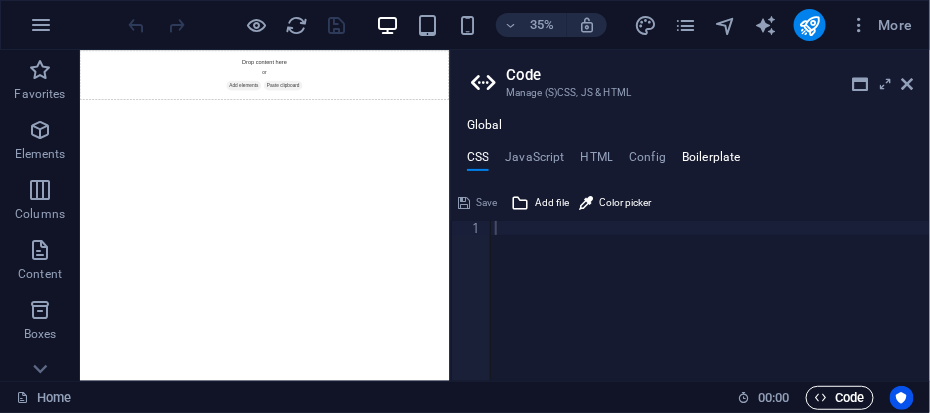 click on "Code" at bounding box center (840, 398) 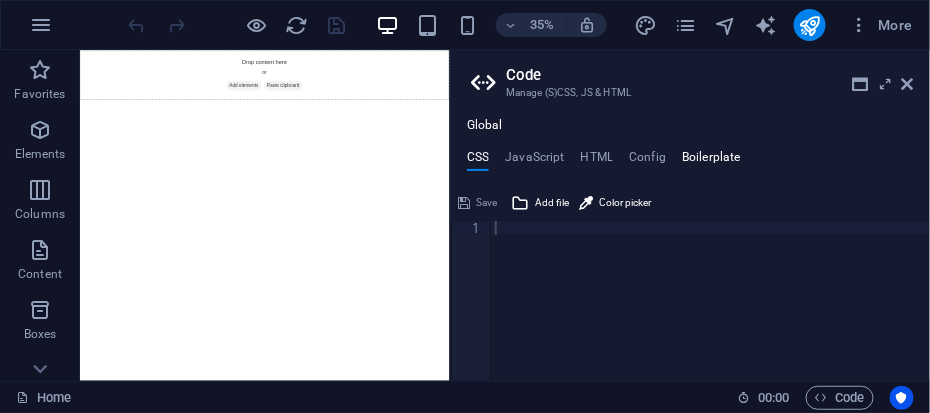 drag, startPoint x: 461, startPoint y: 200, endPoint x: 865, endPoint y: 165, distance: 405.51324 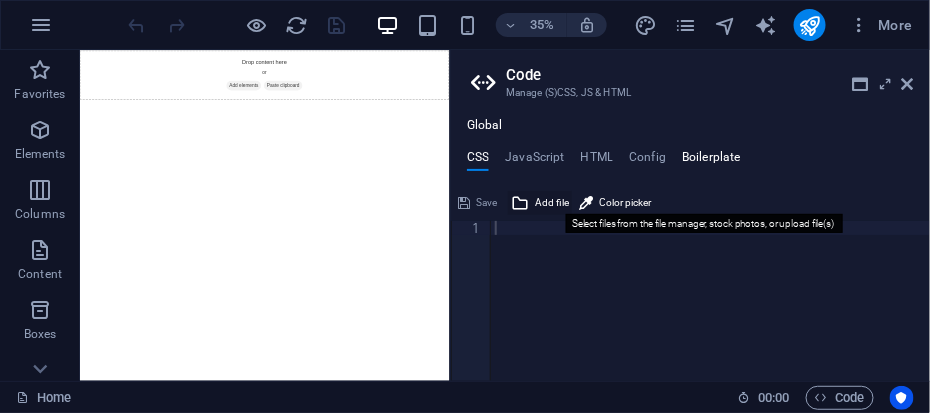 click at bounding box center (520, 203) 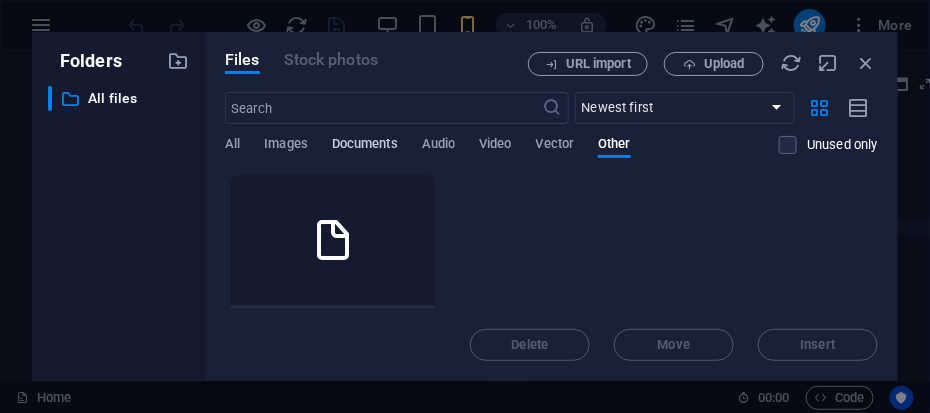 click on "Documents" at bounding box center (365, 146) 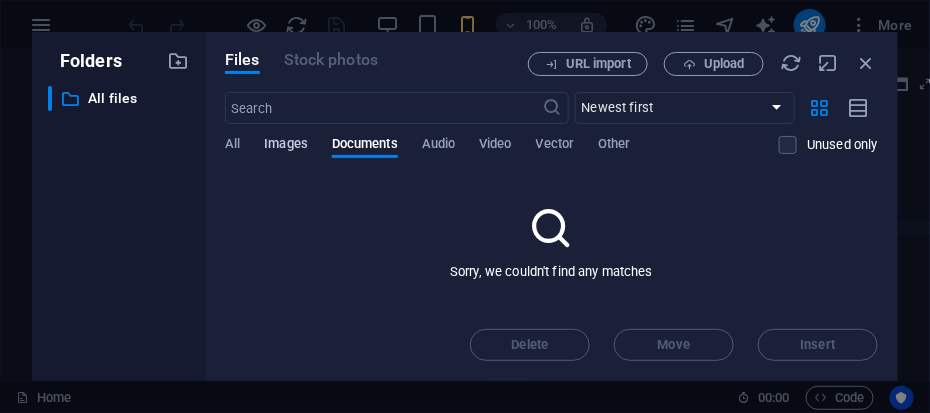 click on "Images" at bounding box center [286, 146] 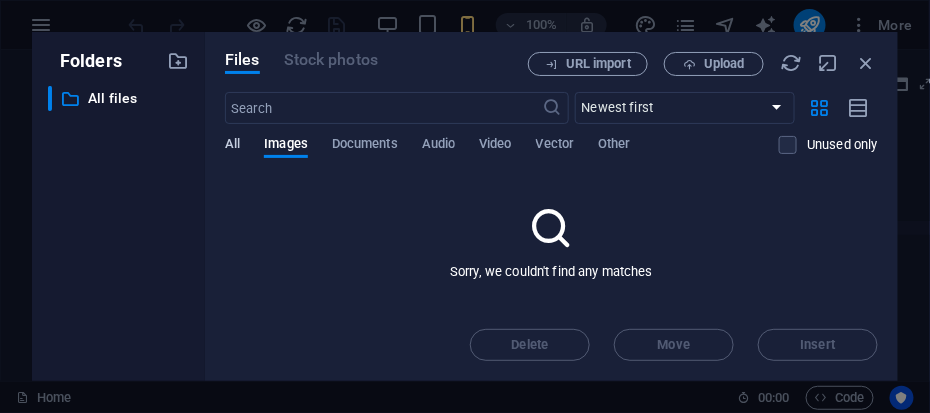 click on "All" at bounding box center (232, 146) 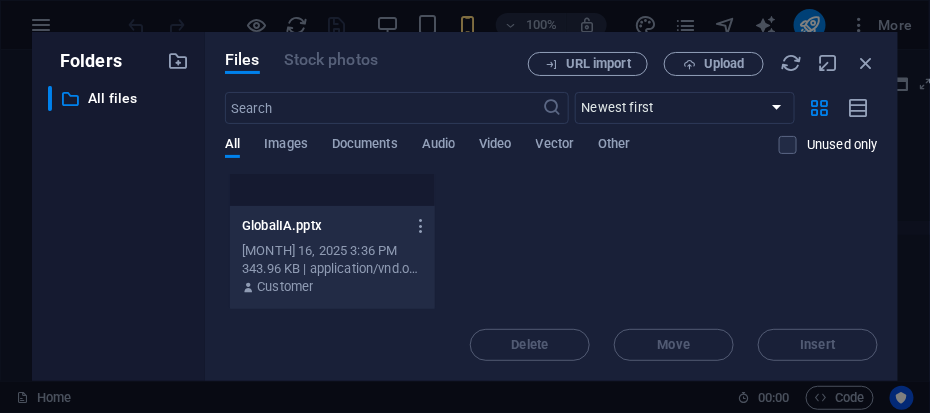 scroll, scrollTop: 104, scrollLeft: 0, axis: vertical 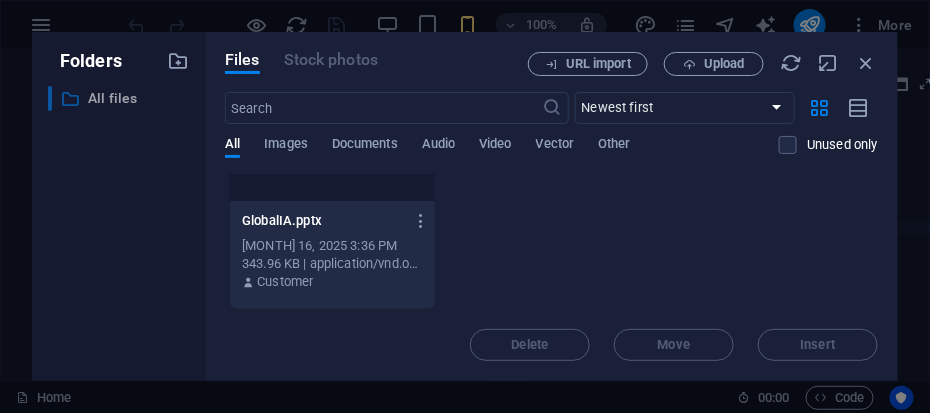 click at bounding box center [70, 99] 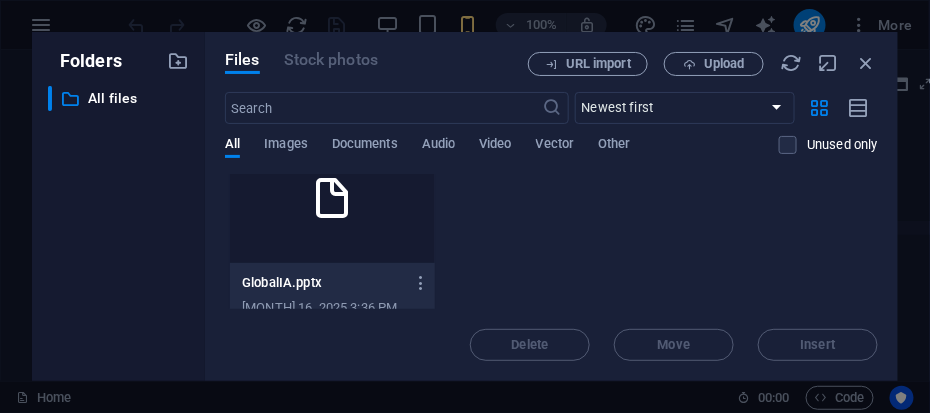 scroll, scrollTop: 0, scrollLeft: 0, axis: both 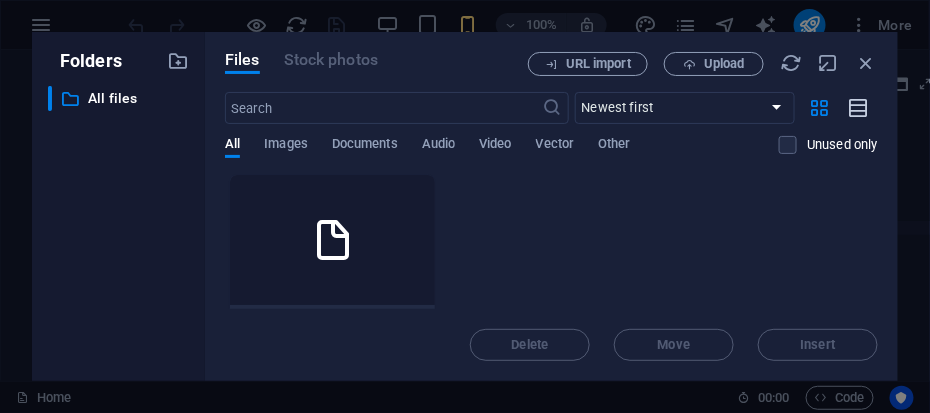 click at bounding box center [859, 108] 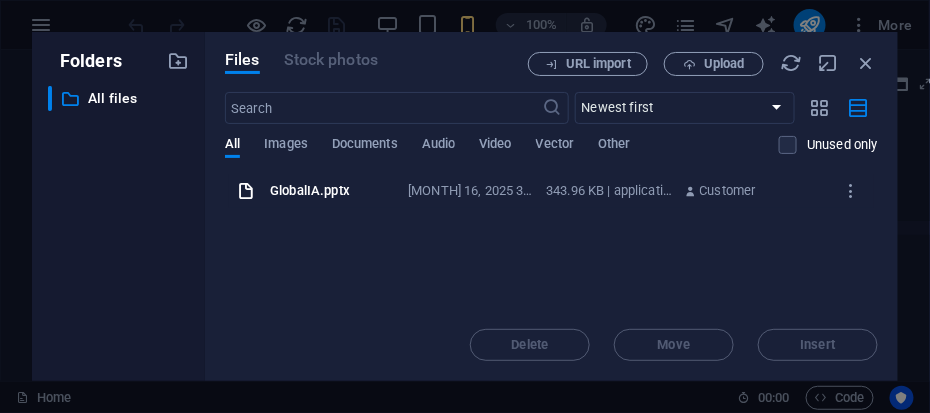 click at bounding box center (246, 191) 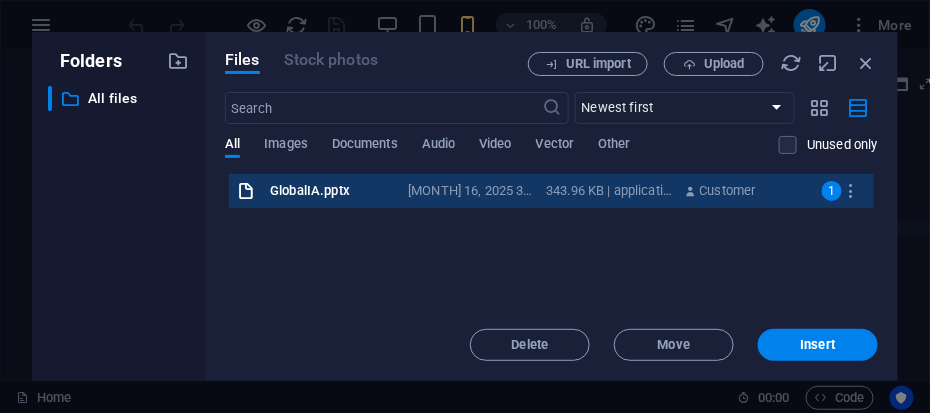 click at bounding box center (246, 191) 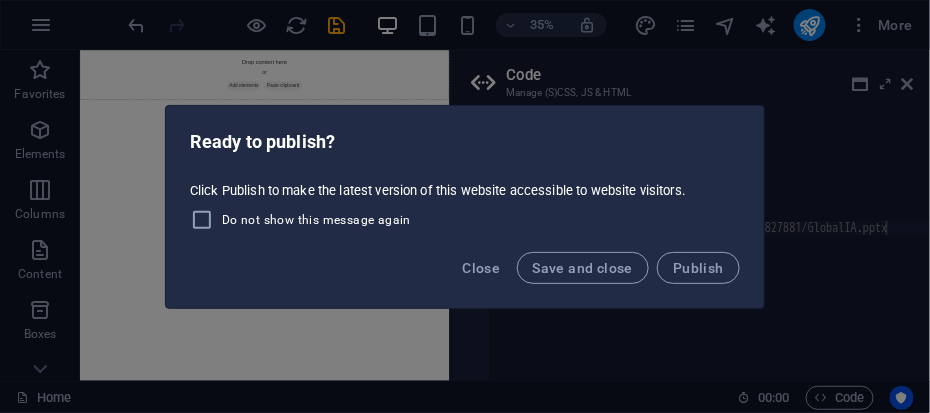 drag, startPoint x: 834, startPoint y: 284, endPoint x: 836, endPoint y: 294, distance: 10.198039 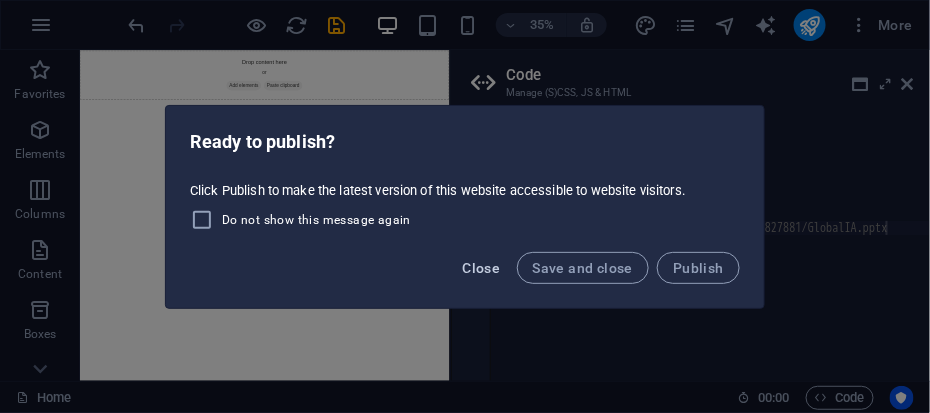 click on "Close" at bounding box center (482, 268) 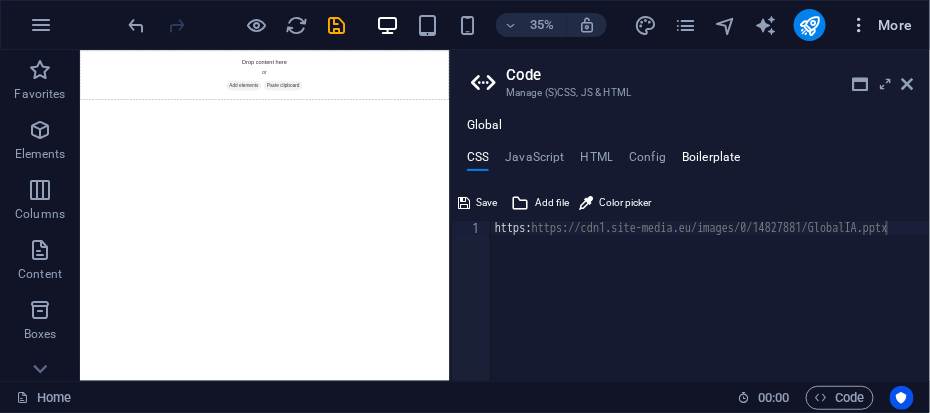 click on "More" at bounding box center (881, 25) 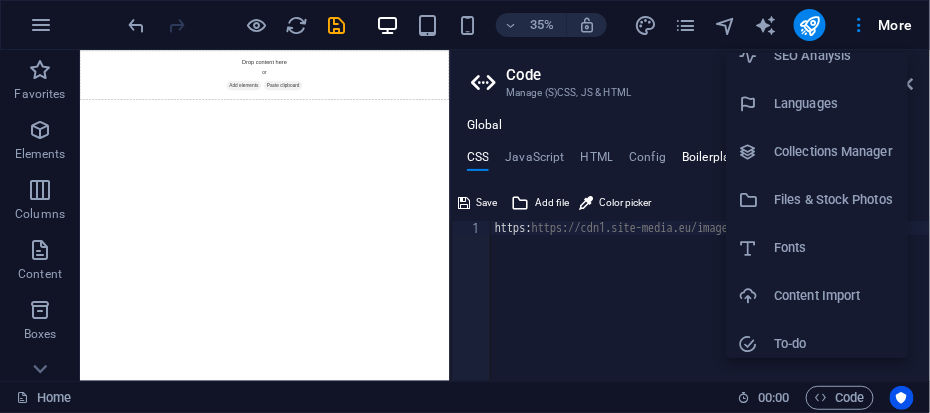 scroll, scrollTop: 0, scrollLeft: 0, axis: both 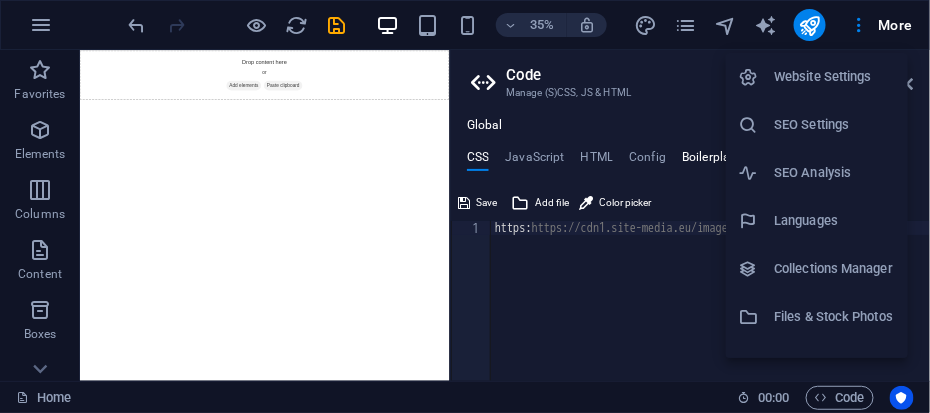 click at bounding box center [748, 77] 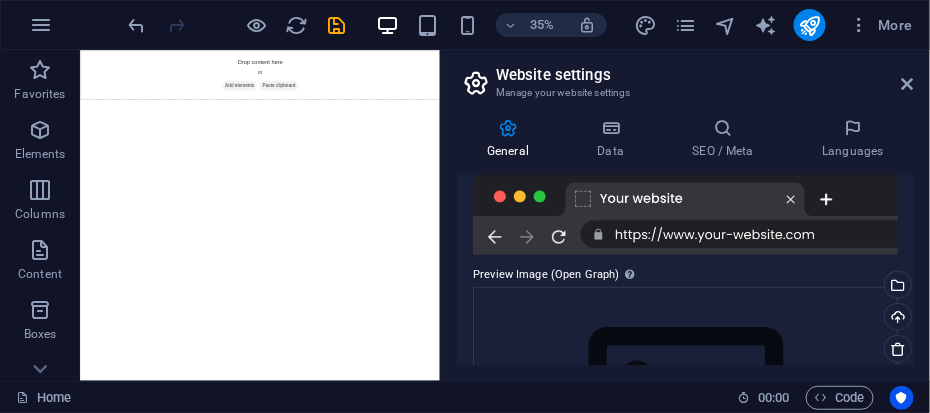 scroll, scrollTop: 300, scrollLeft: 0, axis: vertical 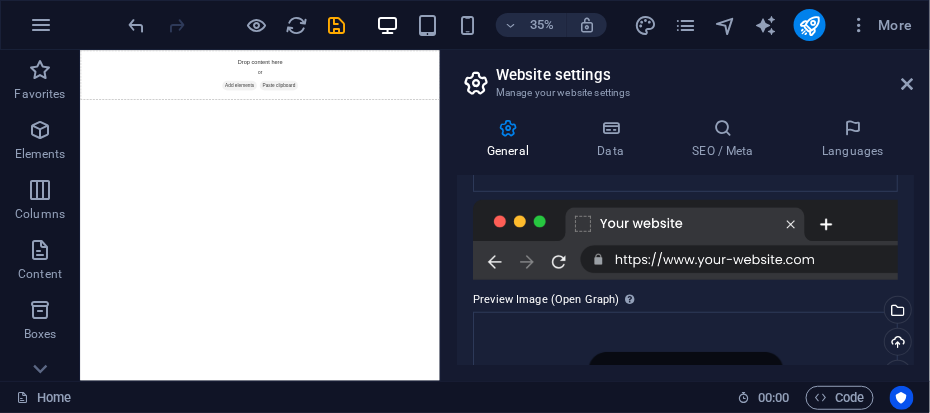click at bounding box center [685, 240] 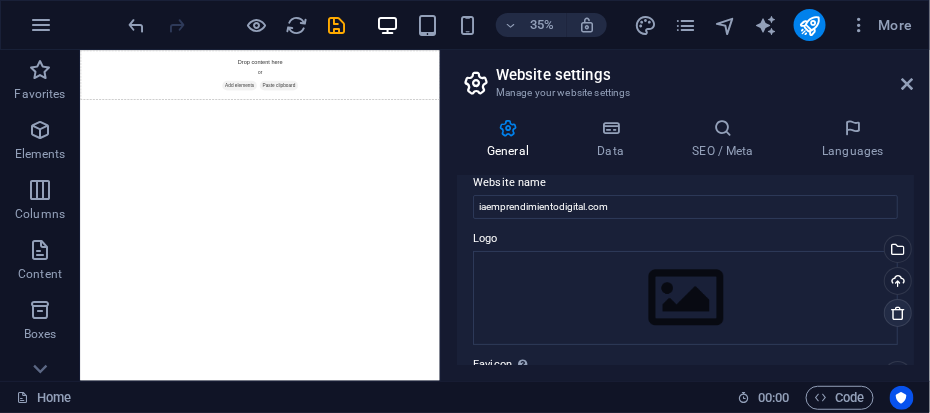 scroll, scrollTop: 0, scrollLeft: 0, axis: both 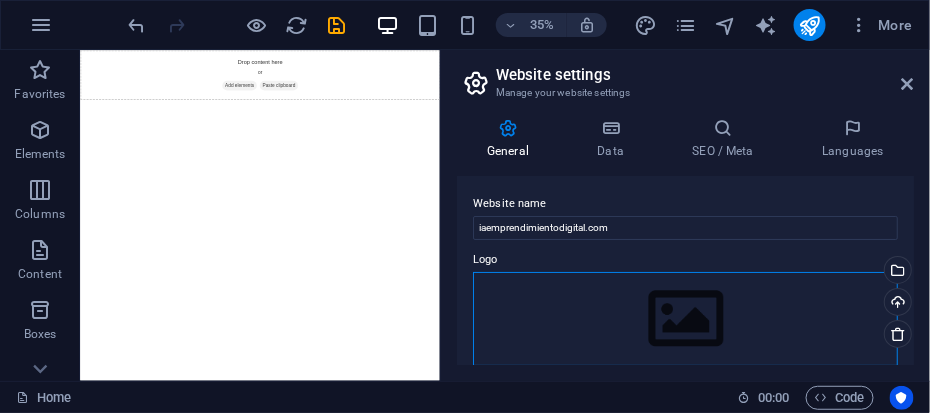 click on "Drag files here, click to choose files or select files from Files or our free stock photos & videos" at bounding box center [685, 319] 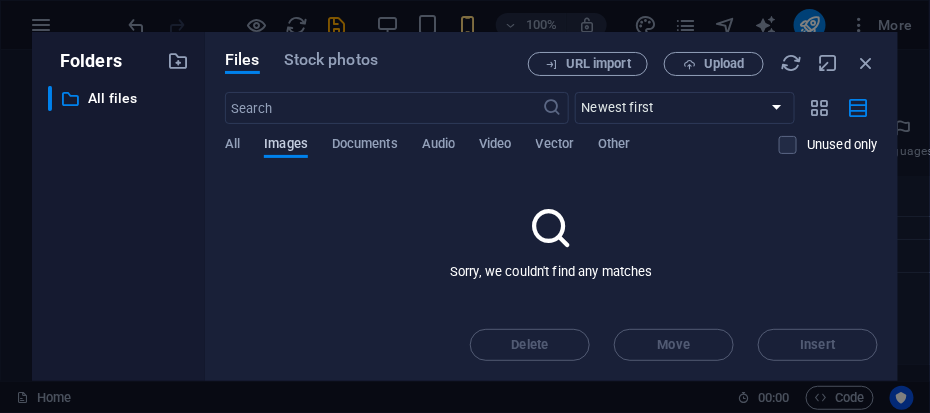 drag, startPoint x: 288, startPoint y: 136, endPoint x: 300, endPoint y: 145, distance: 15 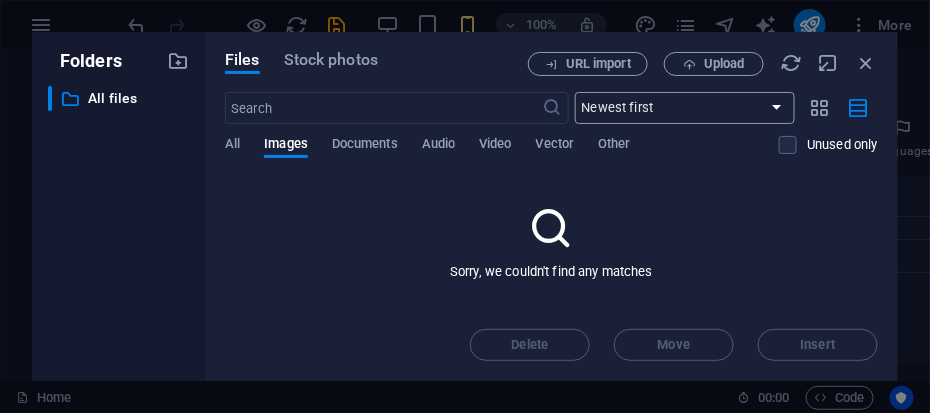 click on "Newest first Oldest first Name (A-Z) Name (Z-A) Size (0-9) Size (9-0) Resolution (0-9) Resolution (9-0)" at bounding box center (685, 108) 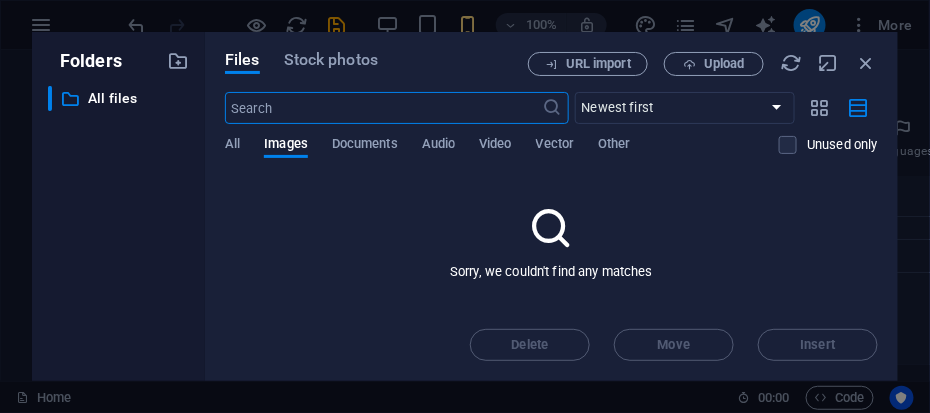 click at bounding box center [383, 108] 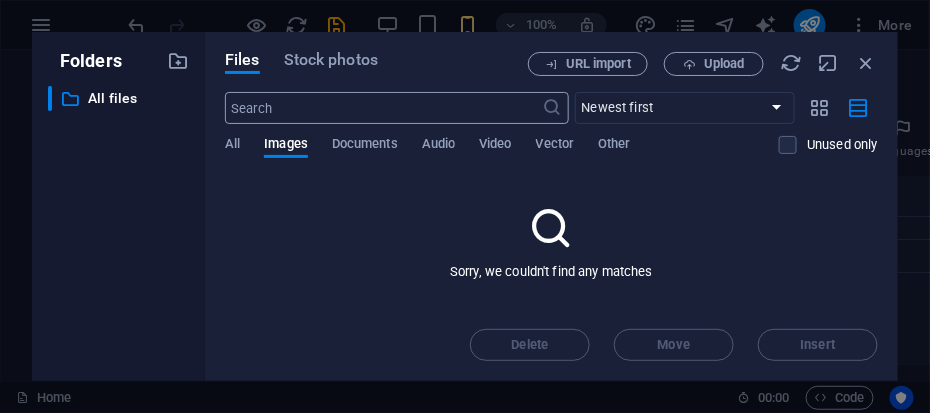 click at bounding box center [553, 108] 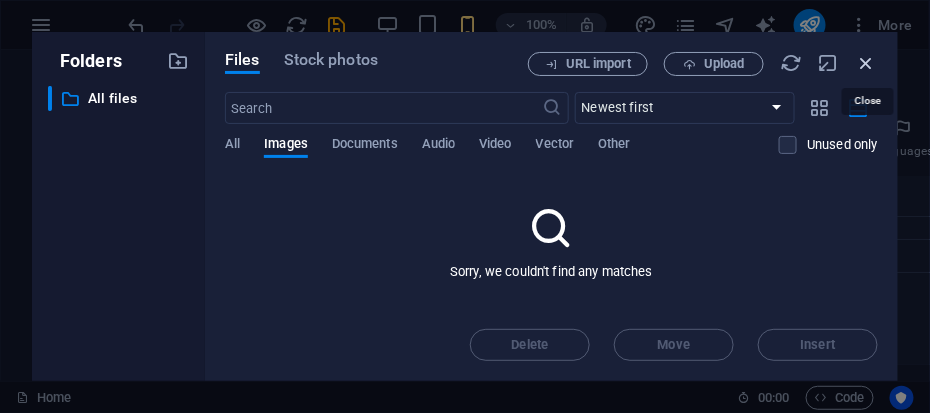 click at bounding box center [867, 63] 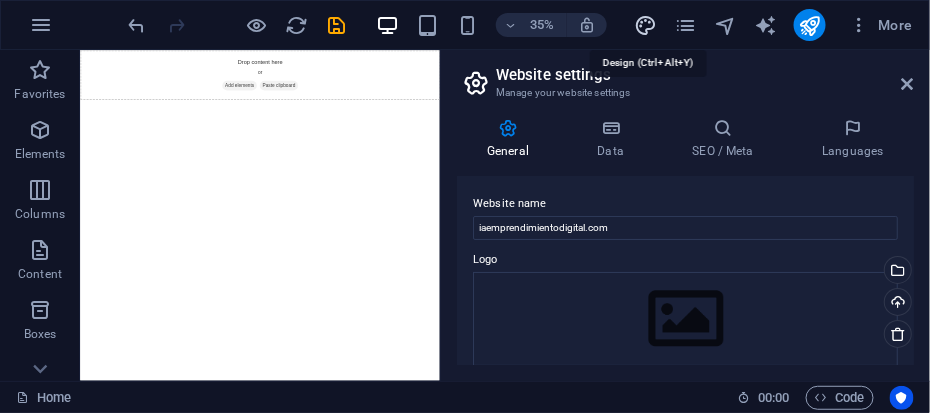 click at bounding box center [645, 25] 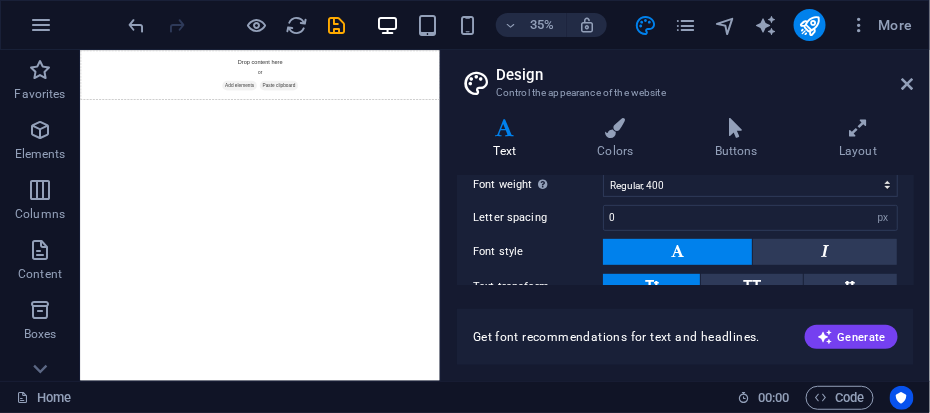 scroll, scrollTop: 300, scrollLeft: 0, axis: vertical 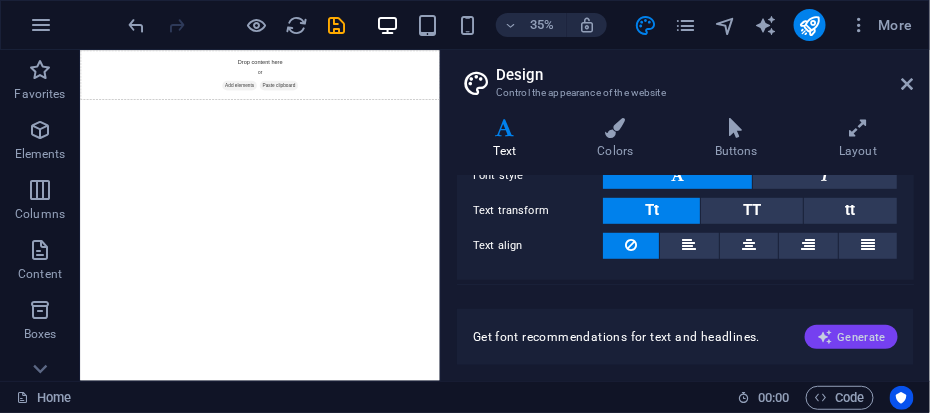 click on "Generate" at bounding box center [851, 337] 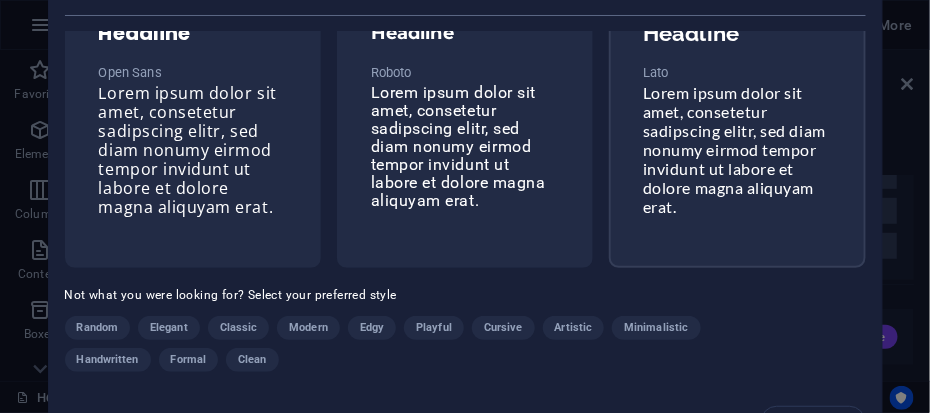 scroll, scrollTop: 90, scrollLeft: 0, axis: vertical 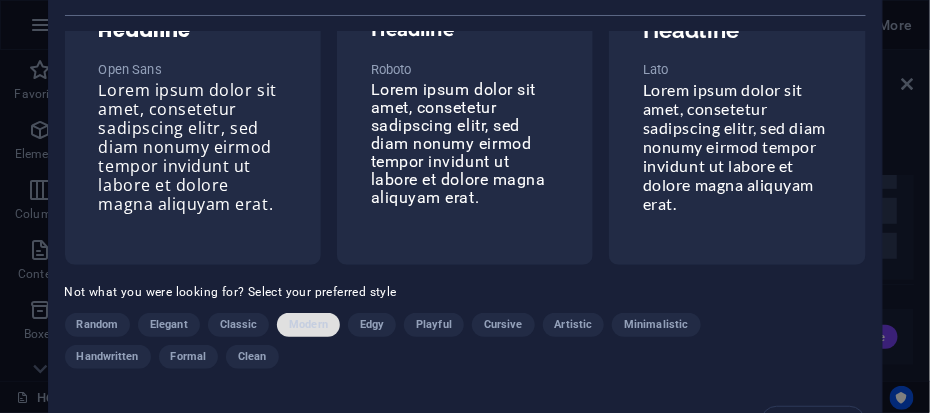 click on "Modern" at bounding box center (308, 325) 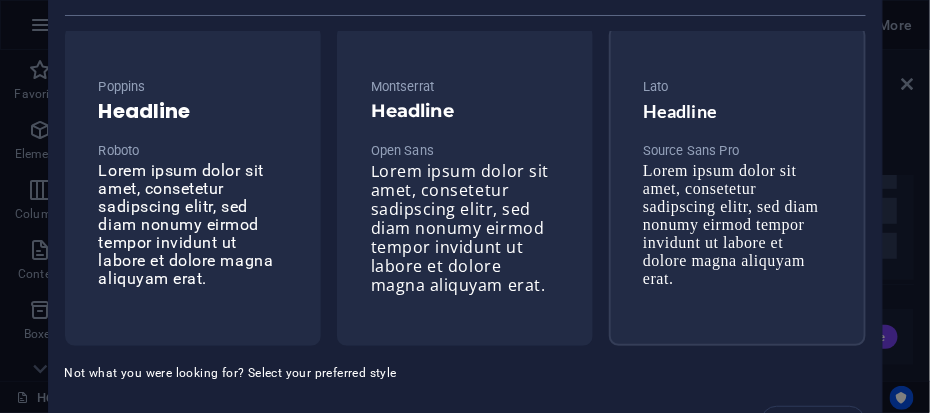 scroll, scrollTop: 0, scrollLeft: 0, axis: both 